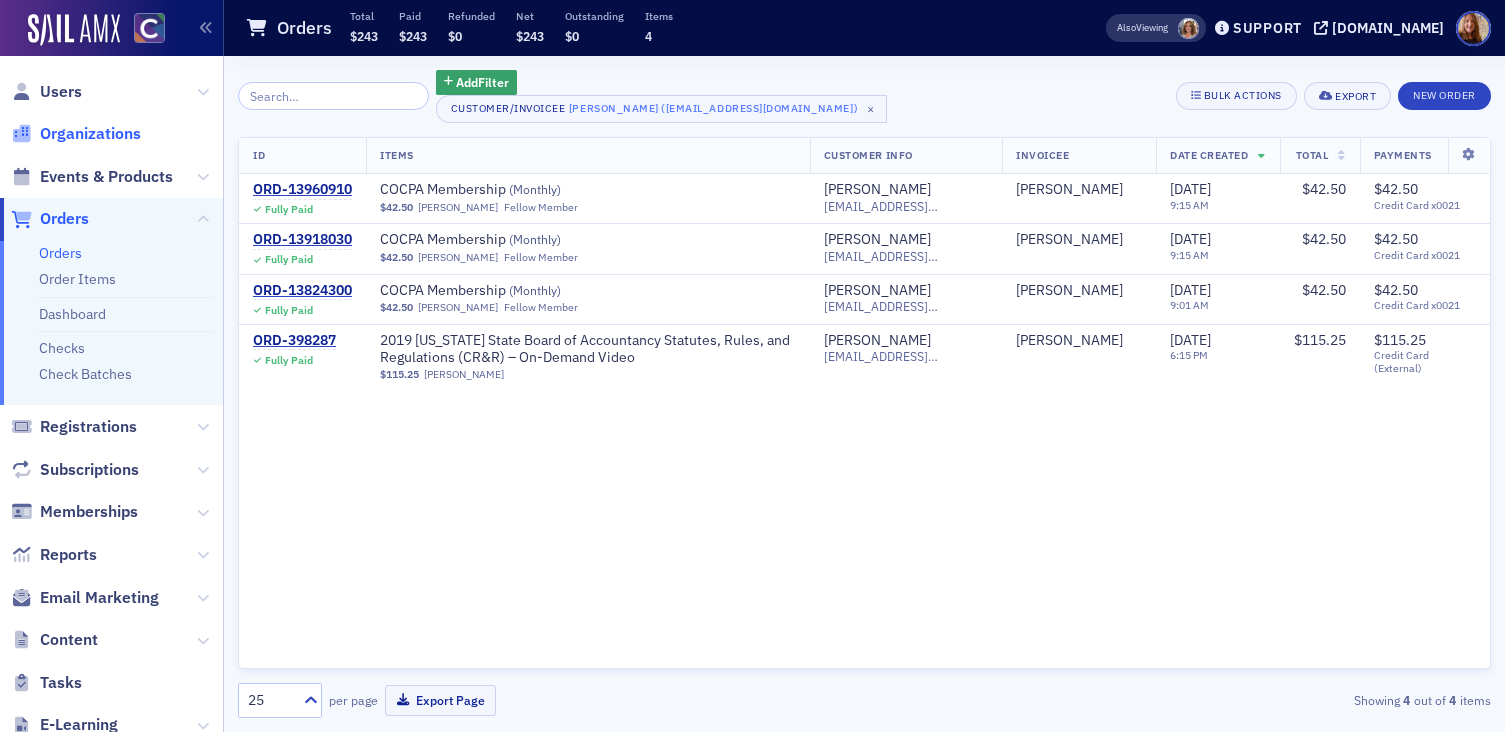 scroll, scrollTop: 0, scrollLeft: 0, axis: both 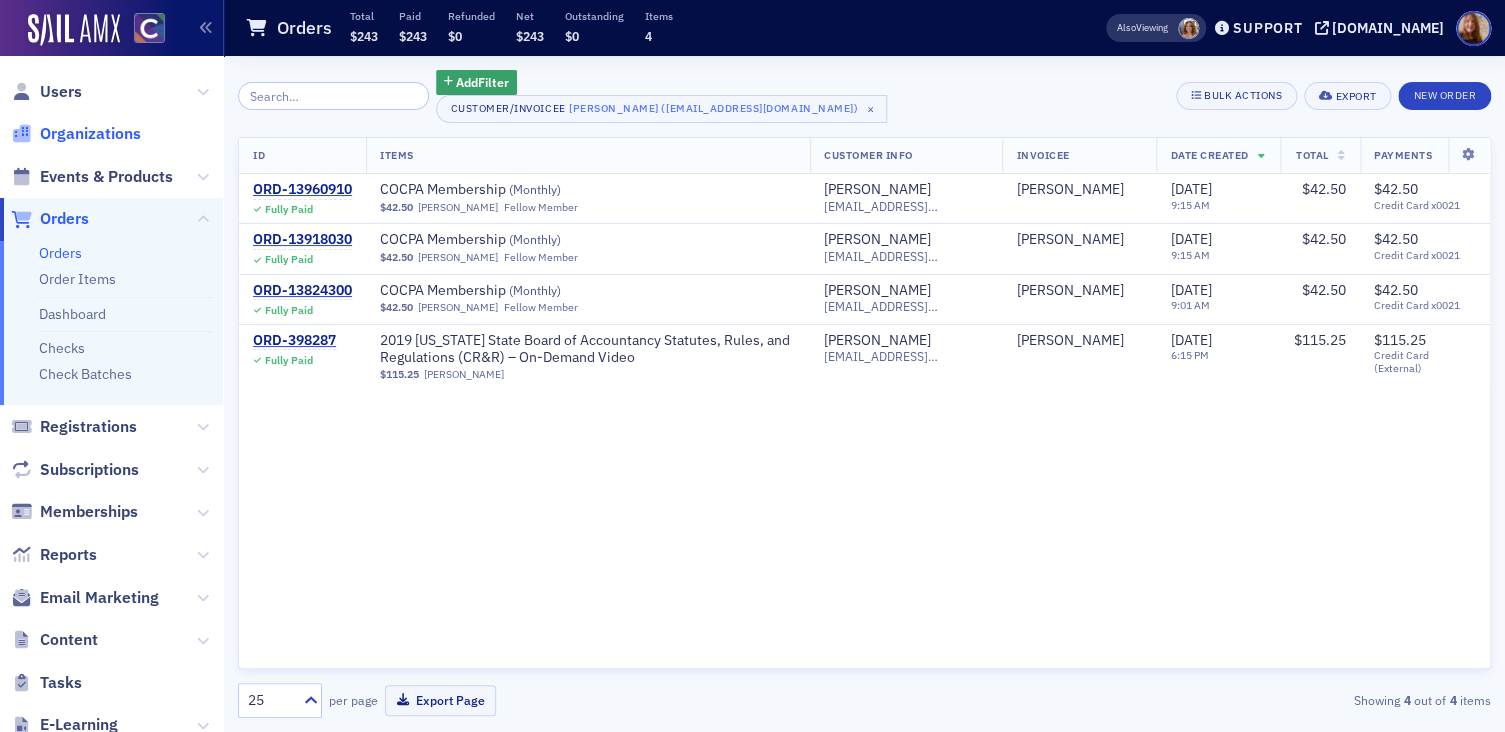 click on "Organizations" 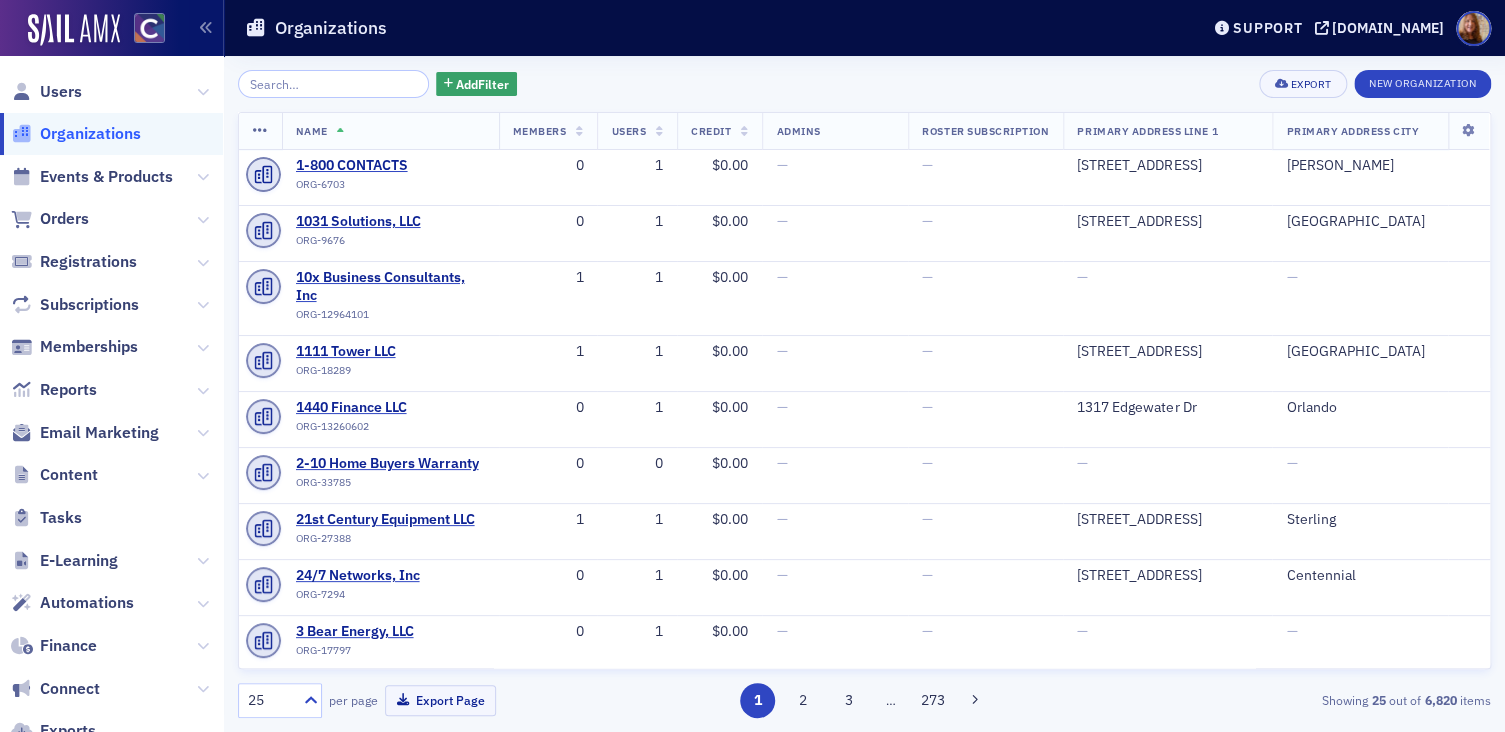 click 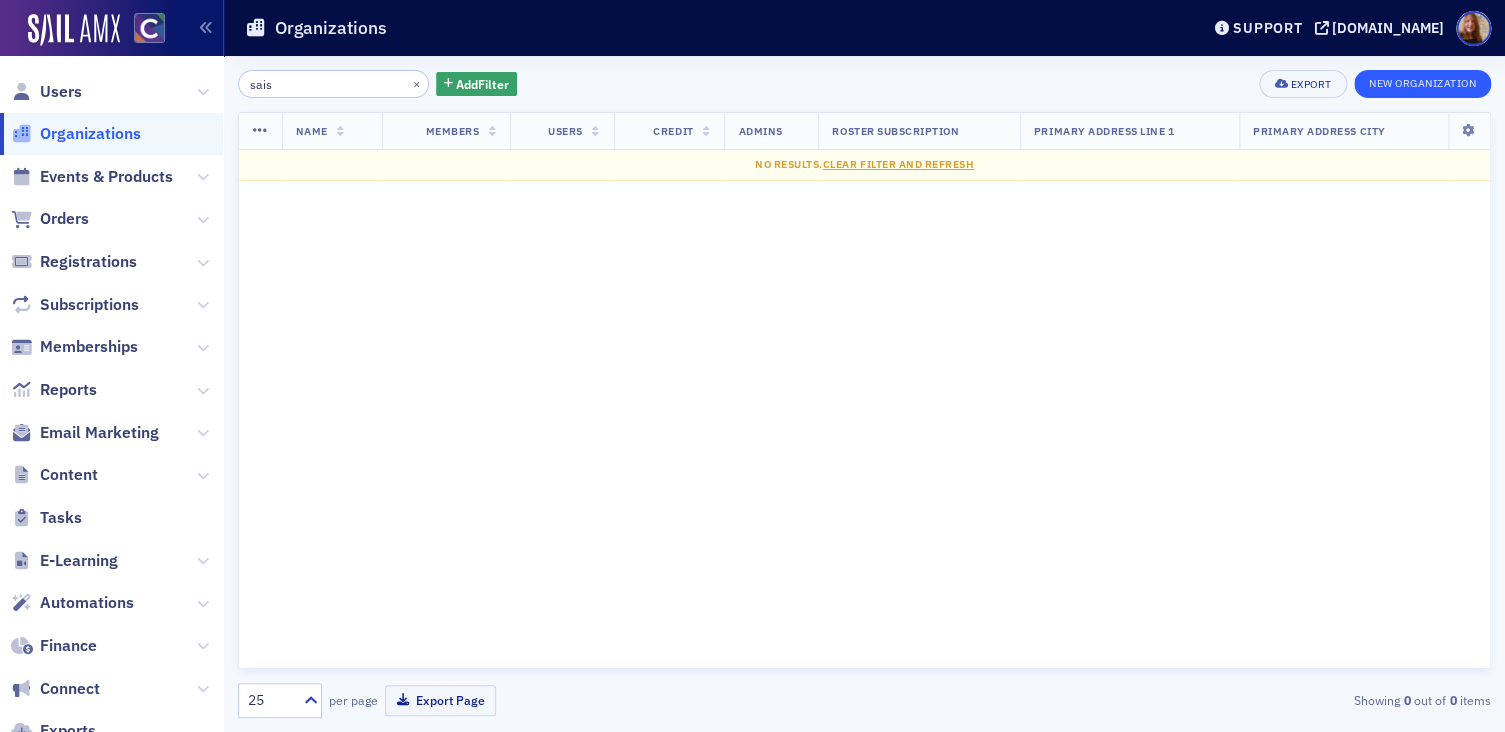 type on "sais" 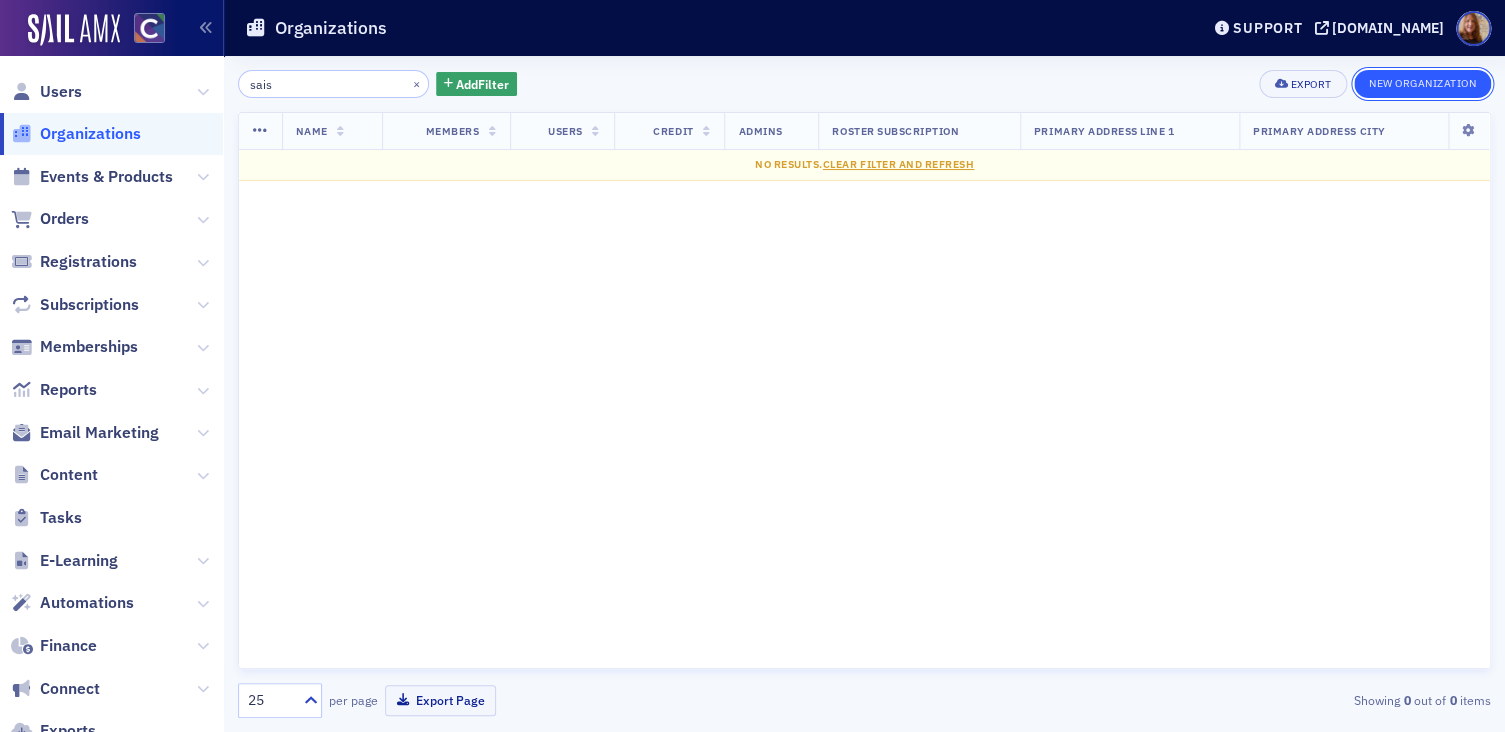click on "New Organization" 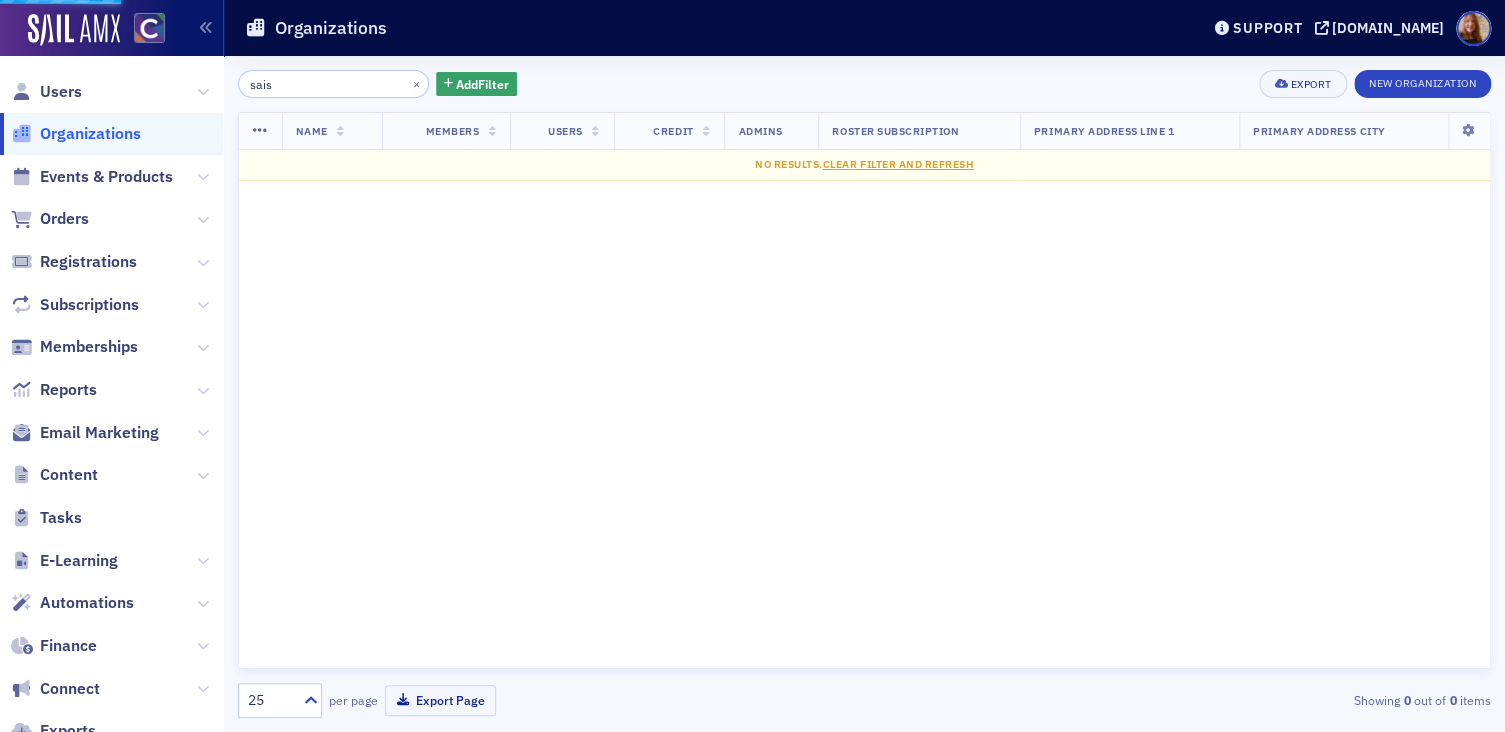 select on "US" 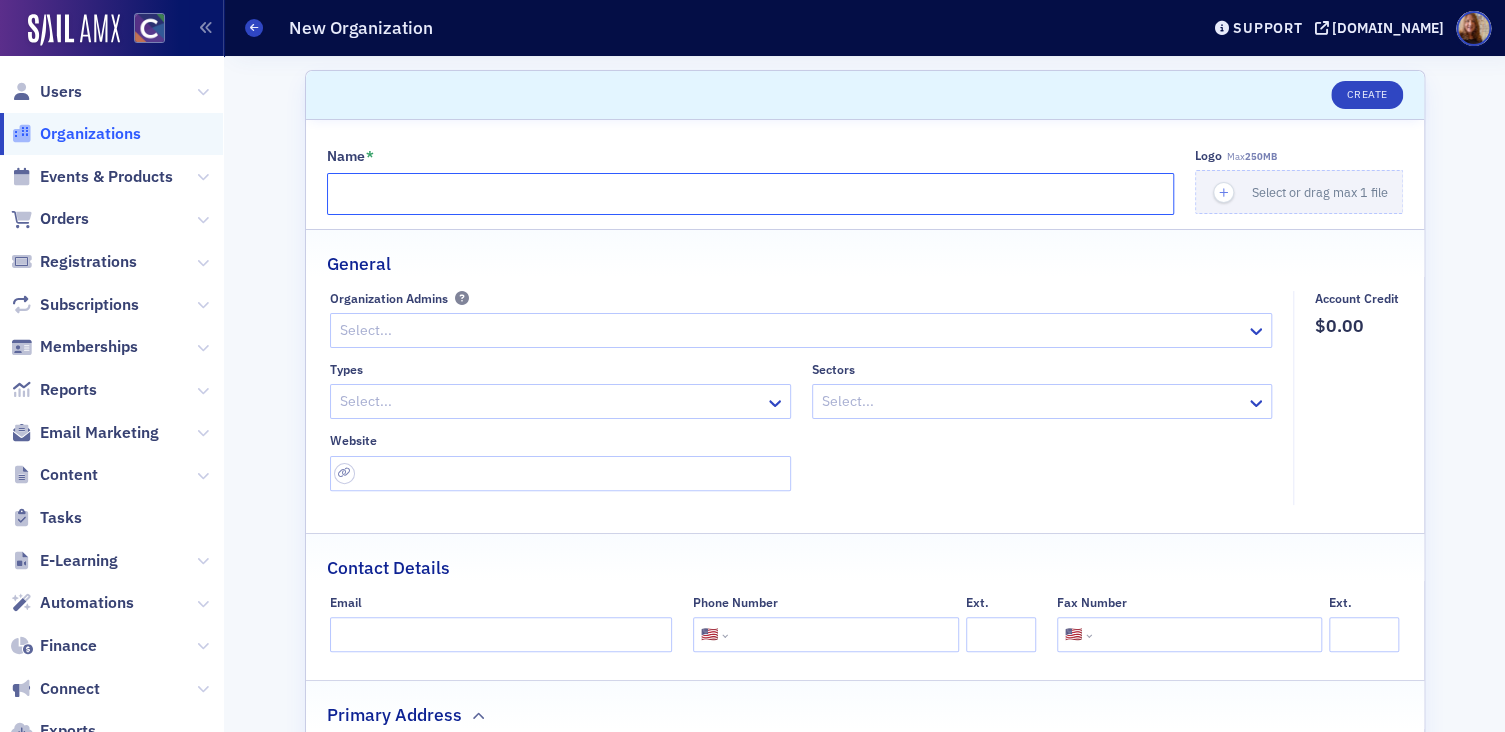 click on "Name *" 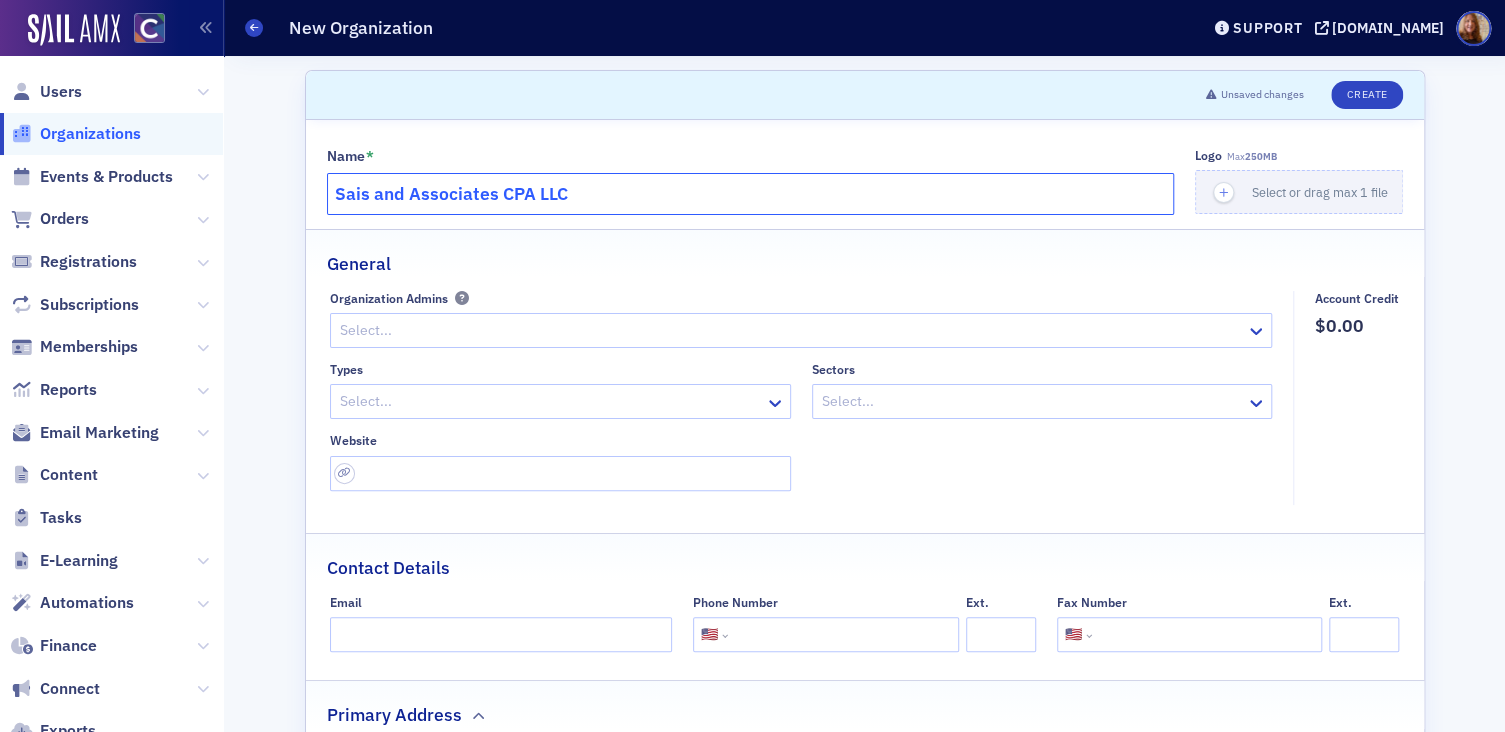 type on "Sais and Associates CPA LLC" 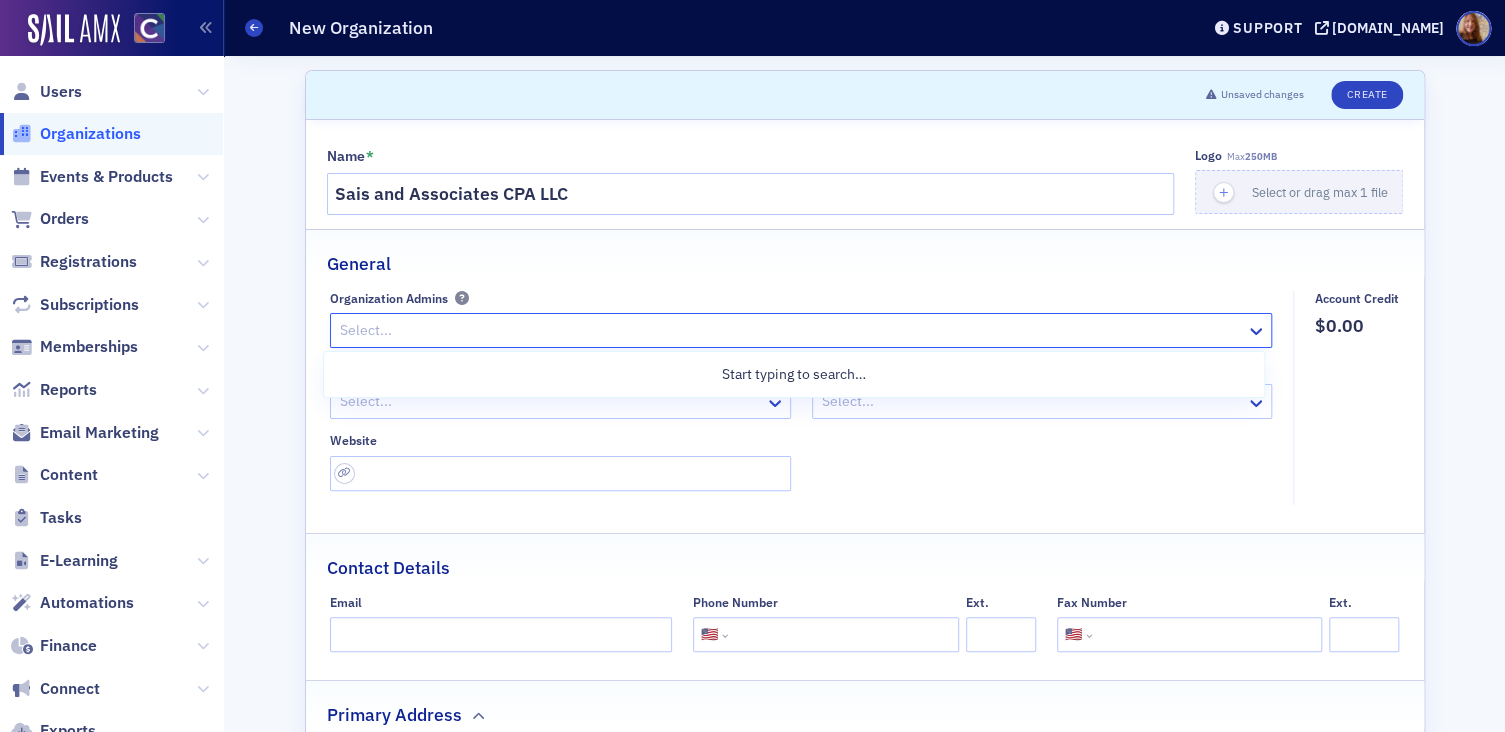 click 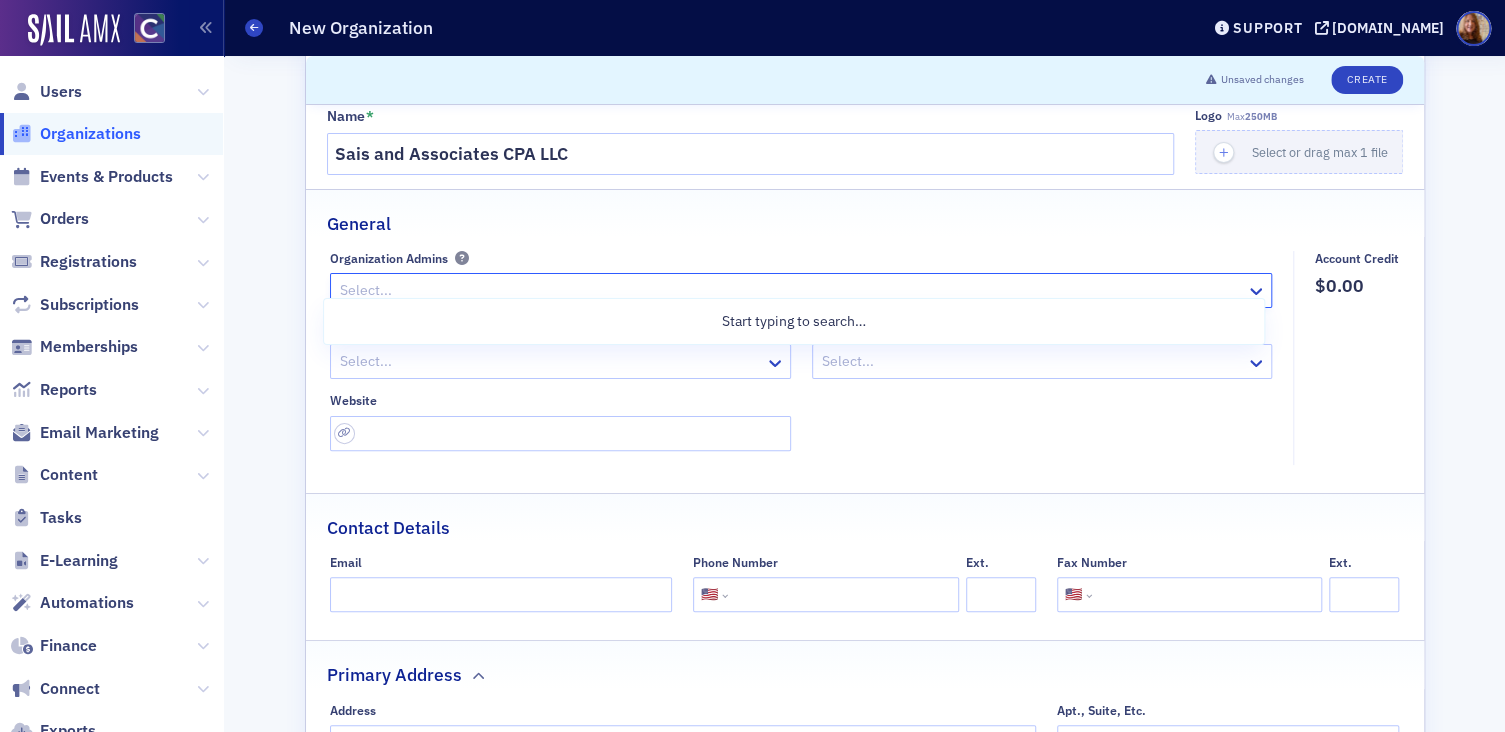scroll, scrollTop: 165, scrollLeft: 0, axis: vertical 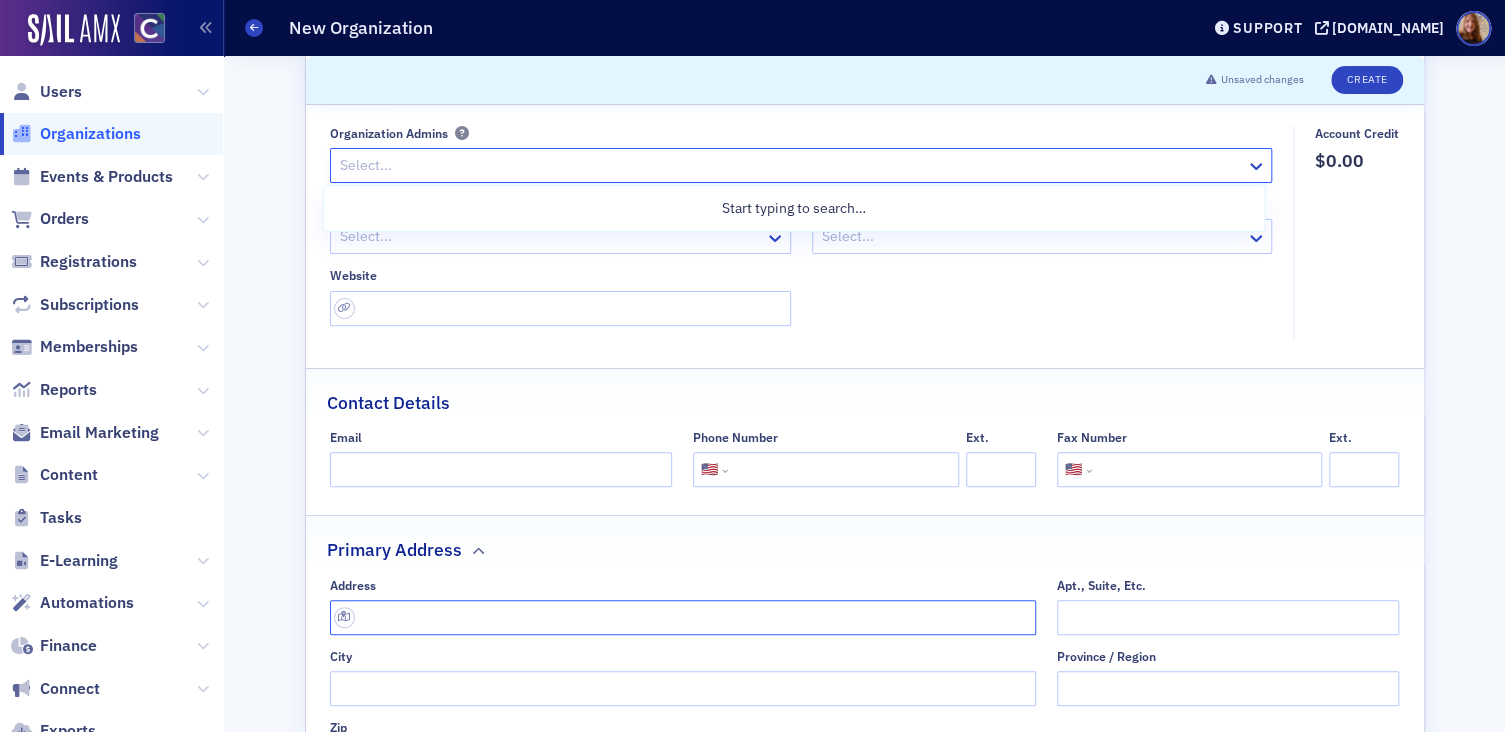 click 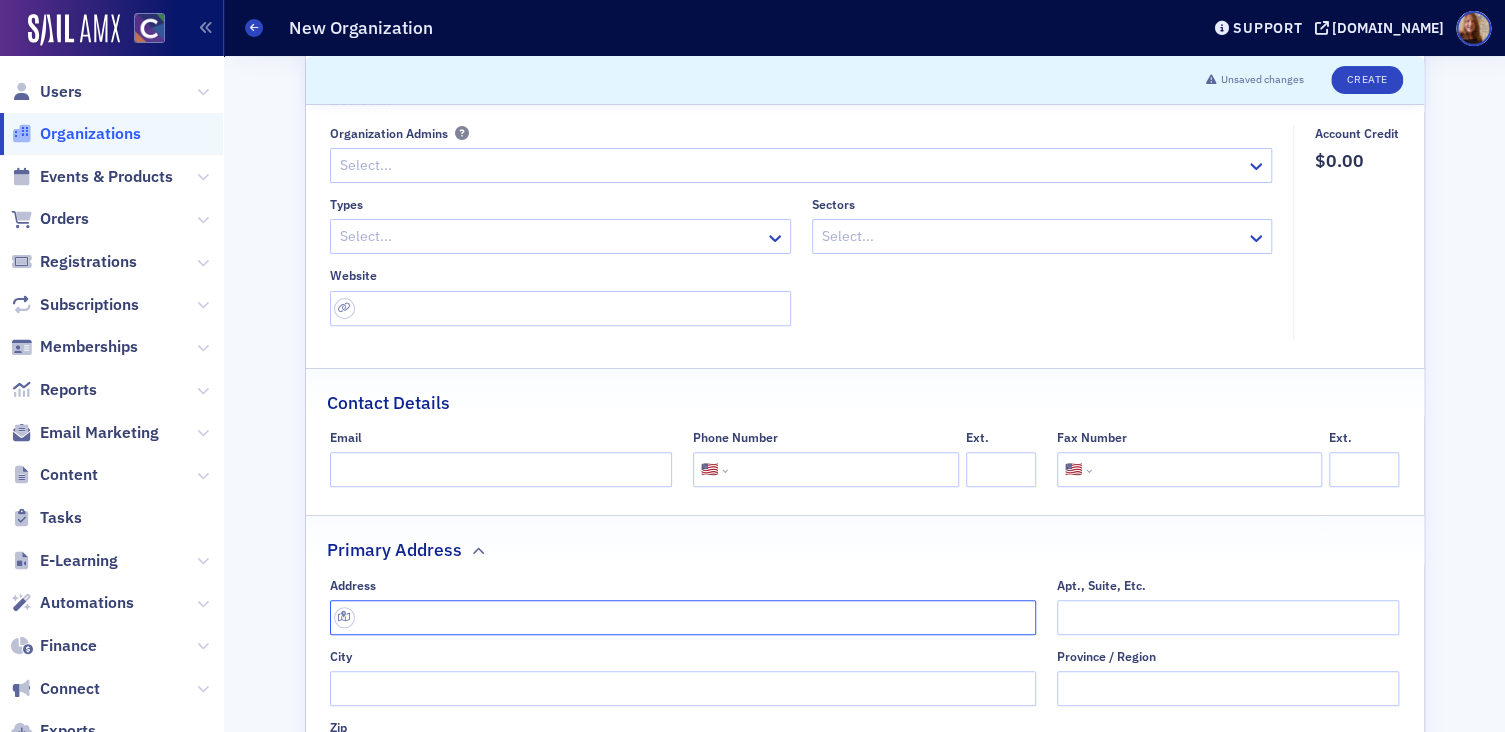 paste on "[STREET_ADDRESS]" 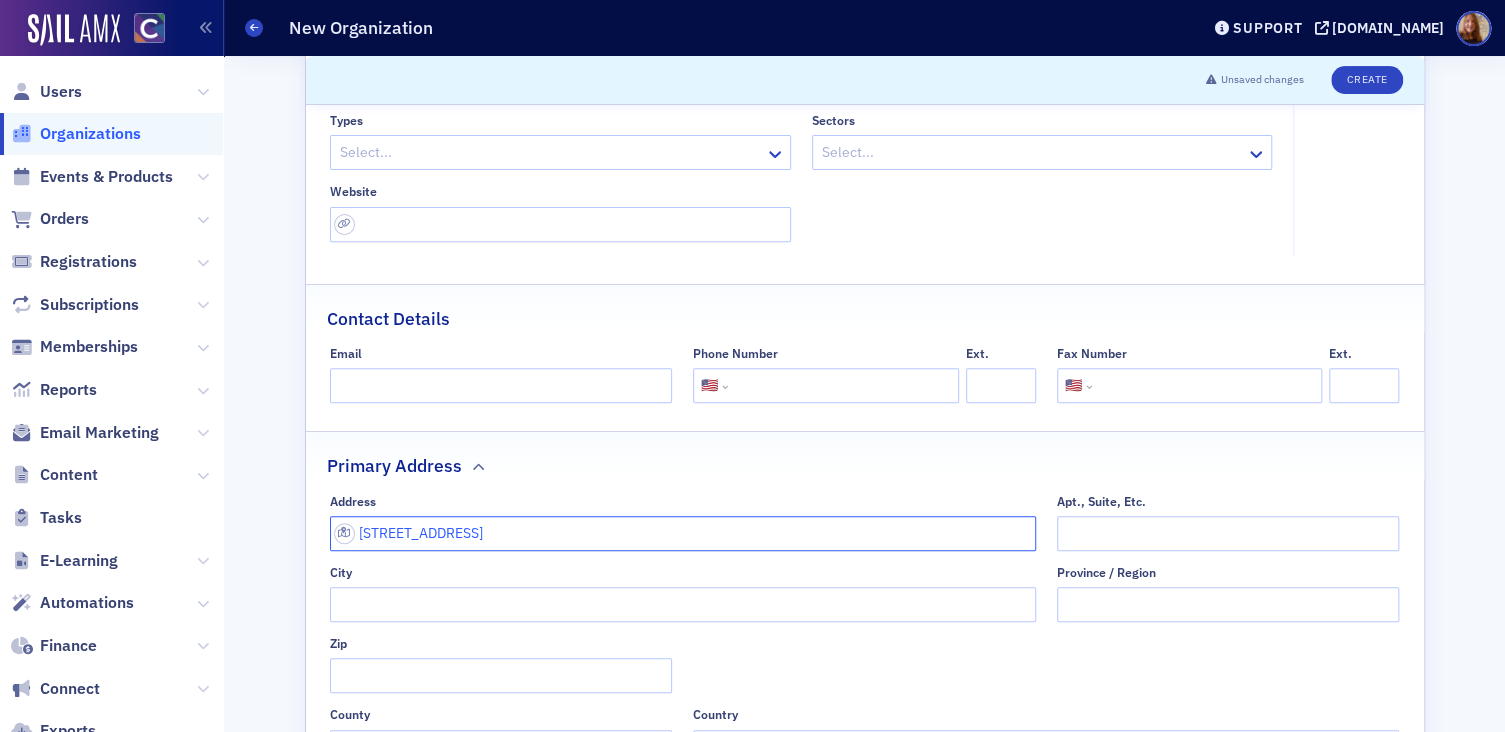 scroll, scrollTop: 466, scrollLeft: 0, axis: vertical 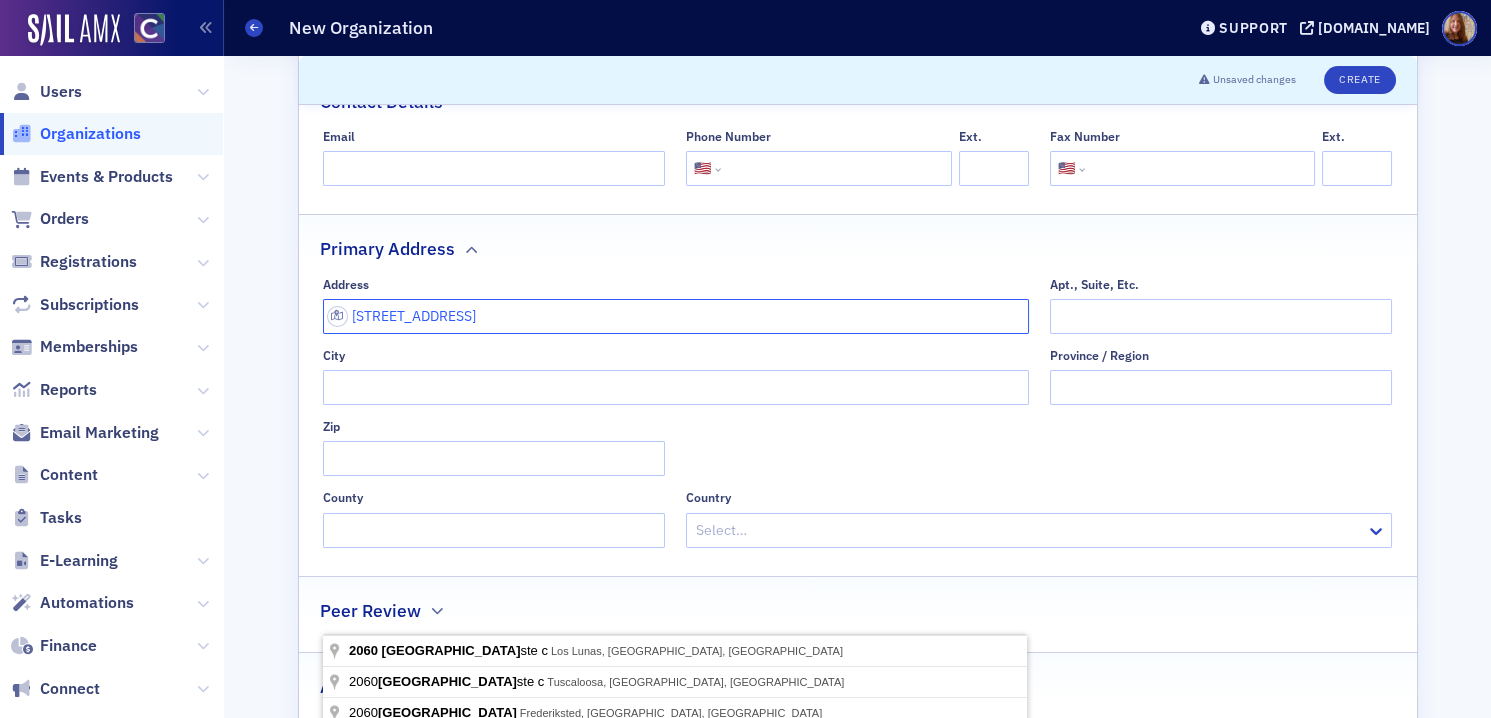 drag, startPoint x: 460, startPoint y: 318, endPoint x: 507, endPoint y: 319, distance: 47.010635 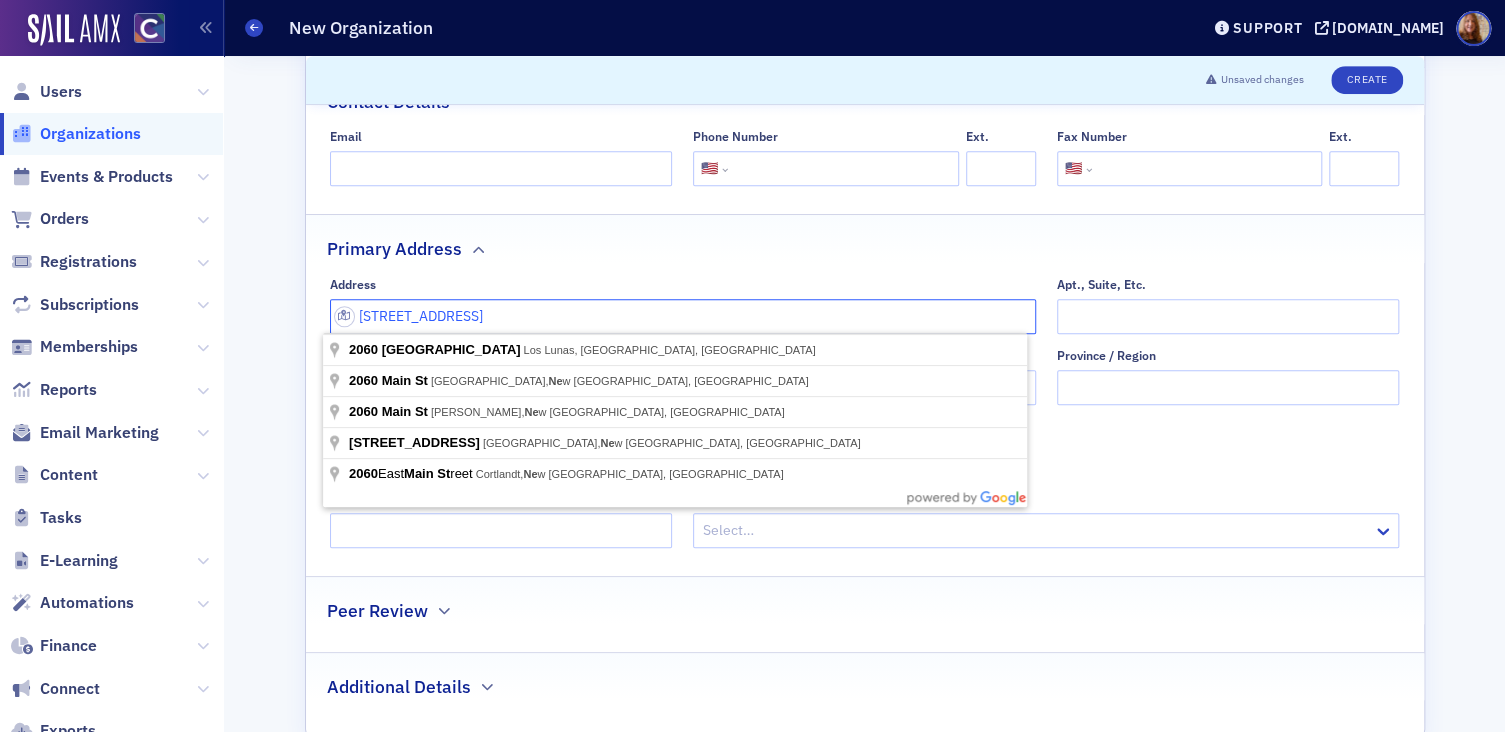 click 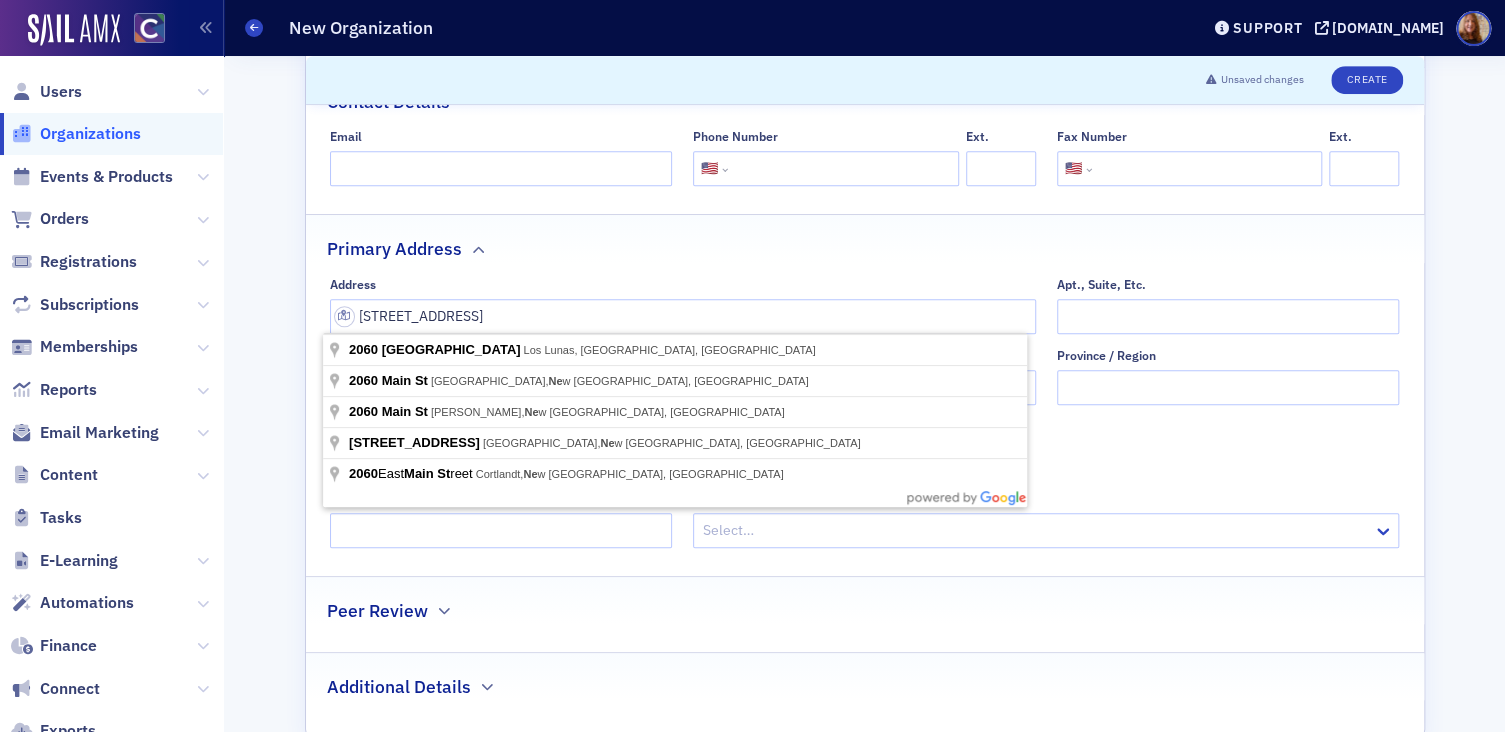 type on "[STREET_ADDRESS]" 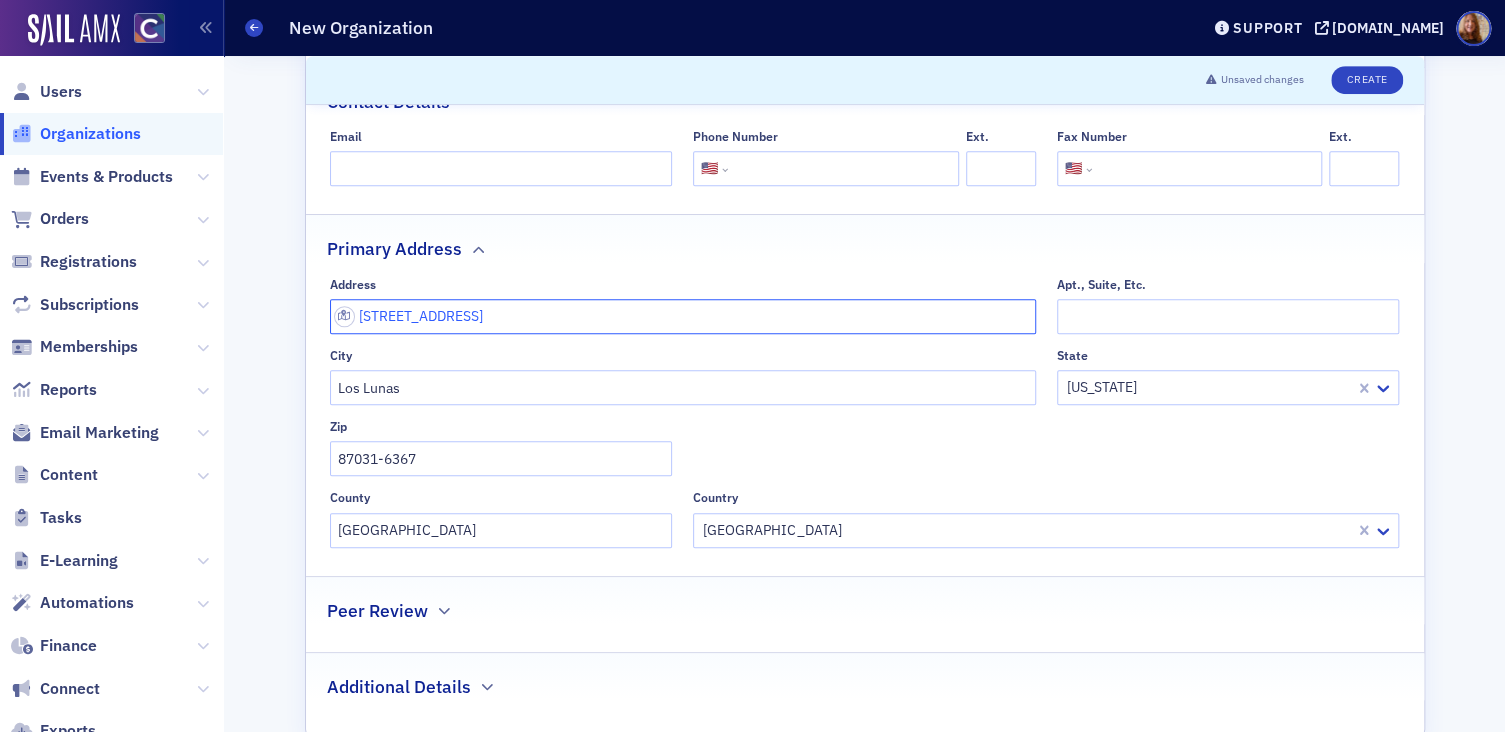 drag, startPoint x: 582, startPoint y: 314, endPoint x: 735, endPoint y: 310, distance: 153.05228 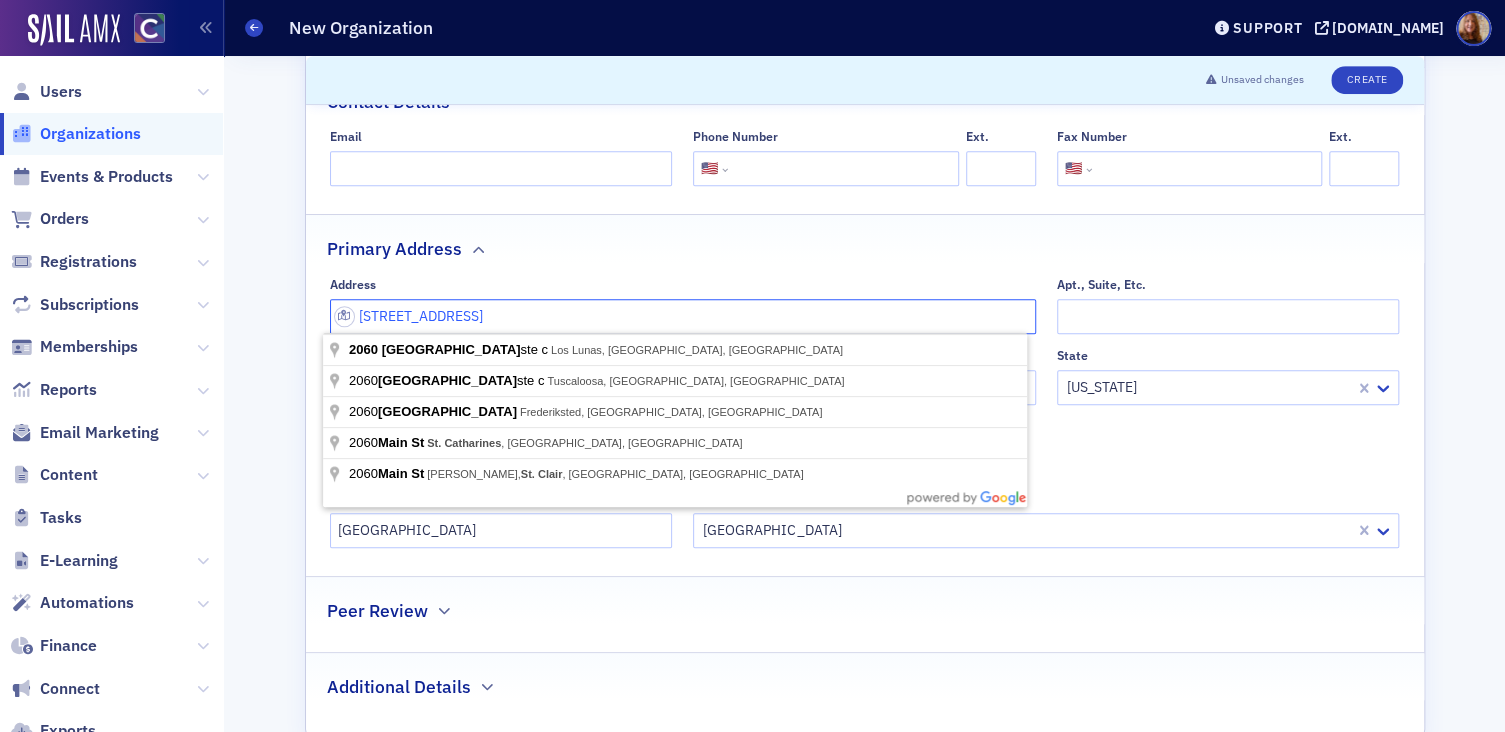 type on "[STREET_ADDRESS]" 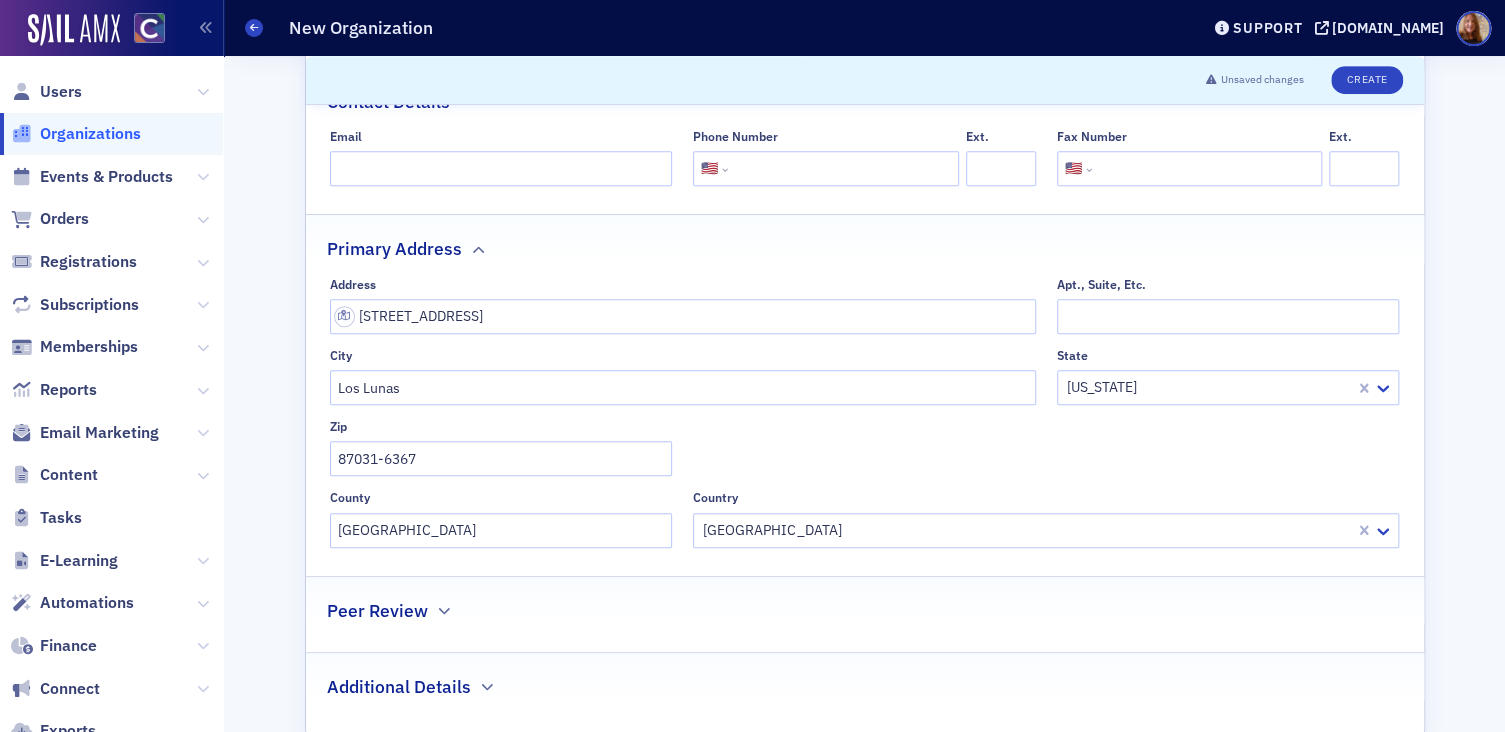 drag, startPoint x: 838, startPoint y: 270, endPoint x: 851, endPoint y: 268, distance: 13.152946 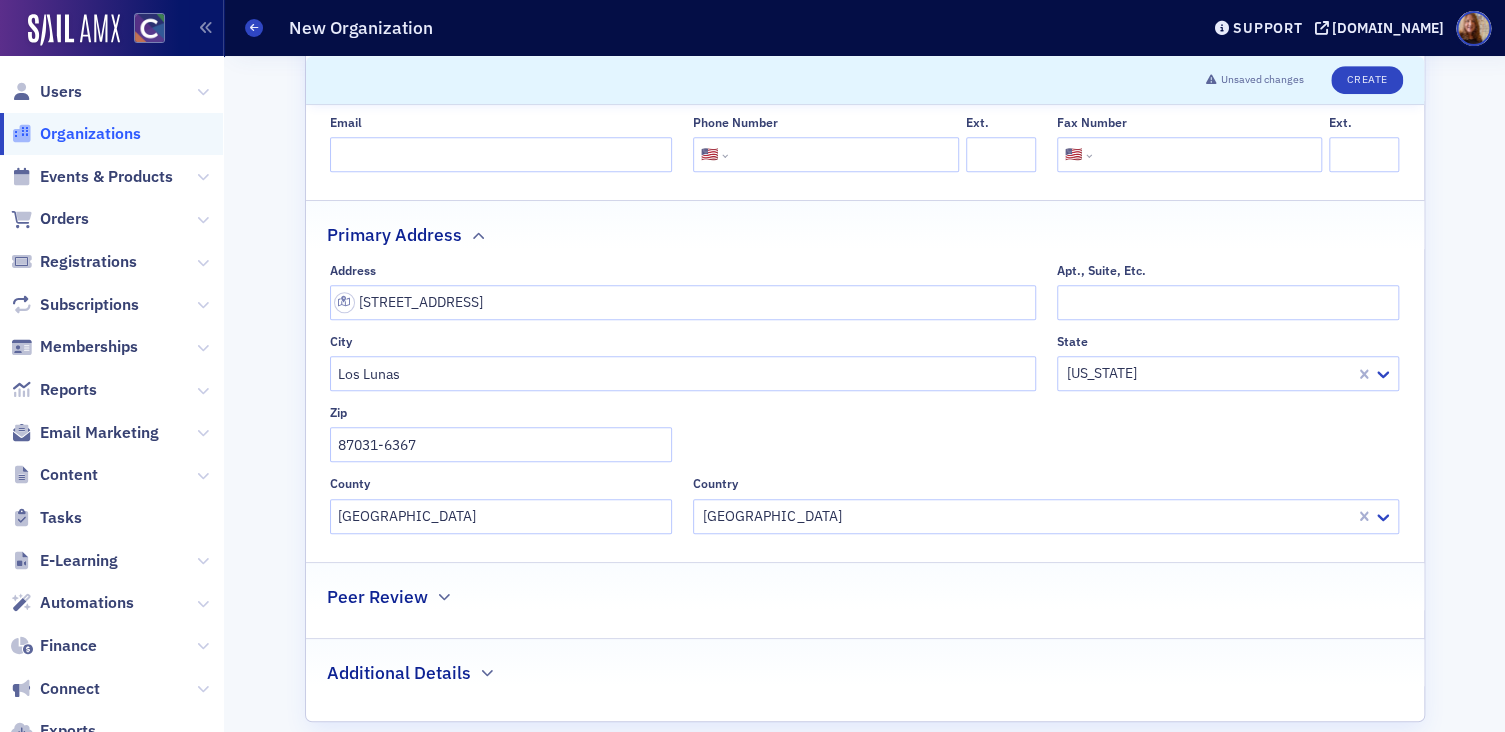 scroll, scrollTop: 504, scrollLeft: 0, axis: vertical 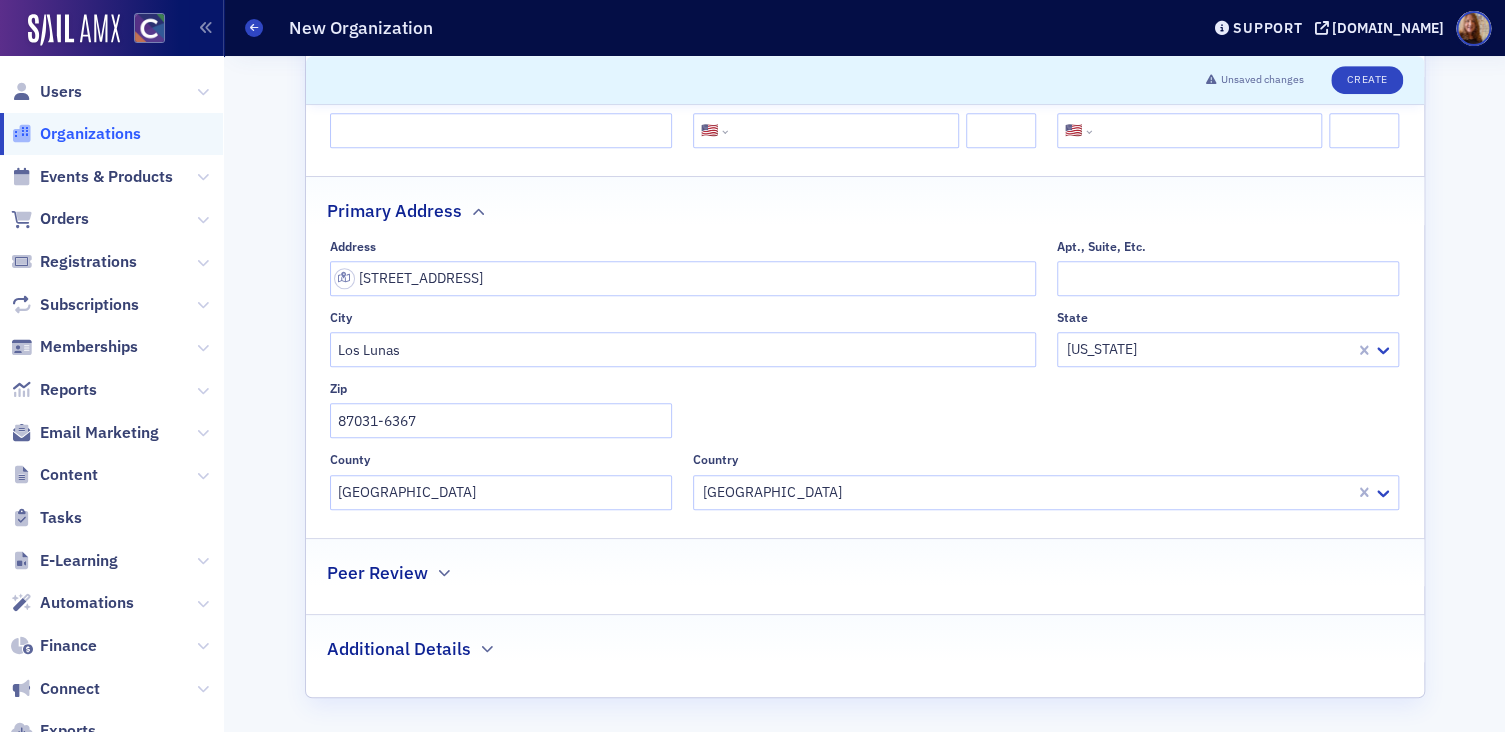click on "Peer Review" 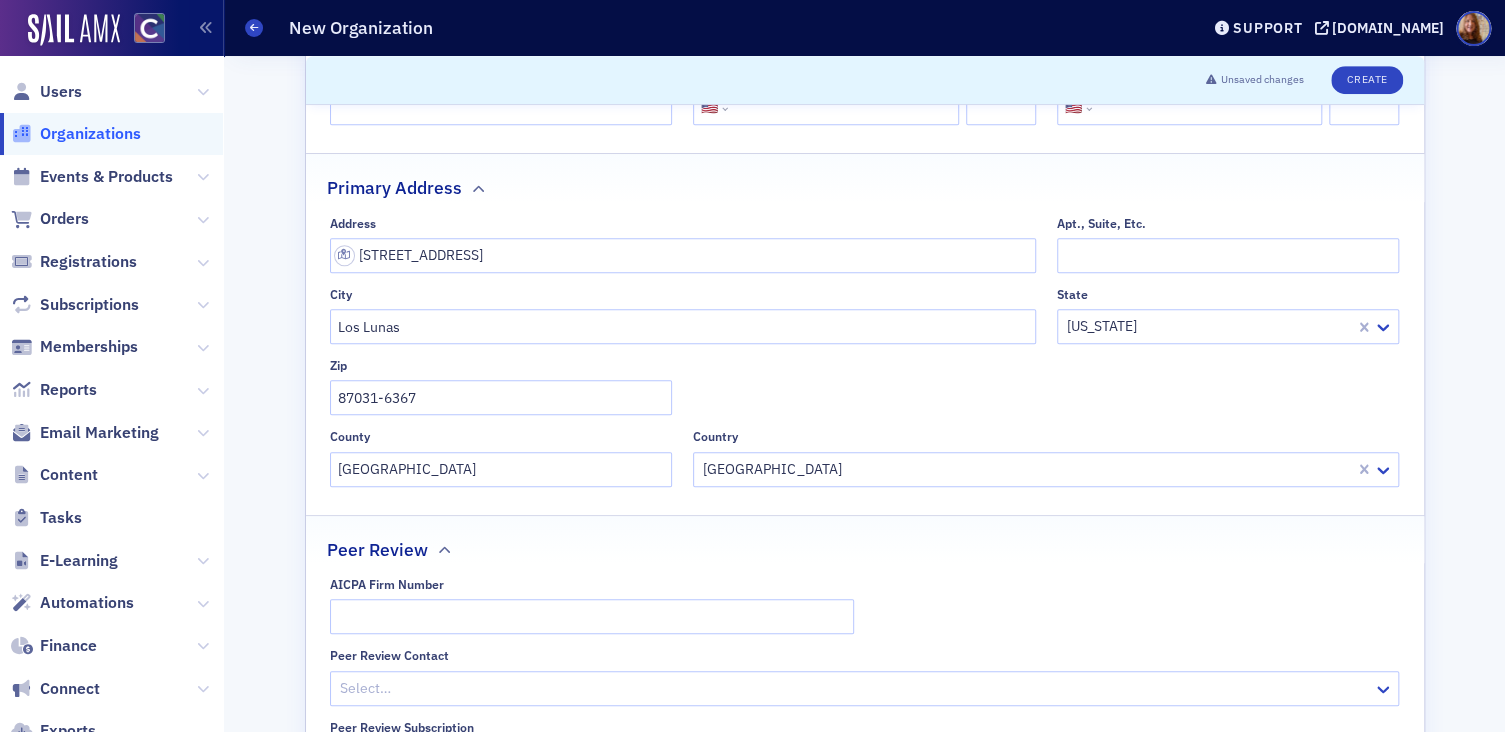 scroll, scrollTop: 640, scrollLeft: 0, axis: vertical 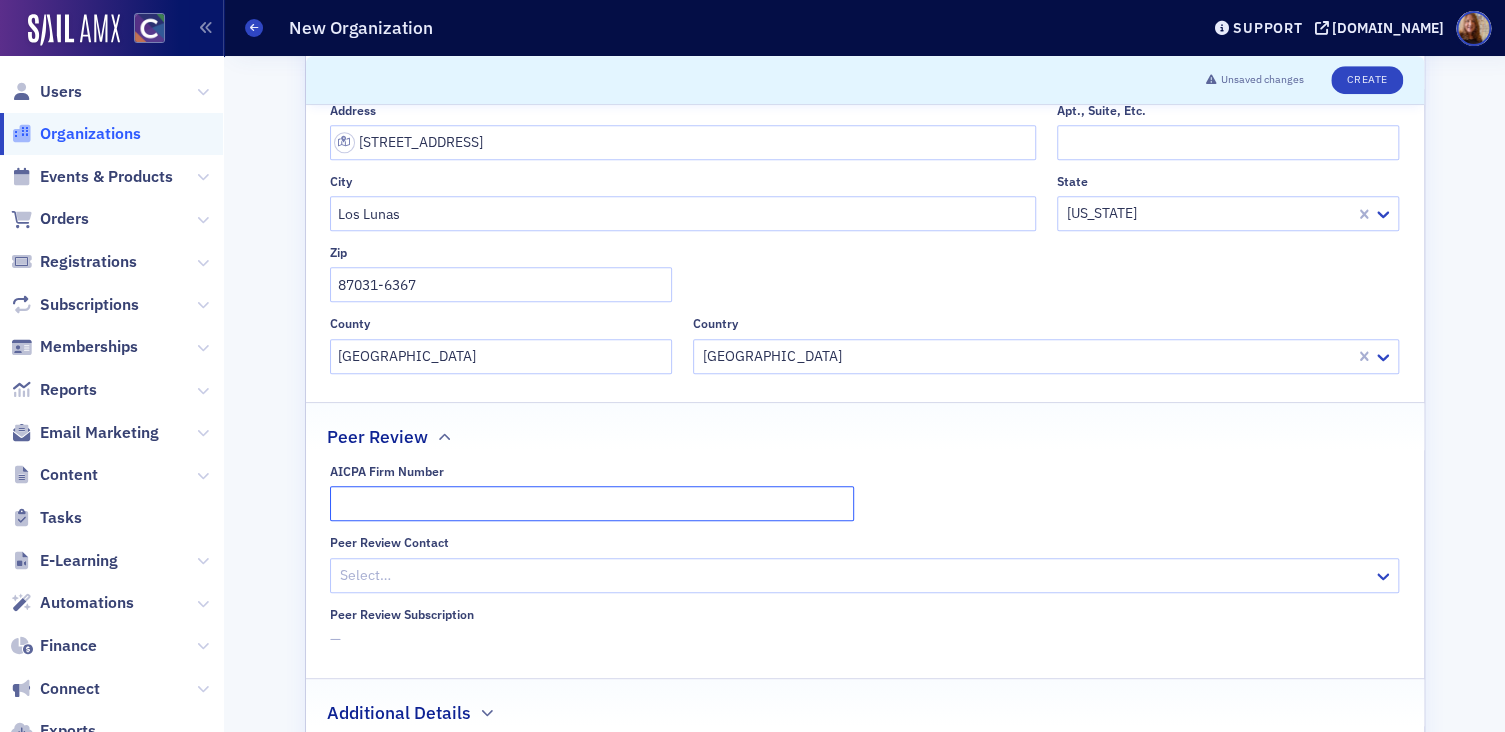 paste on "900256001751" 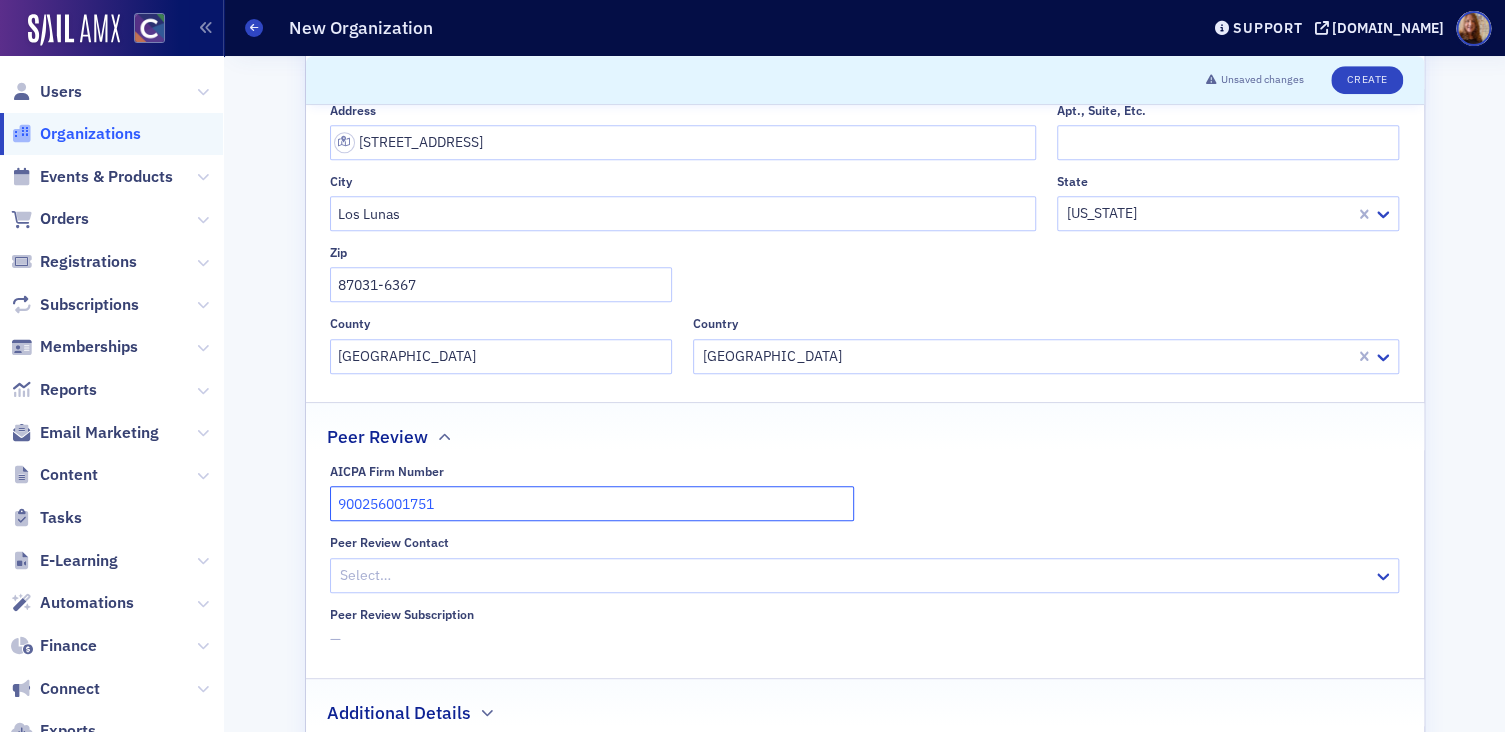 type on "900256001751" 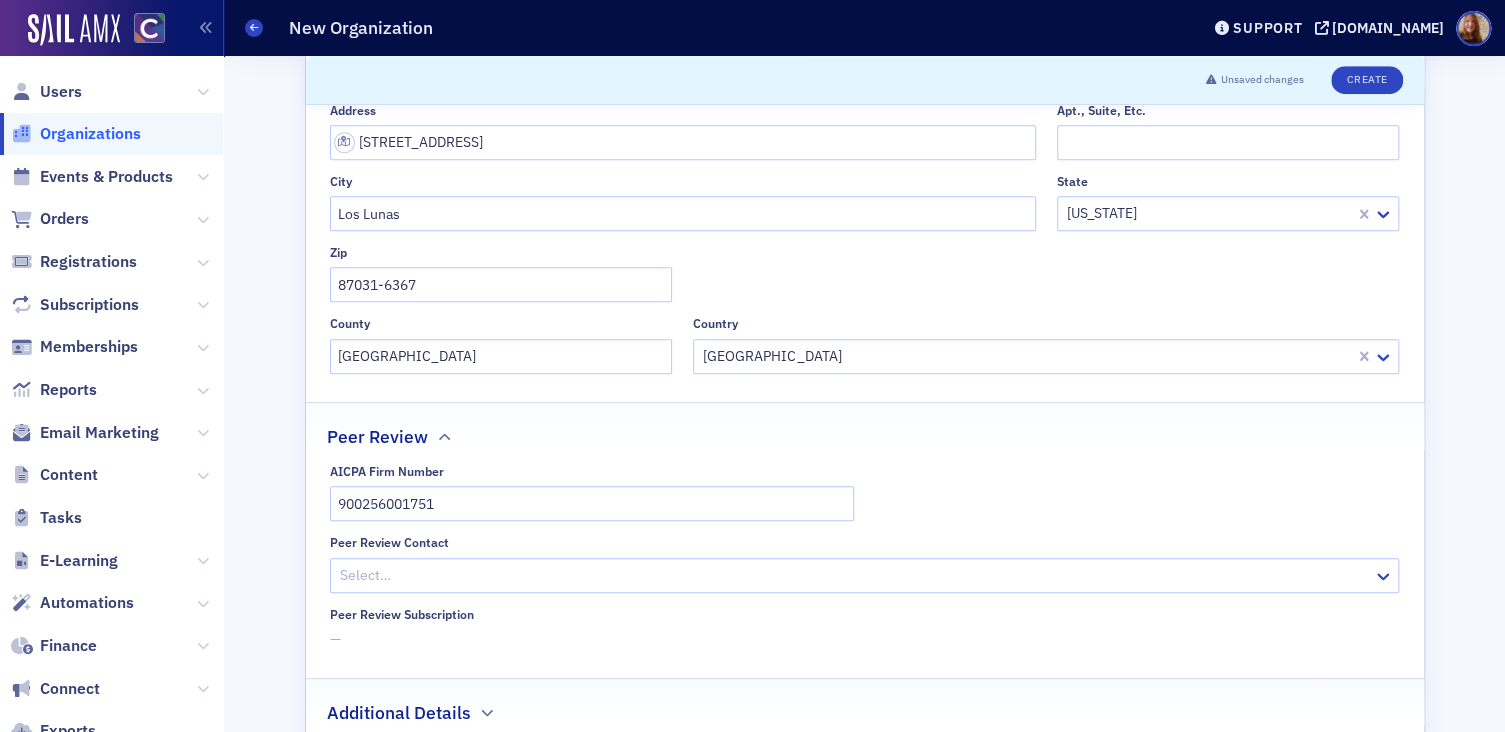click on "AICPA Firm Number 900256001751" 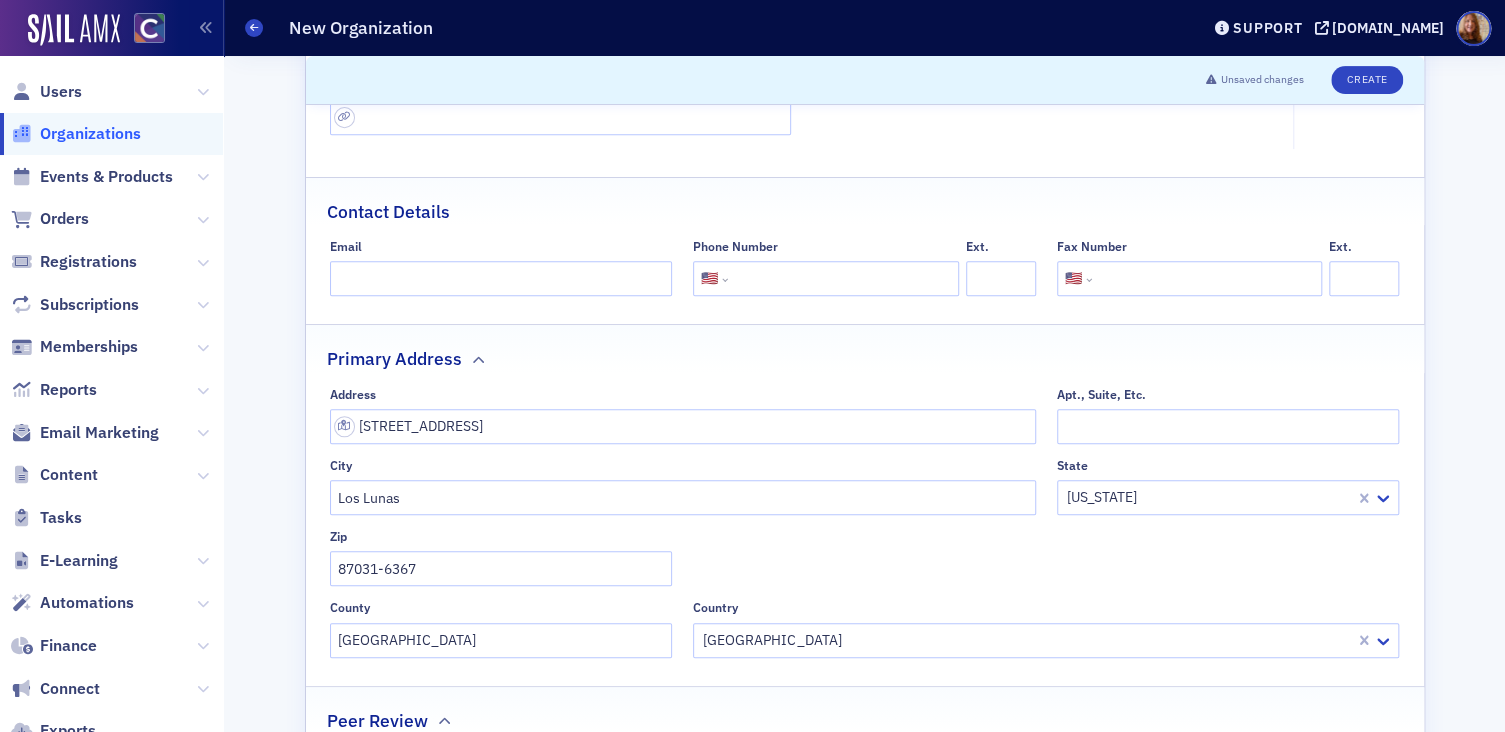 scroll, scrollTop: 357, scrollLeft: 0, axis: vertical 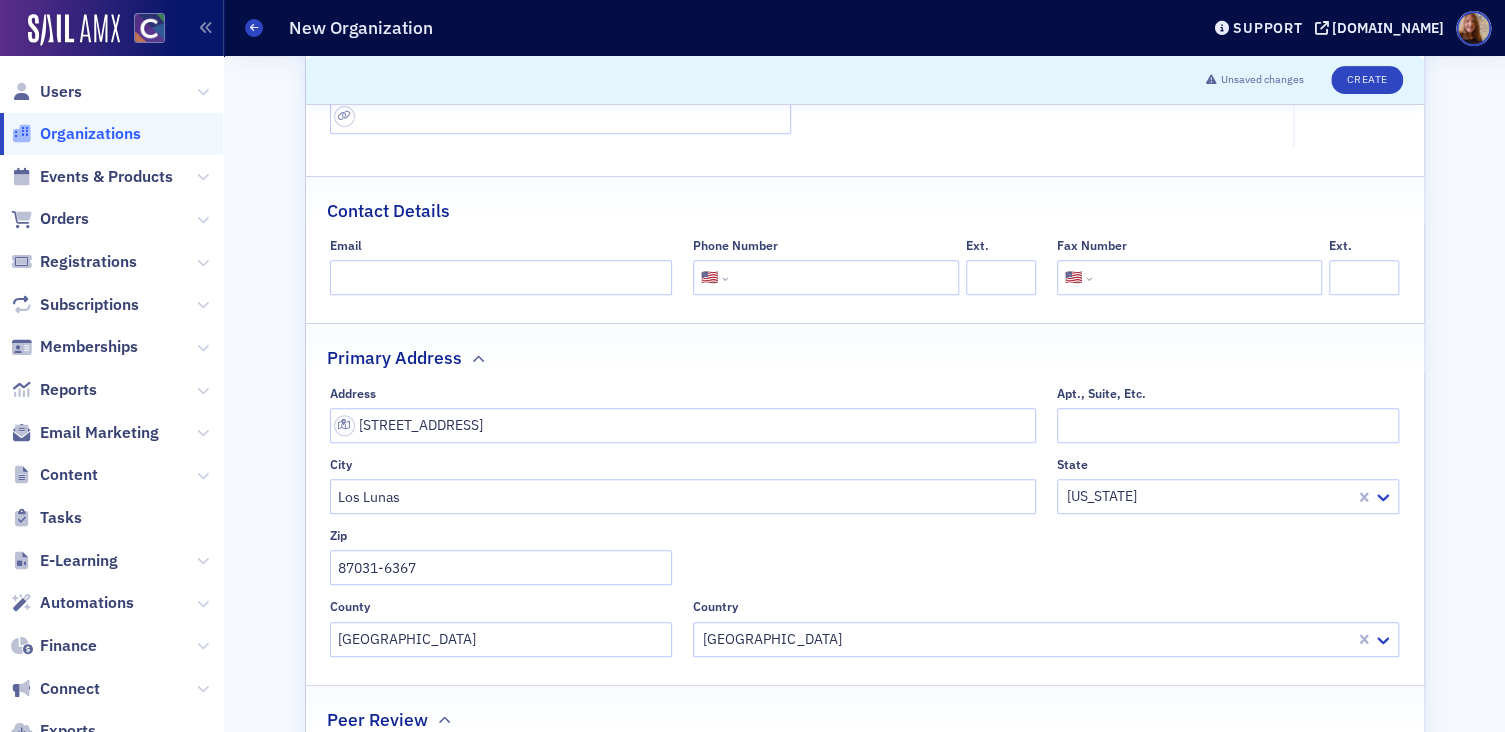 click 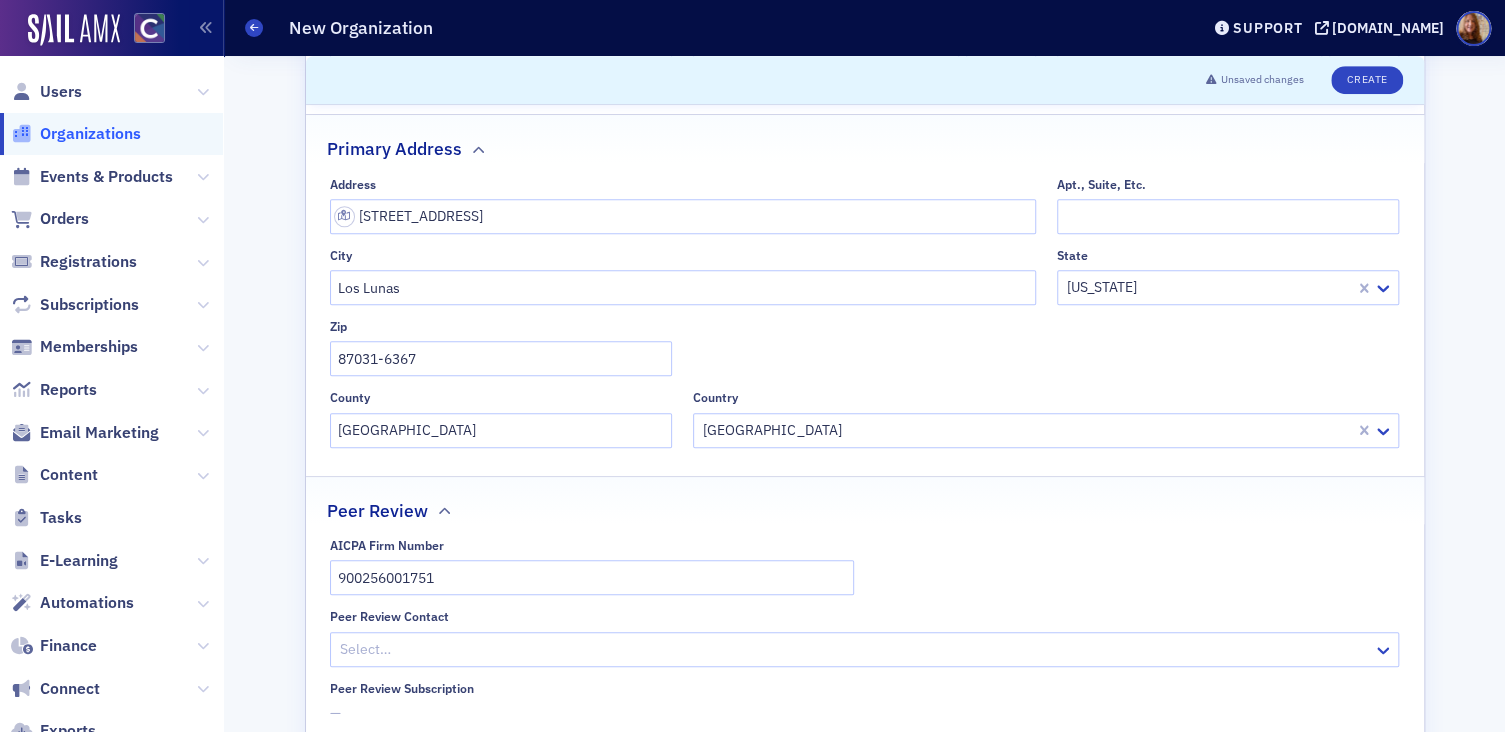 scroll, scrollTop: 78, scrollLeft: 0, axis: vertical 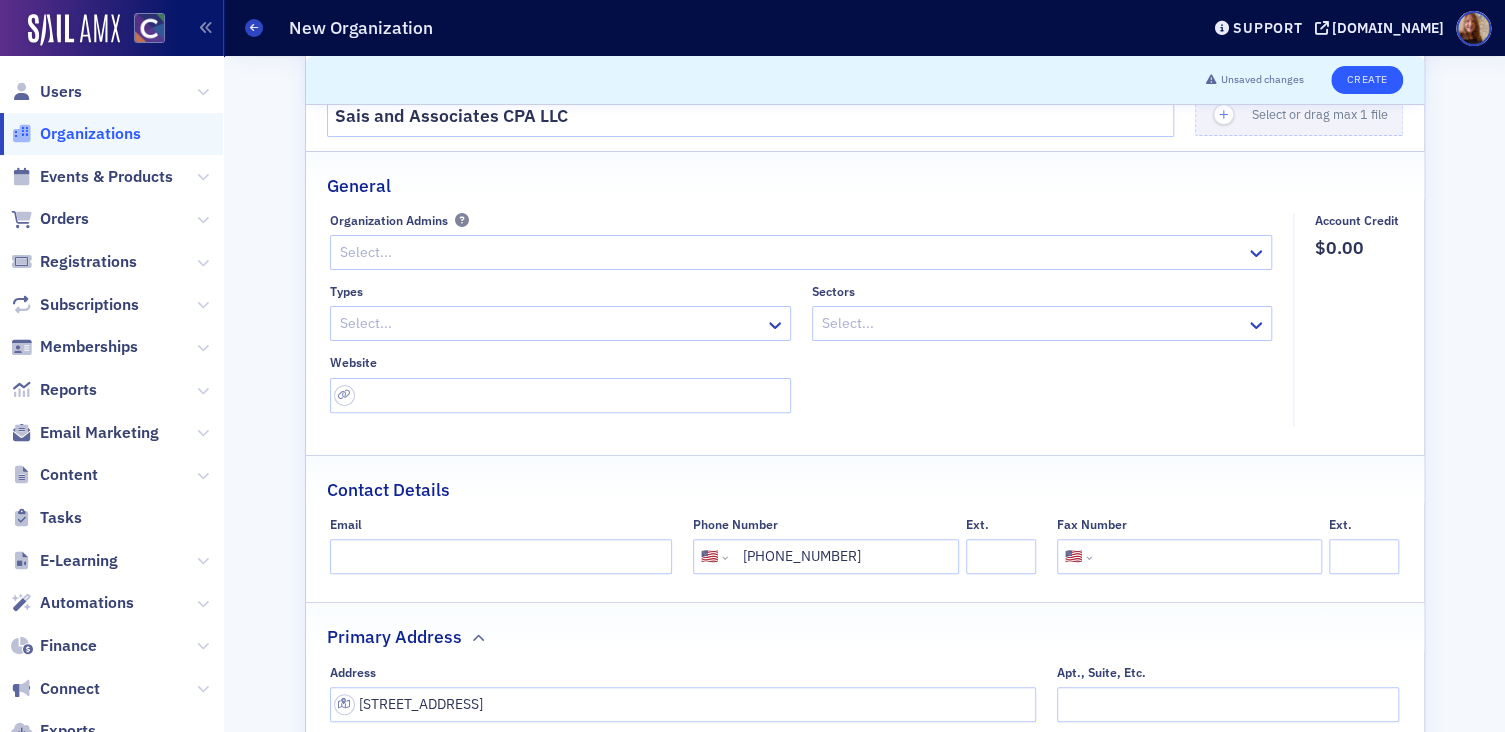type on "[PHONE_NUMBER]" 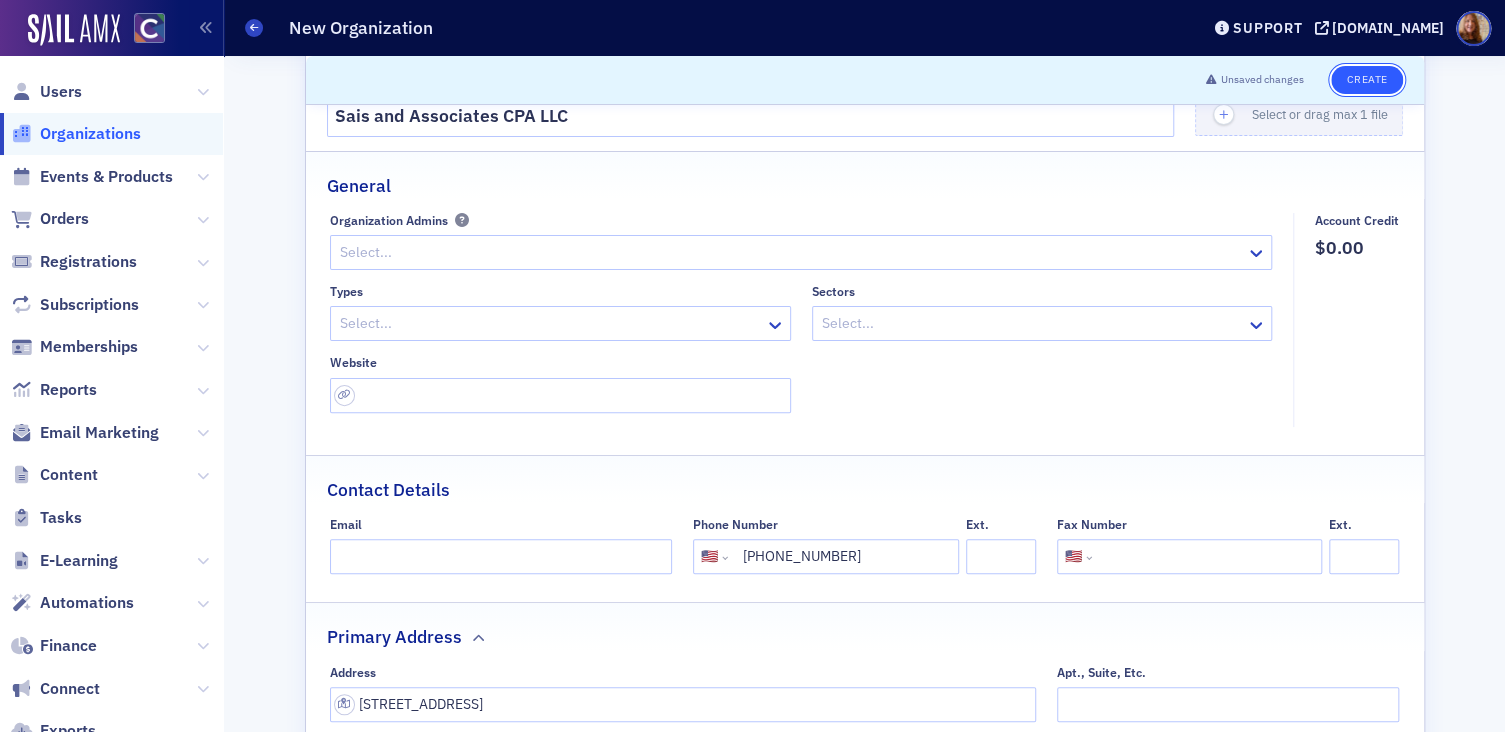 click on "Create" 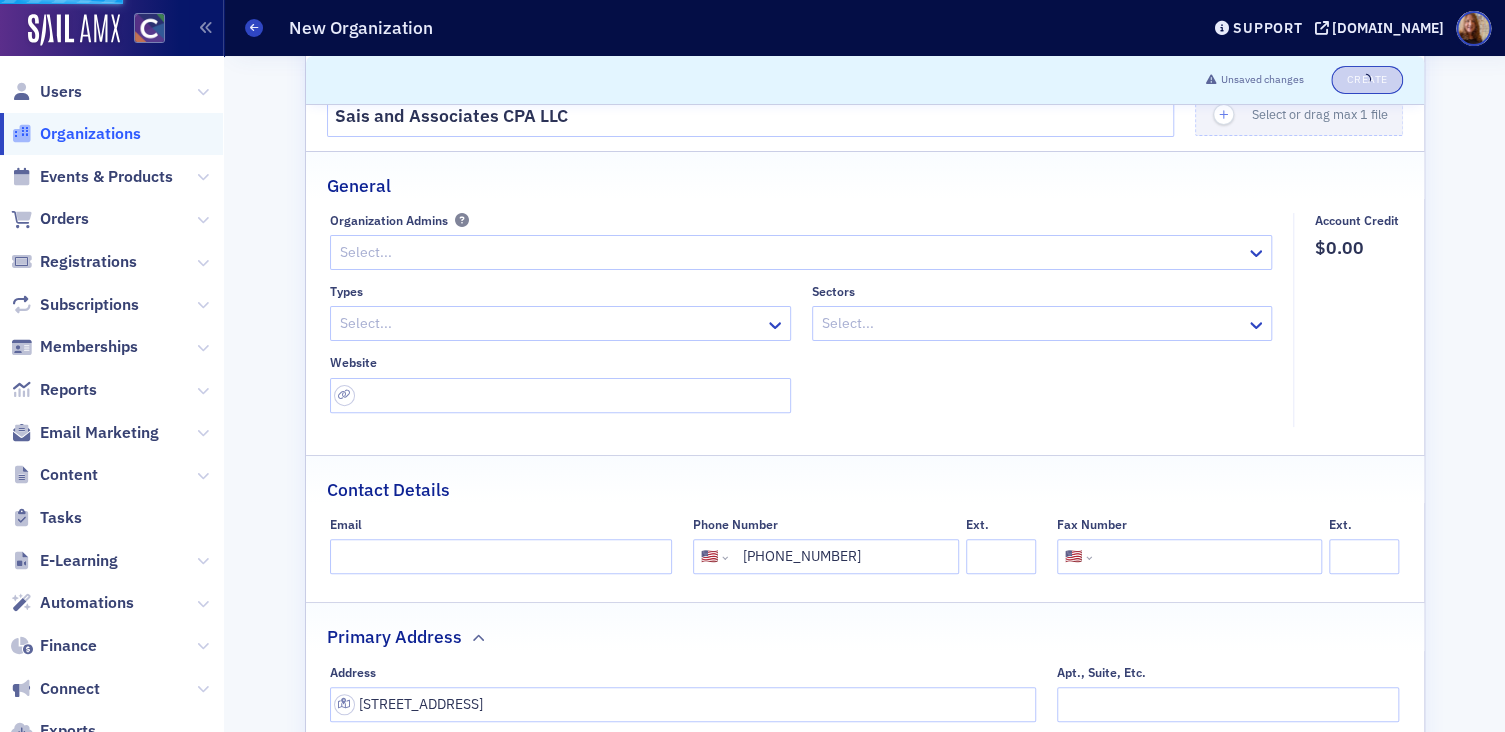 select on "US" 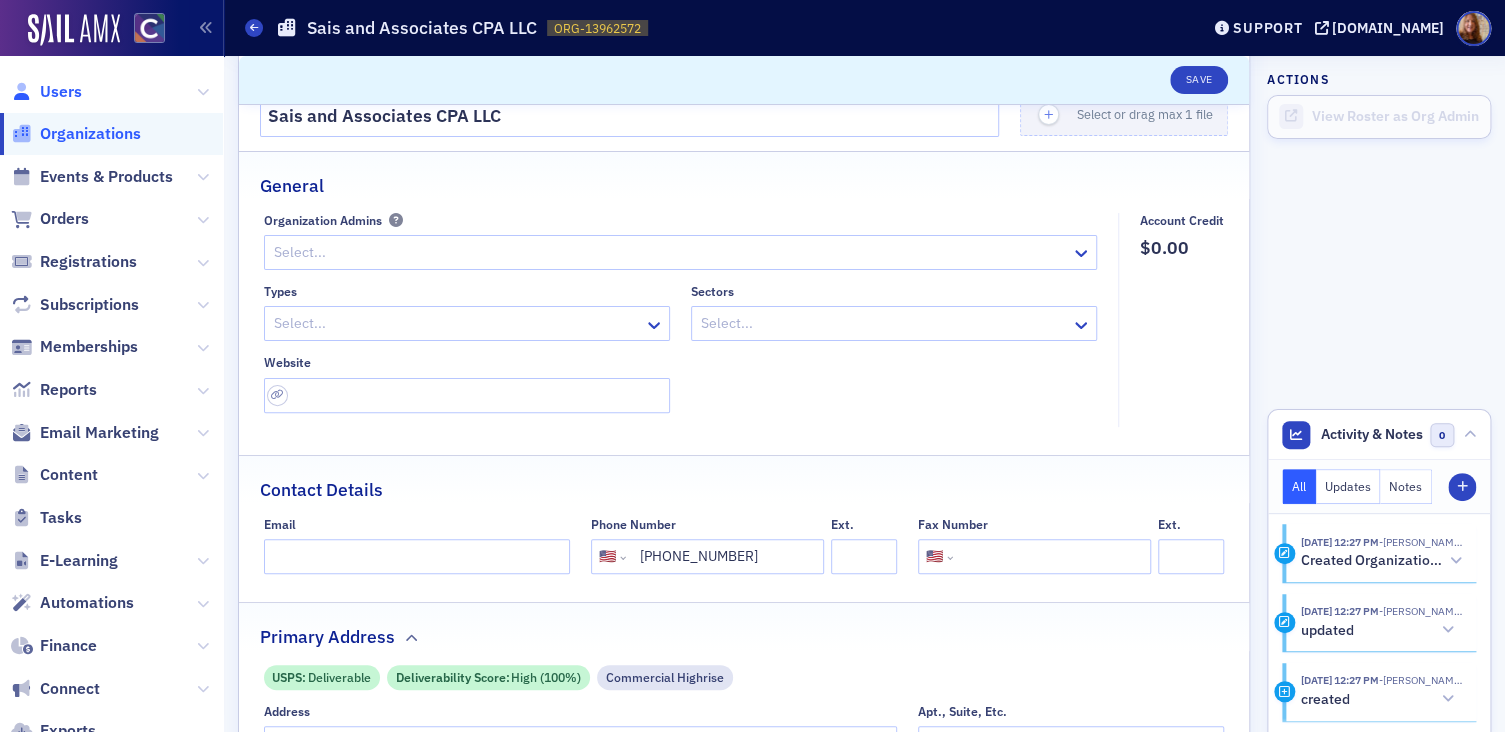 click on "Users" 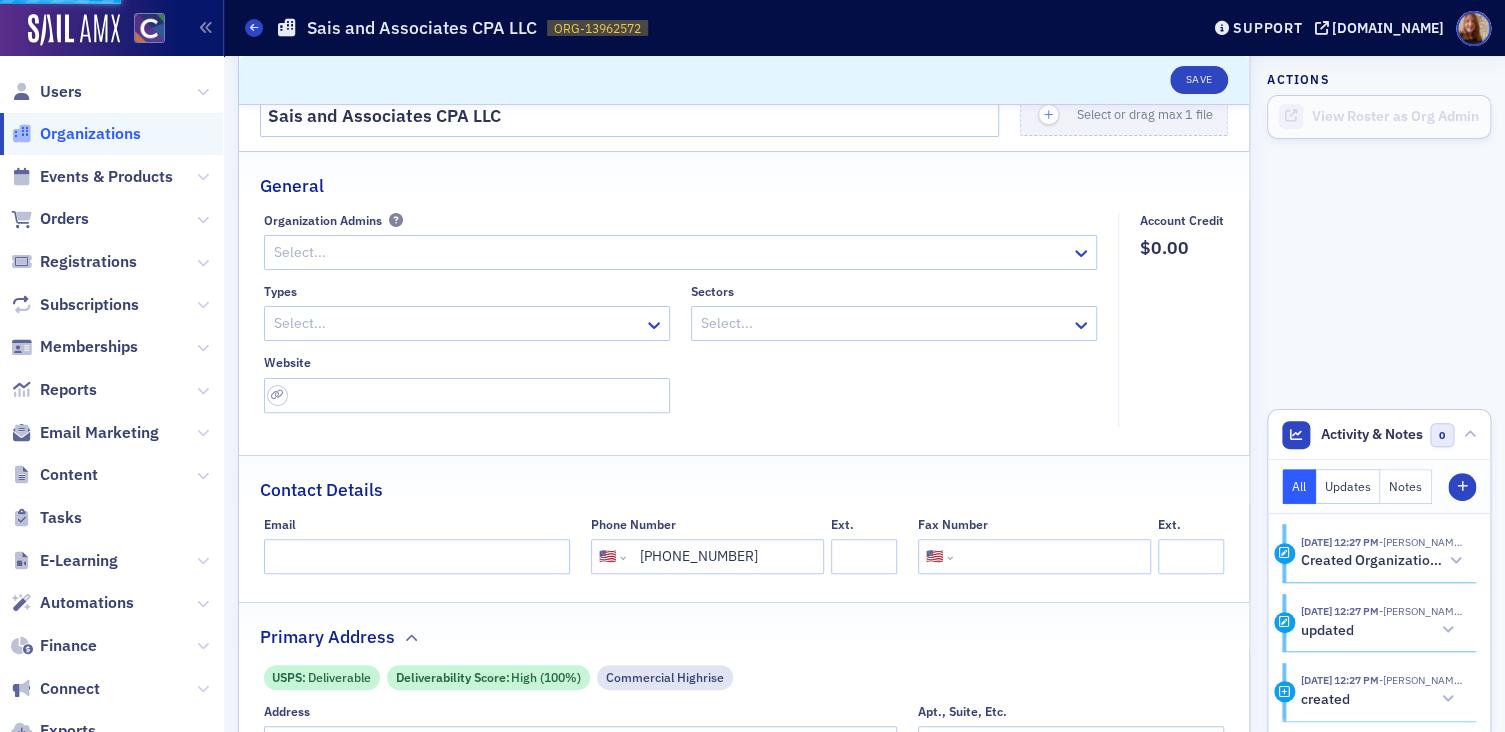 scroll, scrollTop: 0, scrollLeft: 0, axis: both 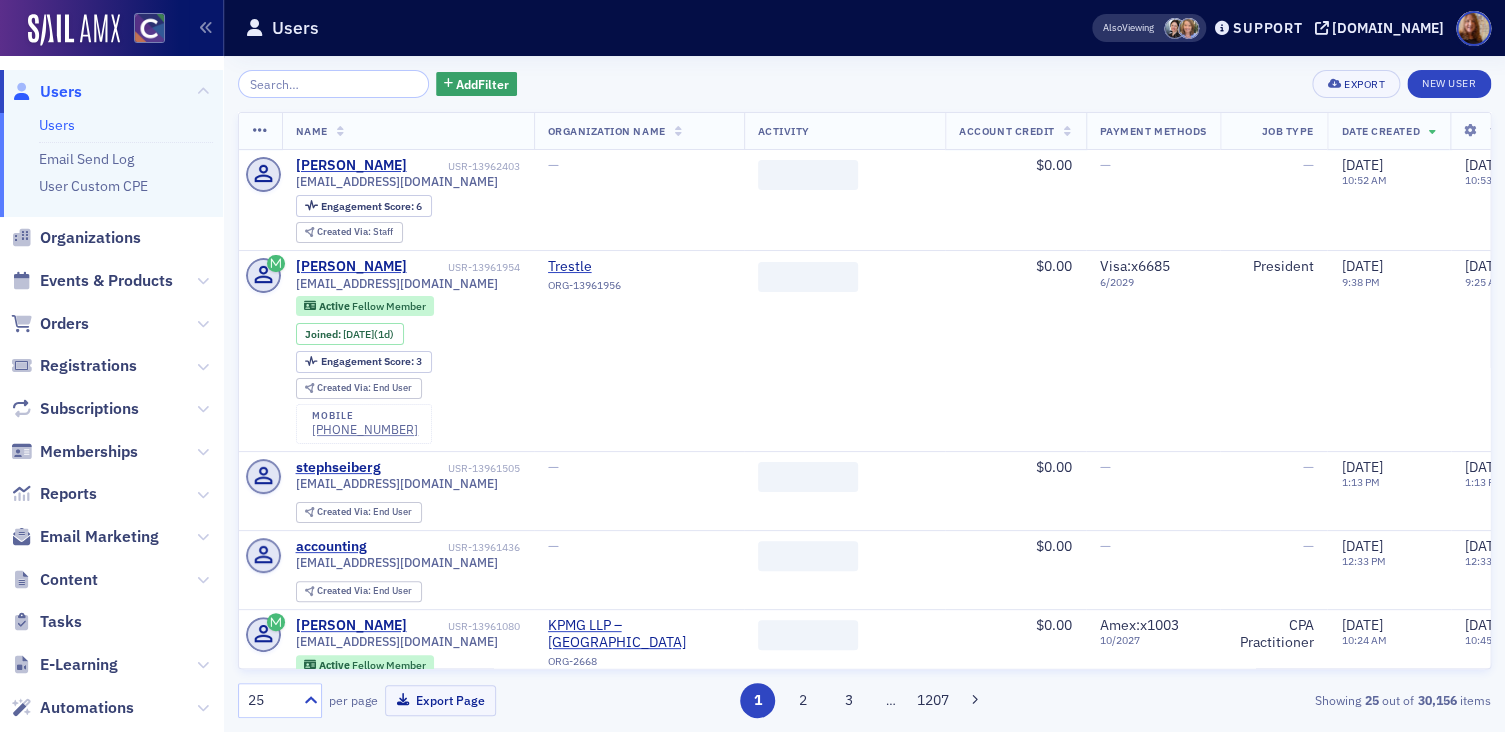 drag, startPoint x: 266, startPoint y: 96, endPoint x: 279, endPoint y: 95, distance: 13.038404 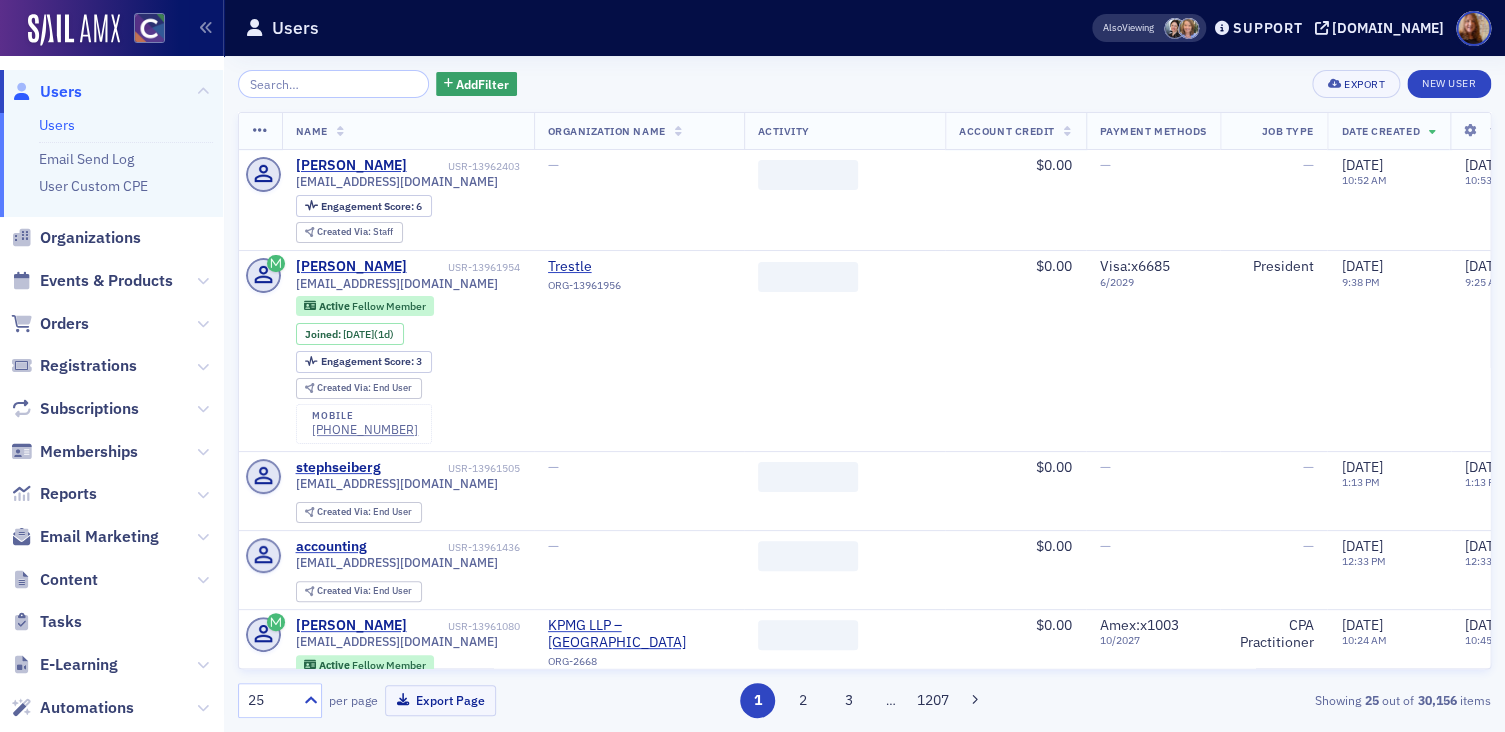 click 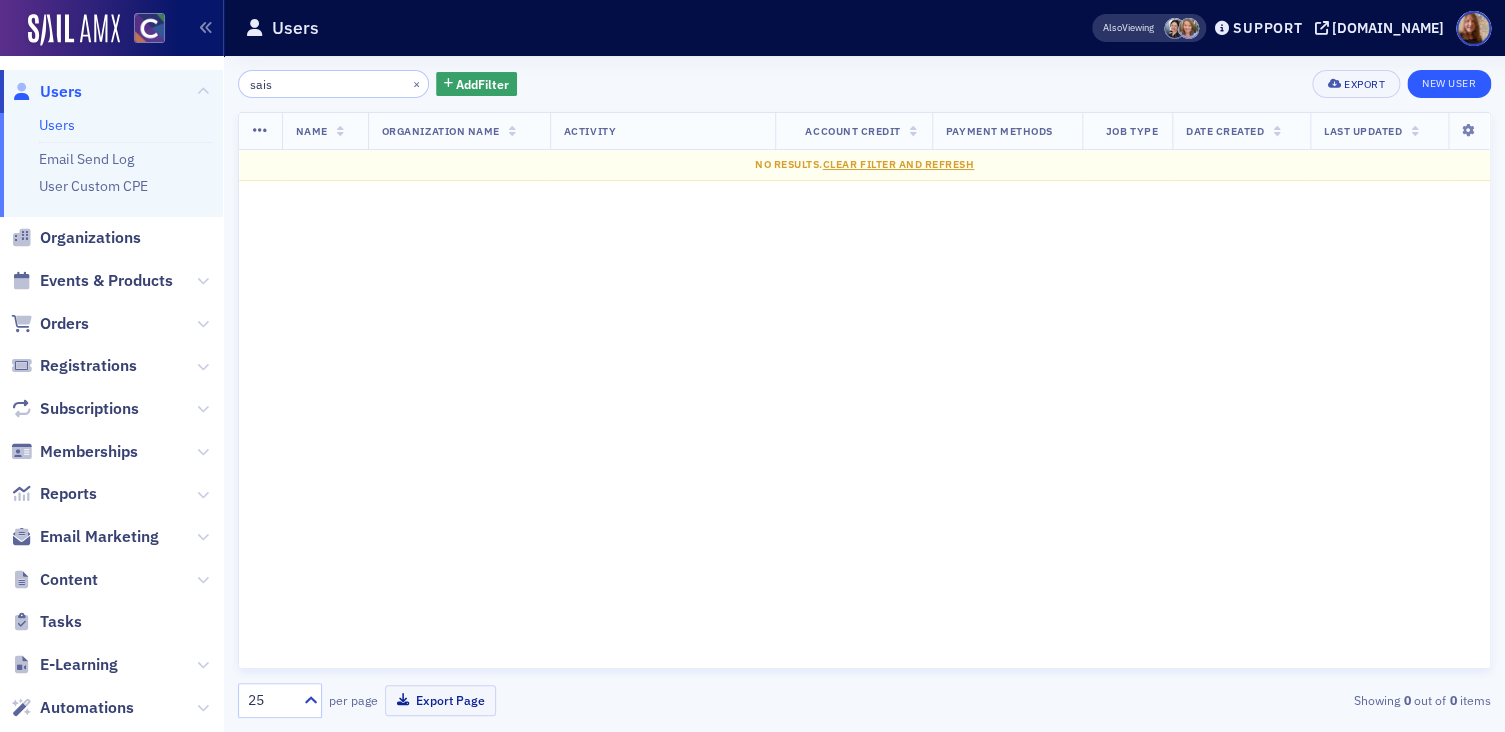type on "sais" 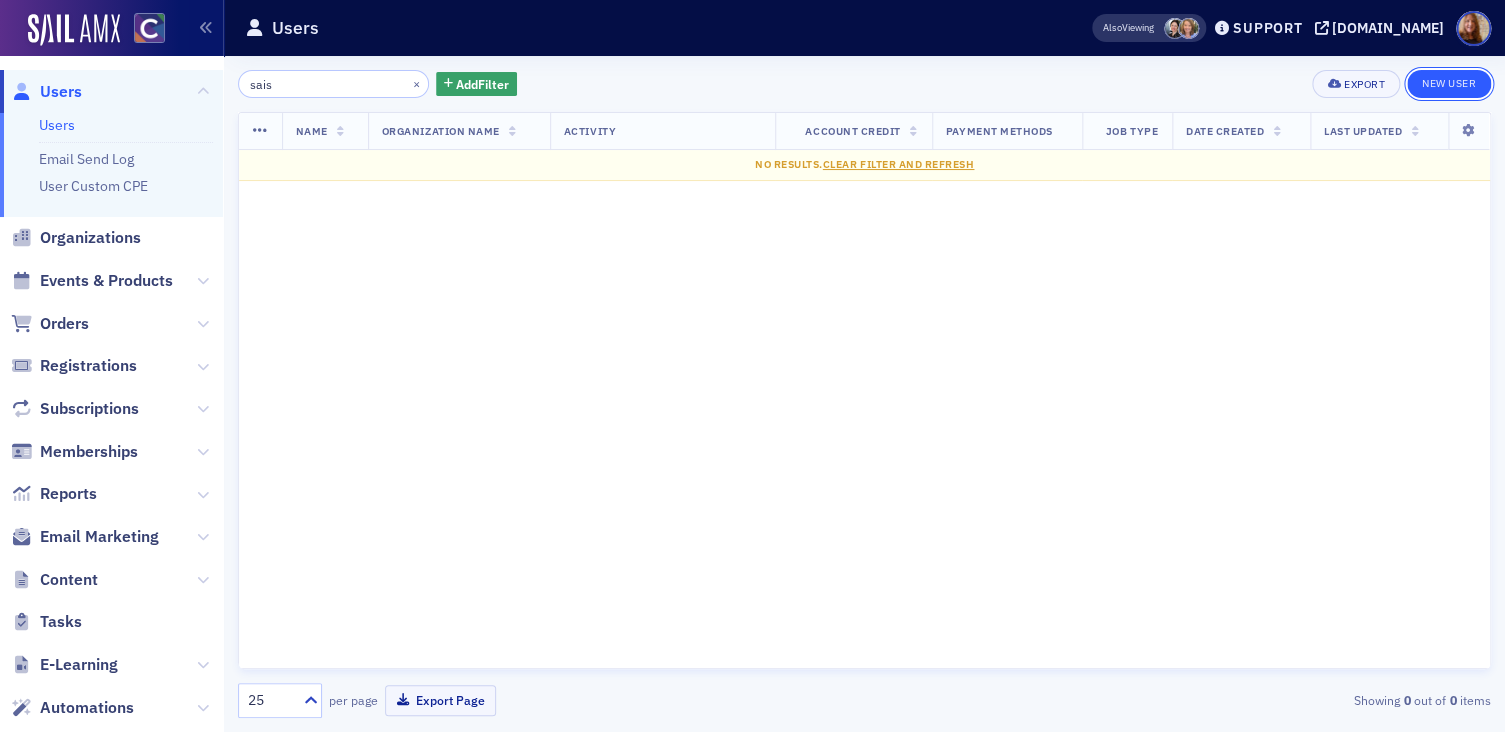 click on "New User" 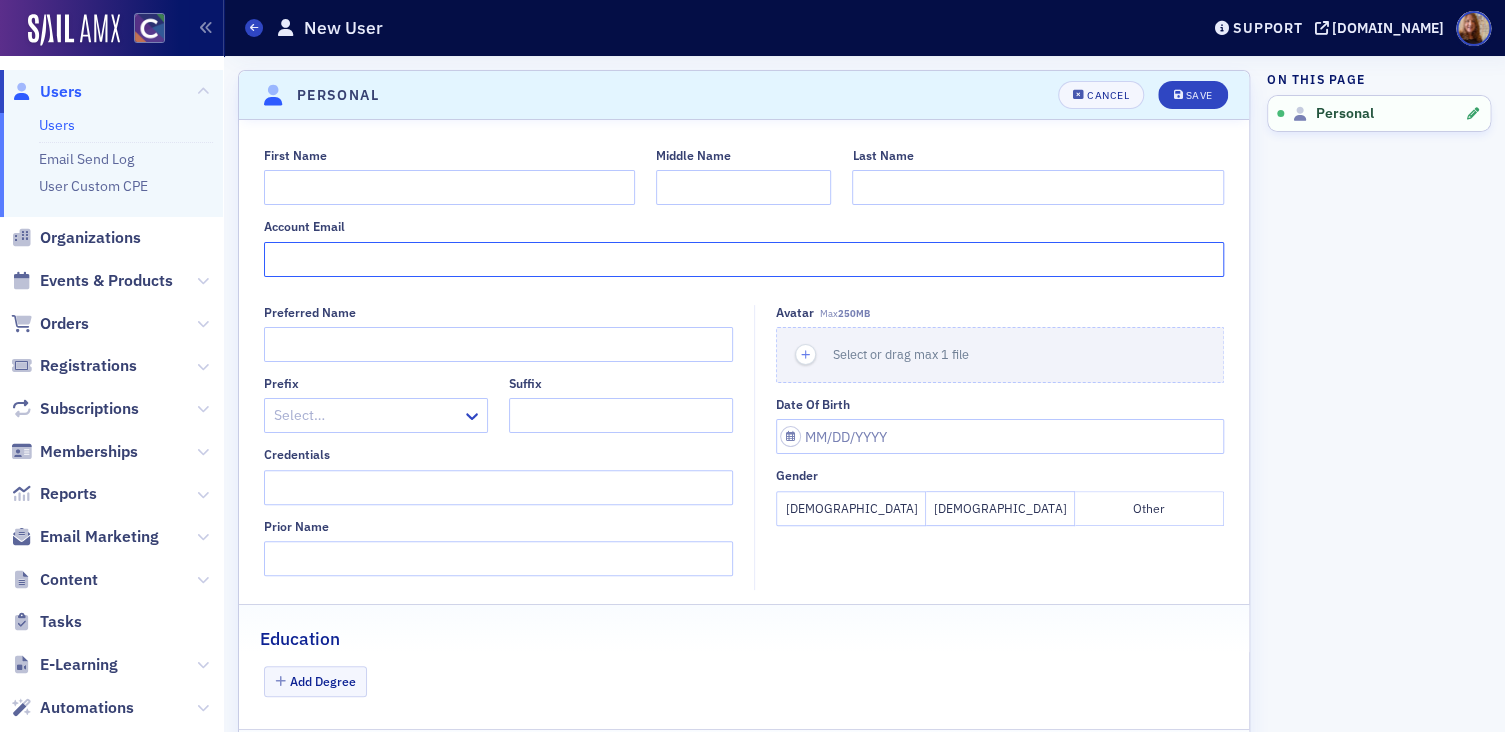 click on "Account Email" 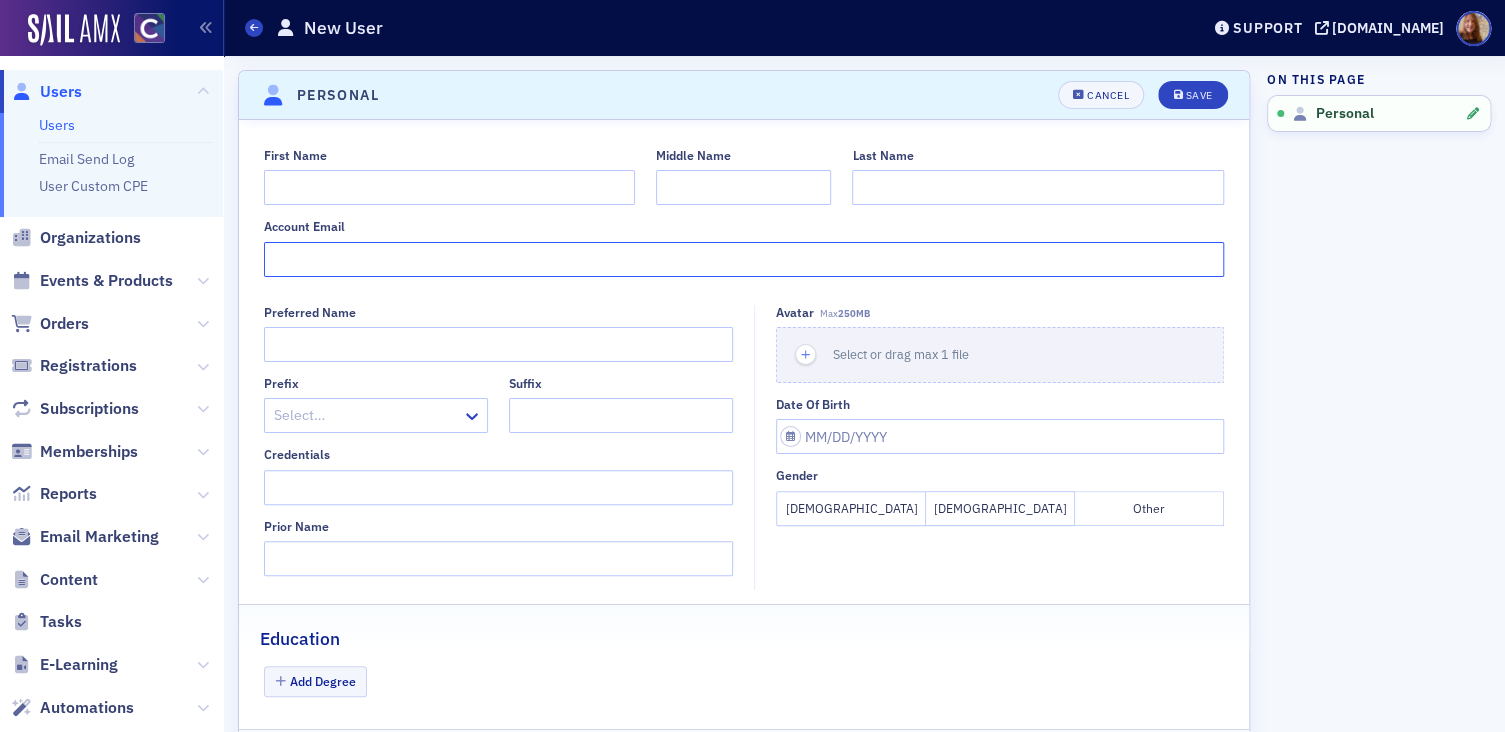 paste on "[EMAIL_ADDRESS][DOMAIN_NAME]" 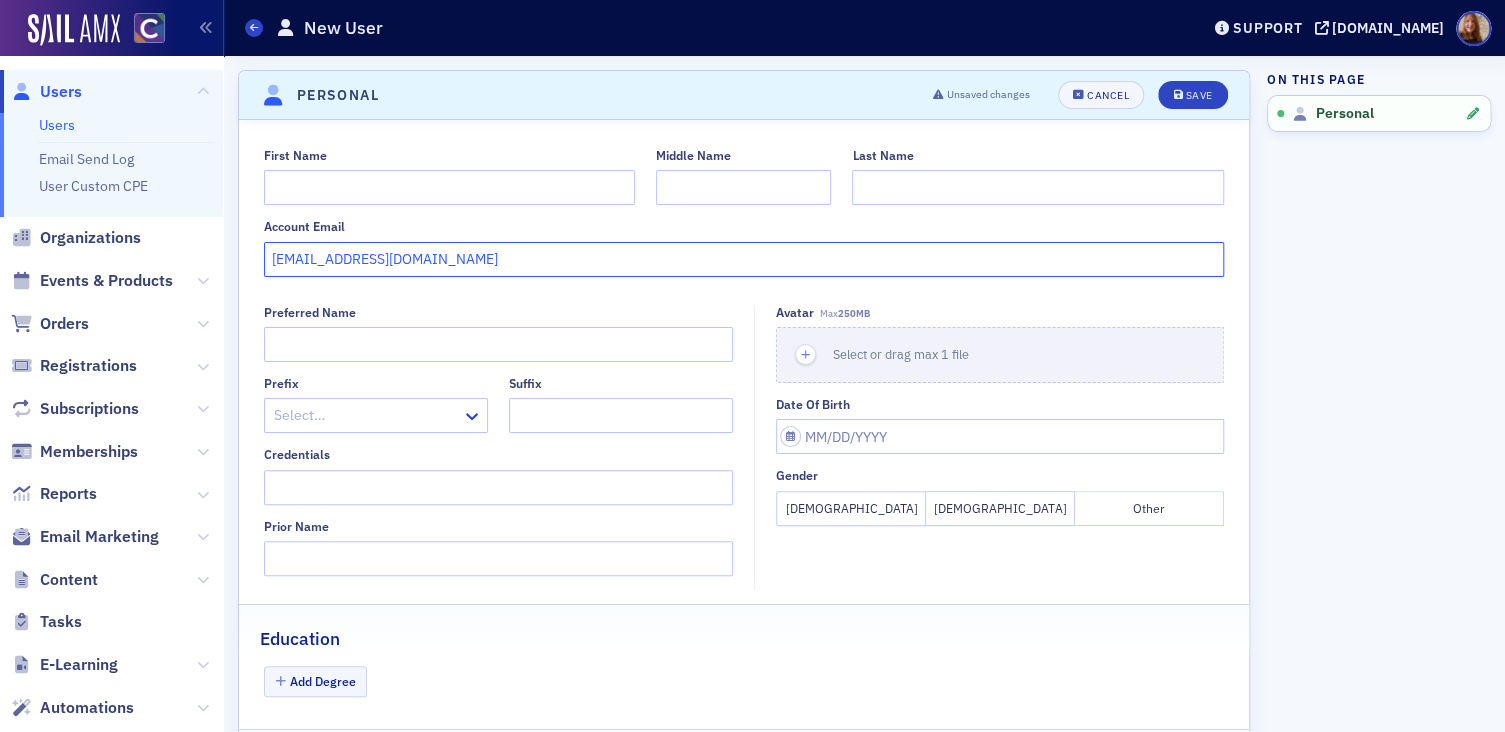 type on "[EMAIL_ADDRESS][DOMAIN_NAME]" 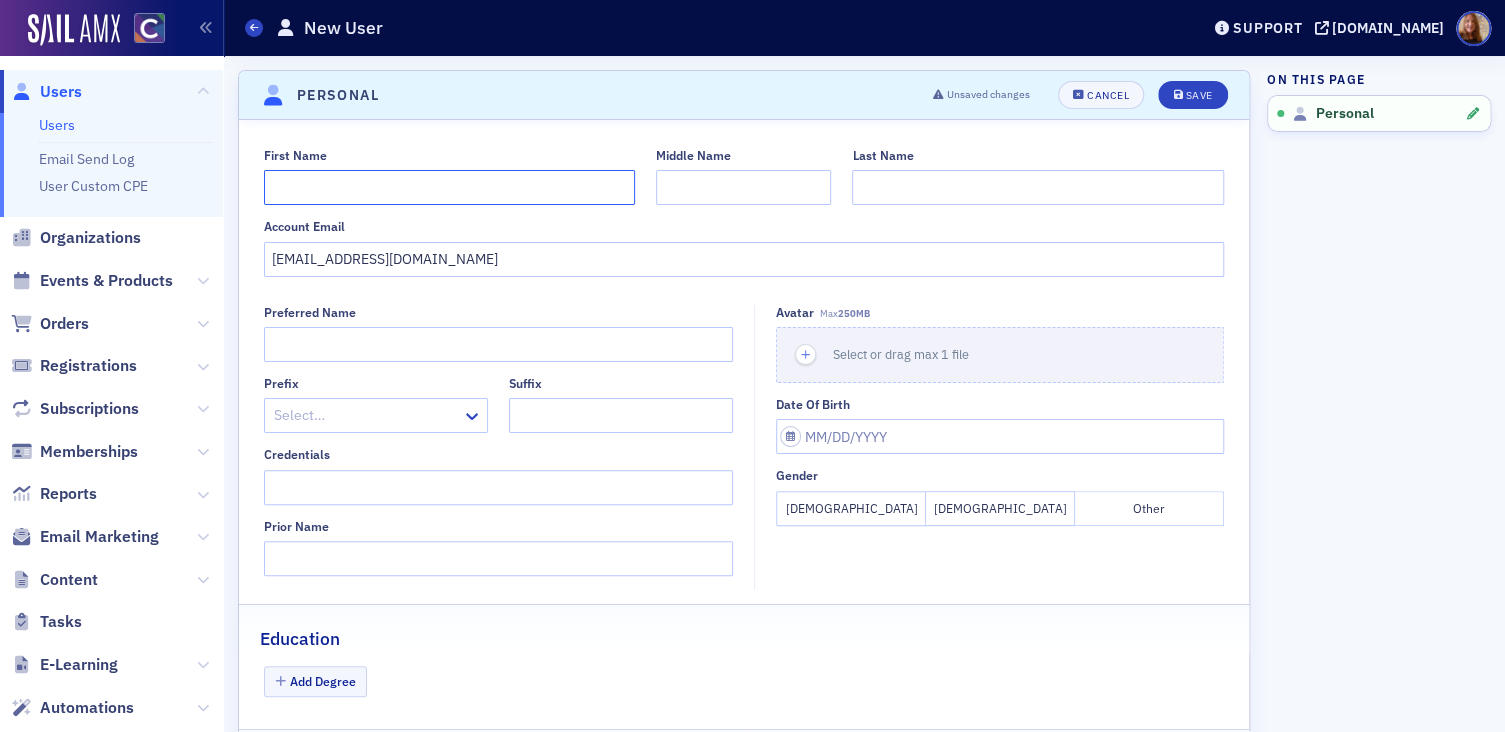 click on "First Name" 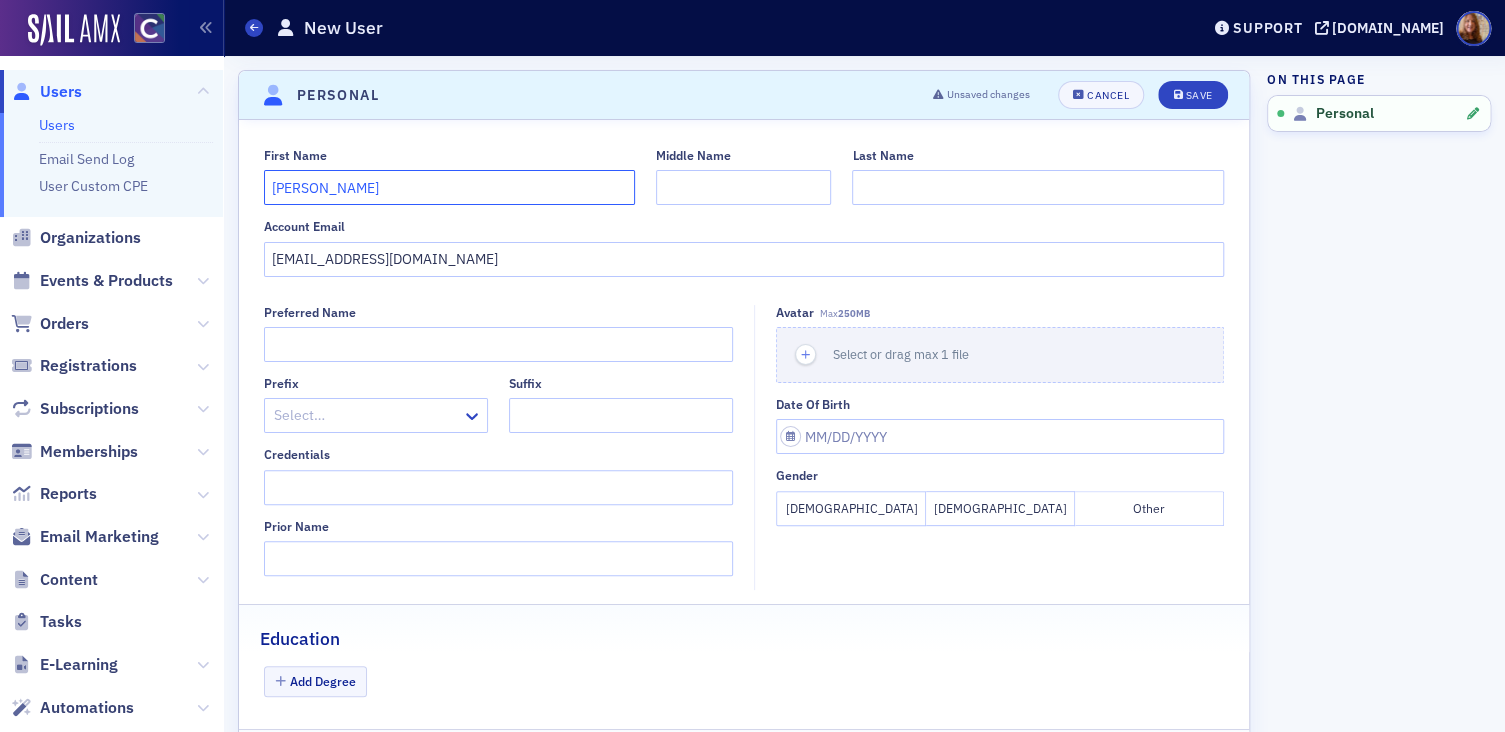 type on "[PERSON_NAME]" 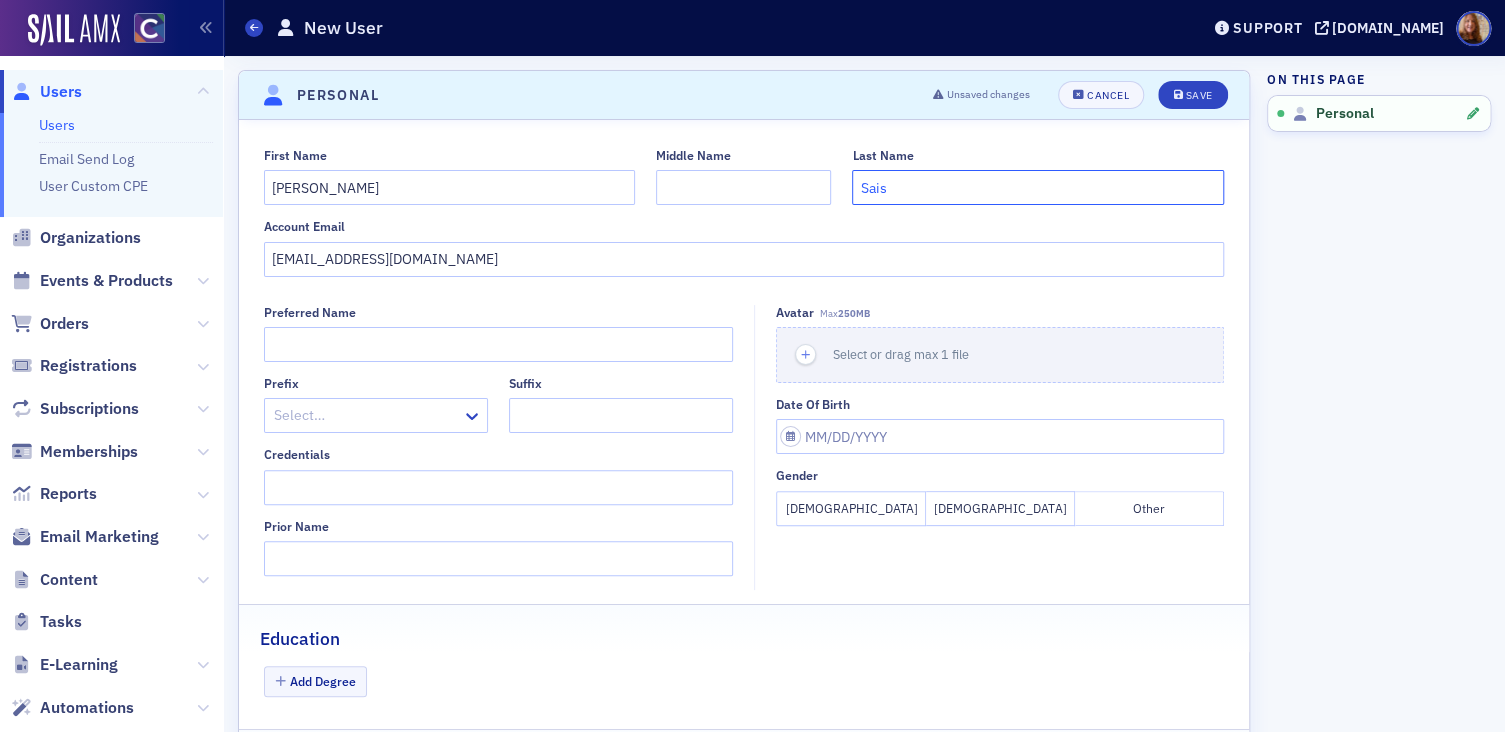 type on "Sais" 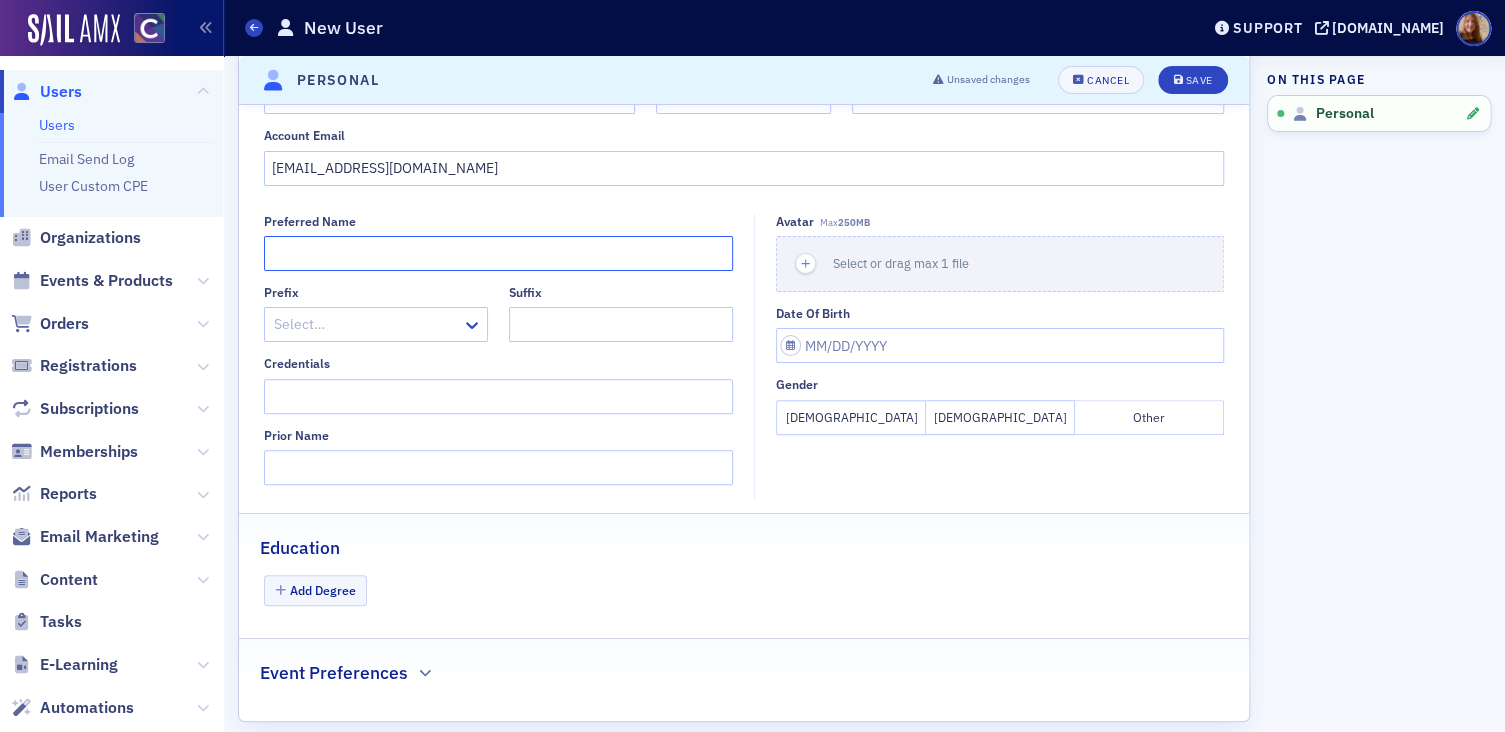 scroll, scrollTop: 115, scrollLeft: 0, axis: vertical 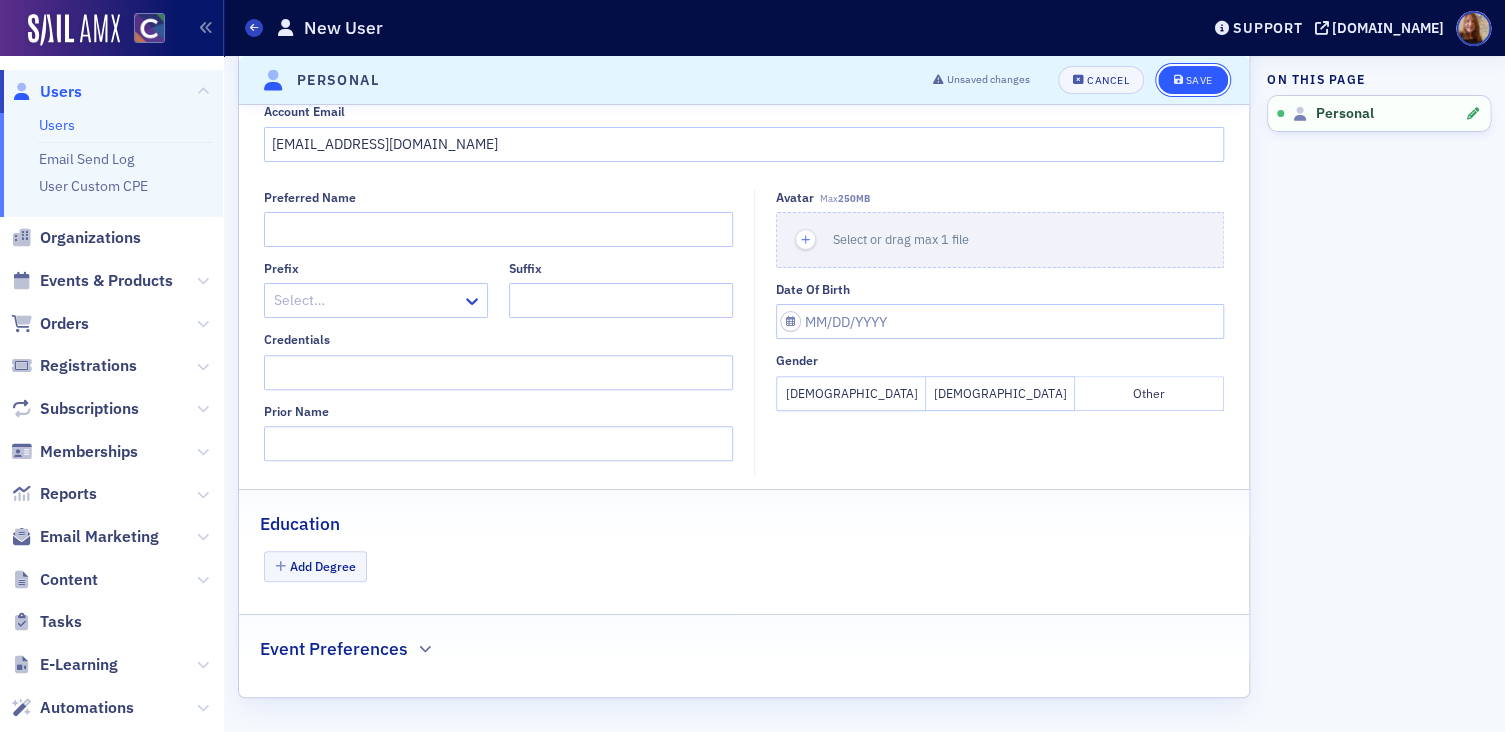 click on "Save" 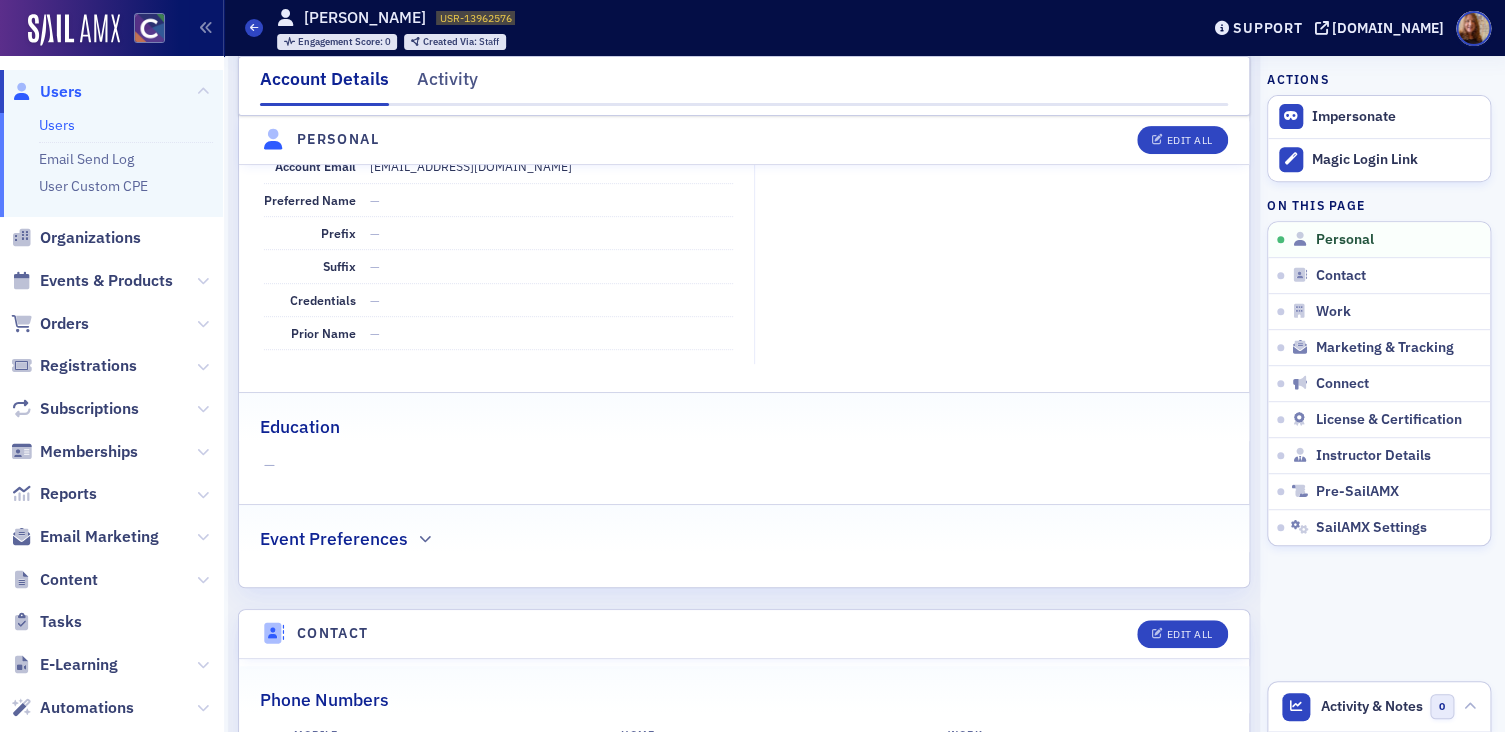 scroll, scrollTop: 0, scrollLeft: 0, axis: both 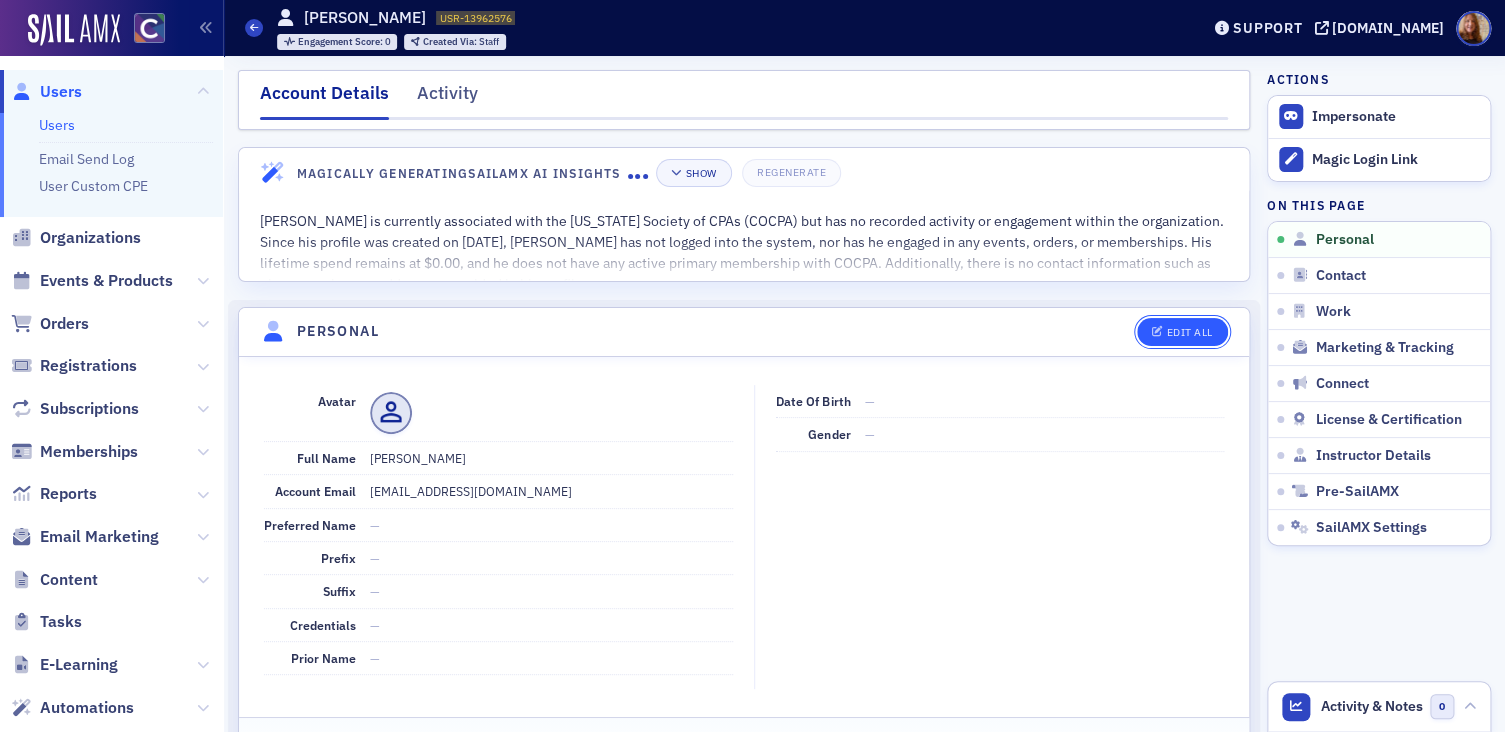 click on "Edit All" 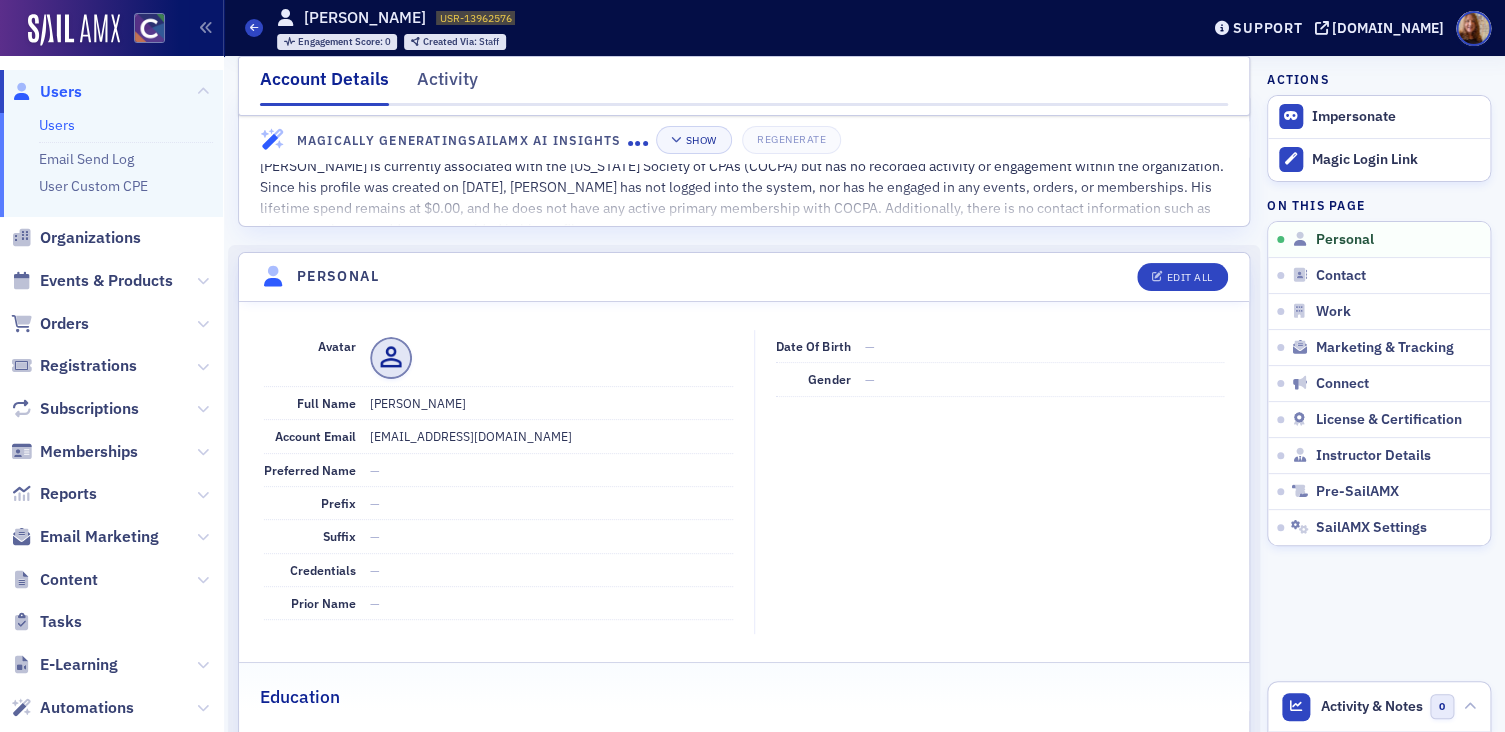 select on "US" 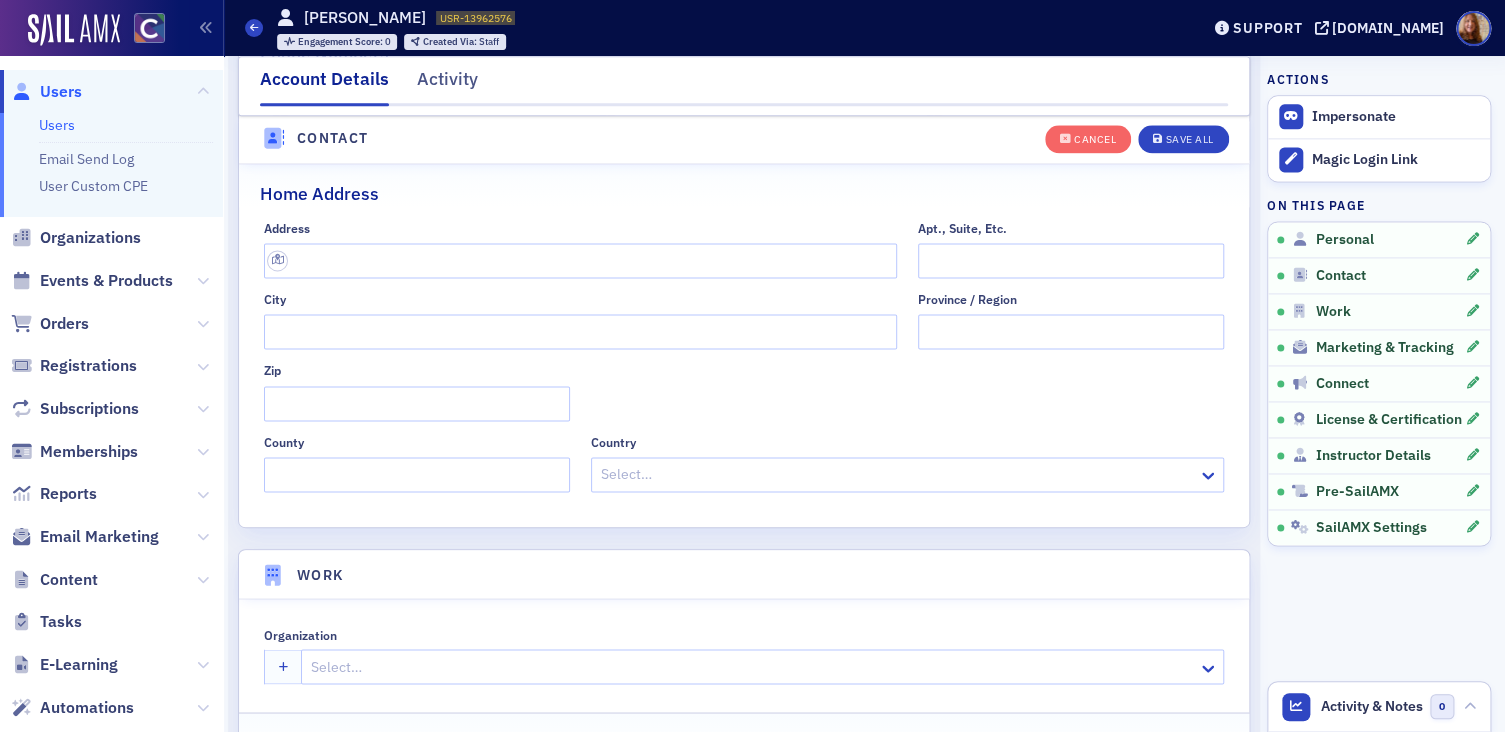 scroll, scrollTop: 1191, scrollLeft: 0, axis: vertical 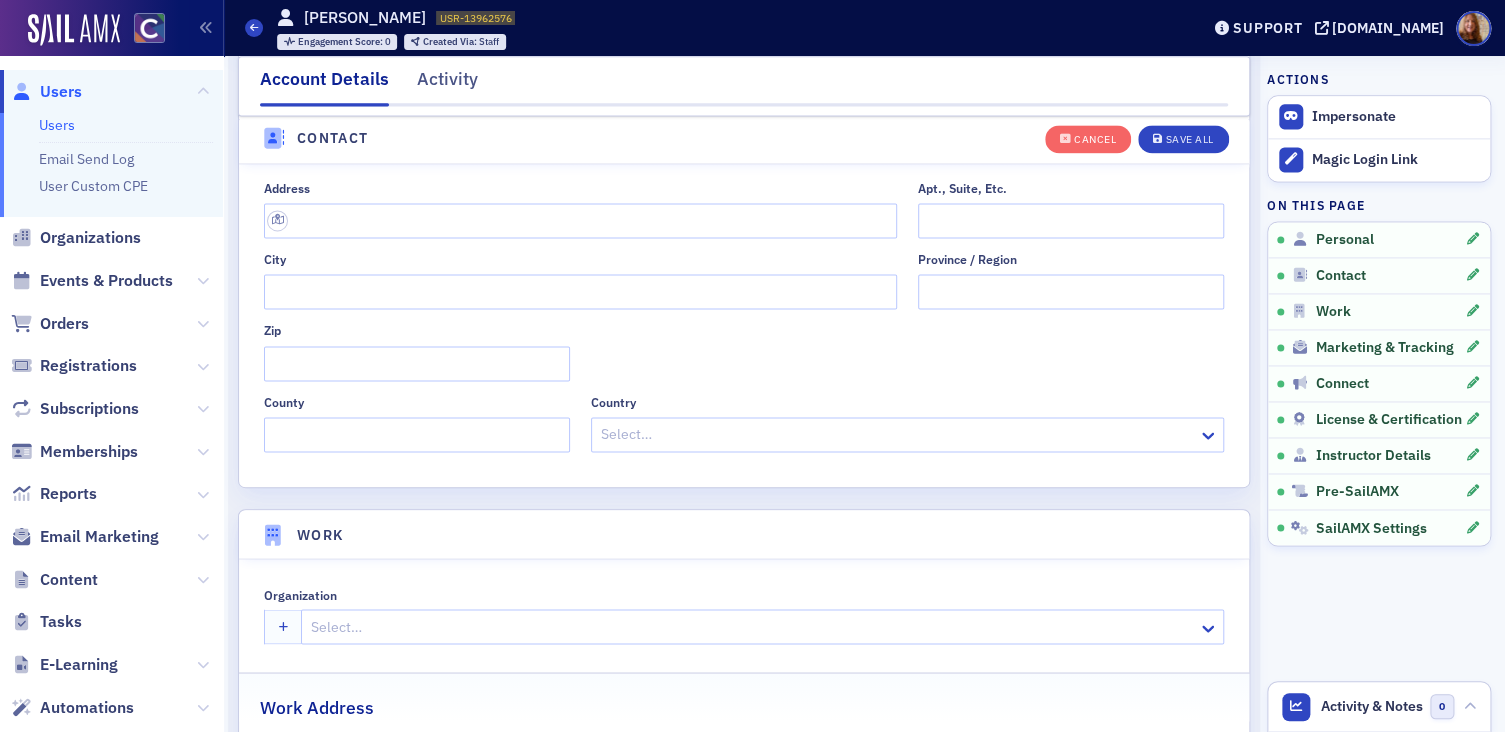 click 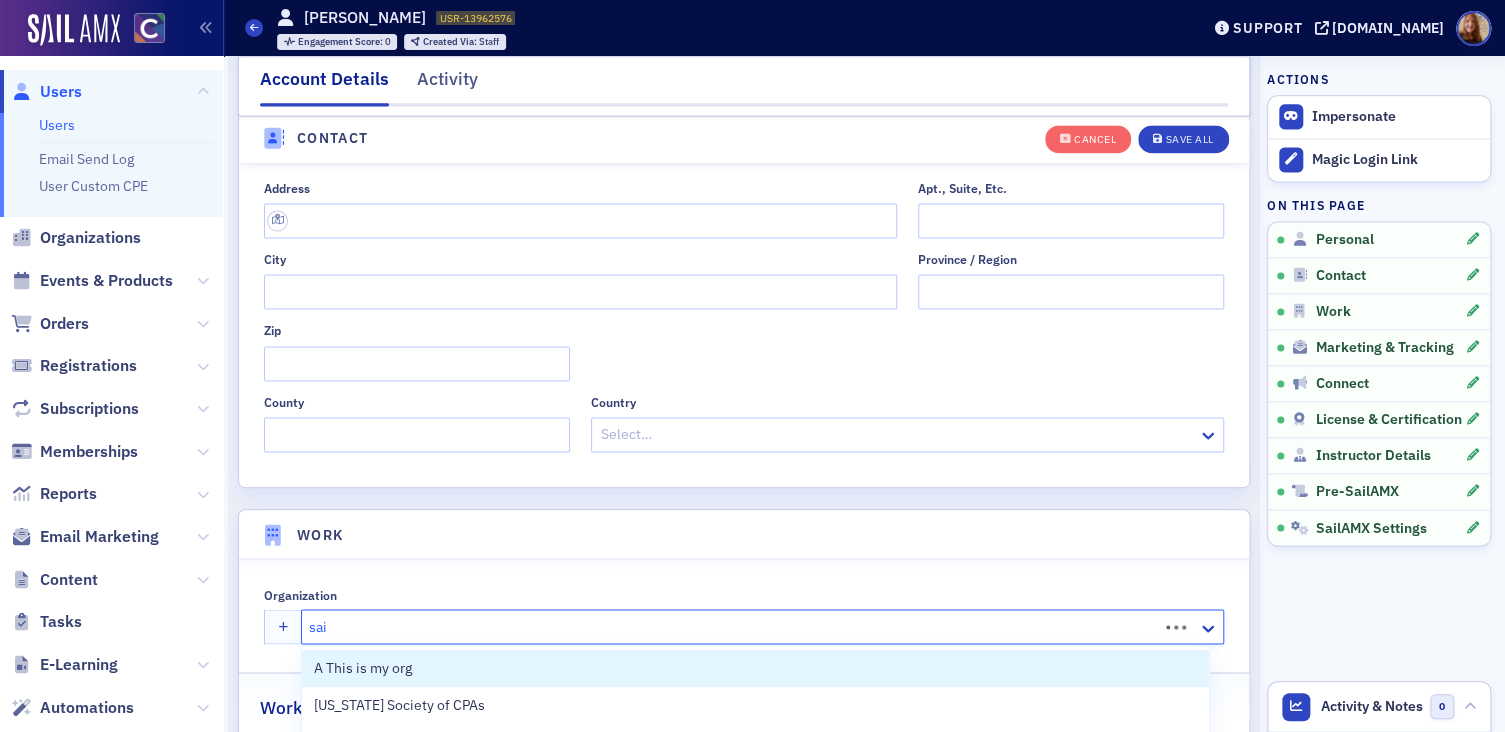 type on "sais" 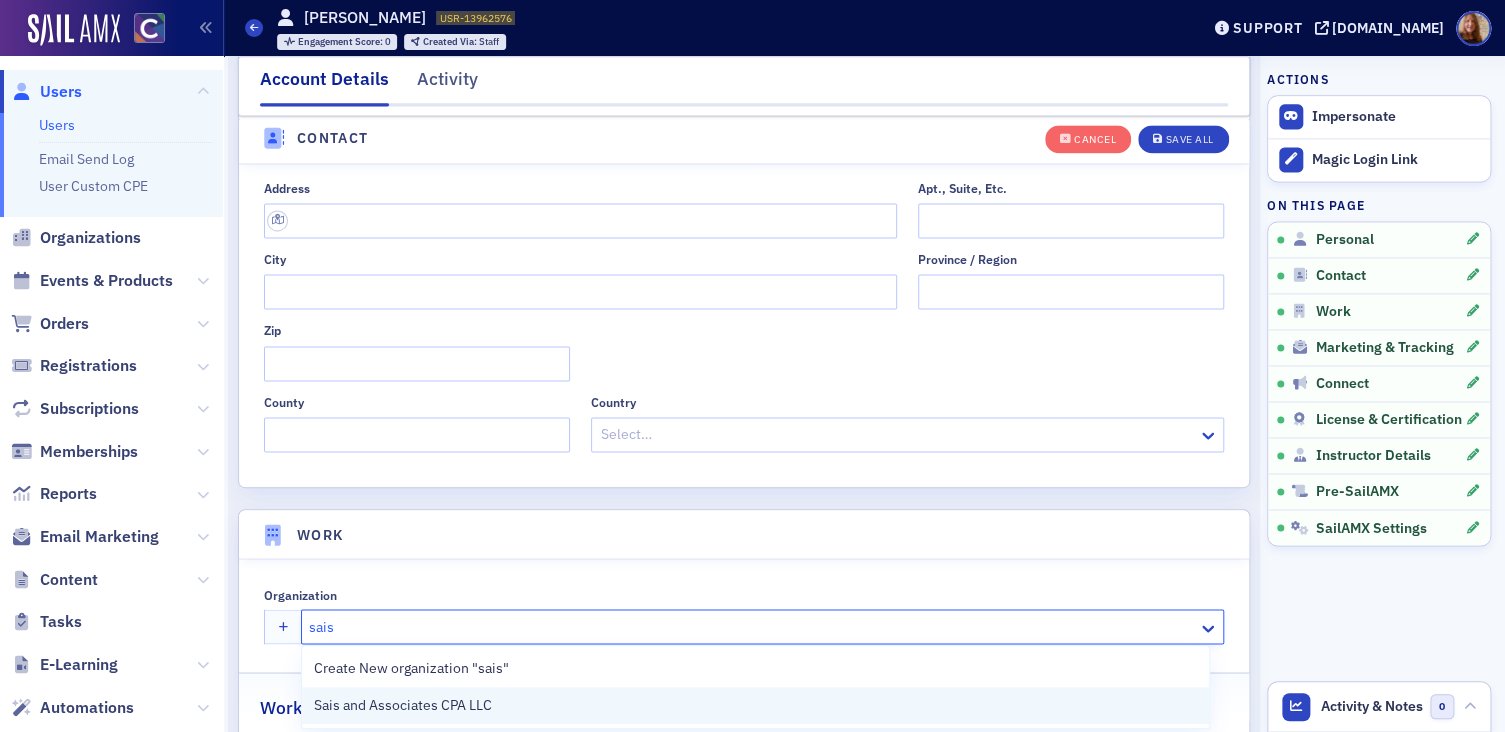 click on "Sais and Associates CPA LLC" at bounding box center [405, 705] 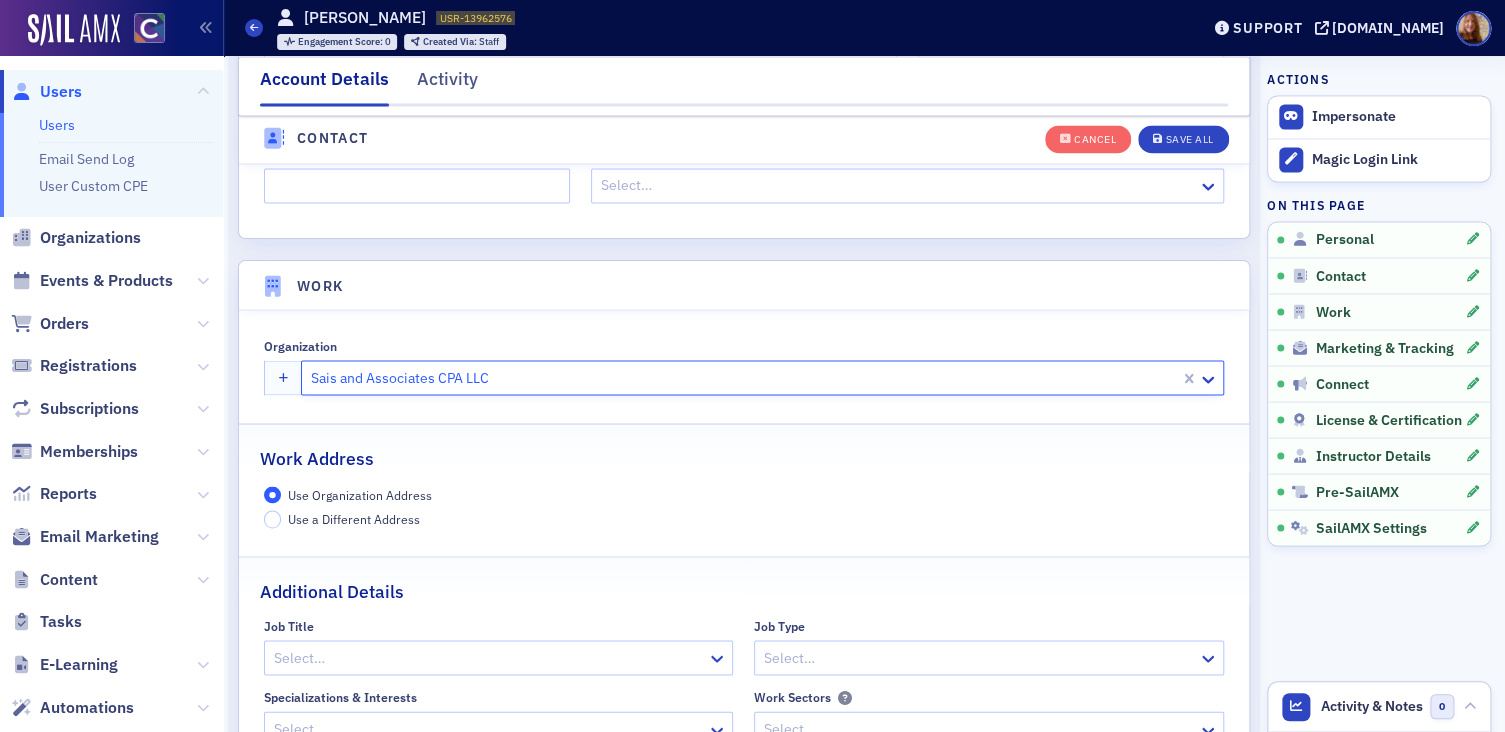 scroll, scrollTop: 1558, scrollLeft: 0, axis: vertical 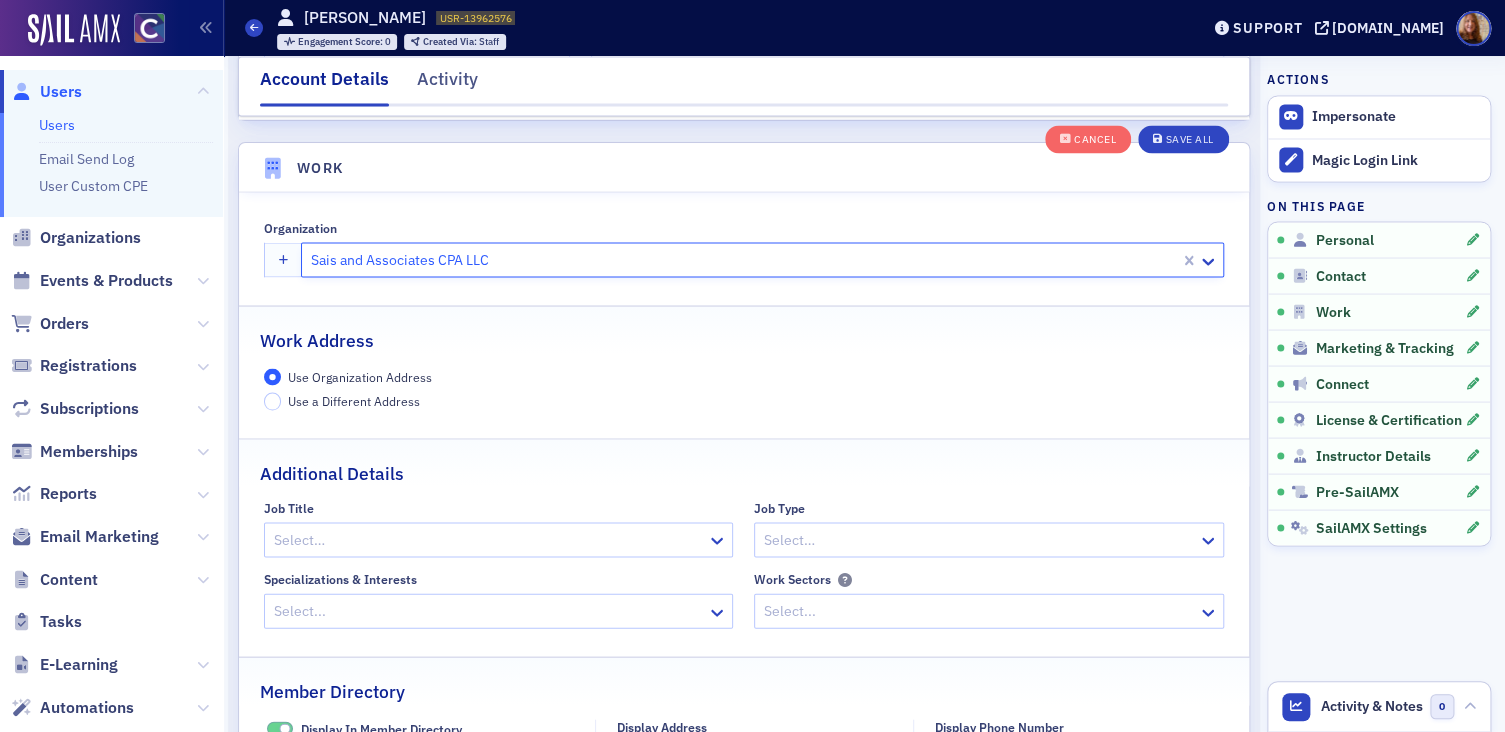 click 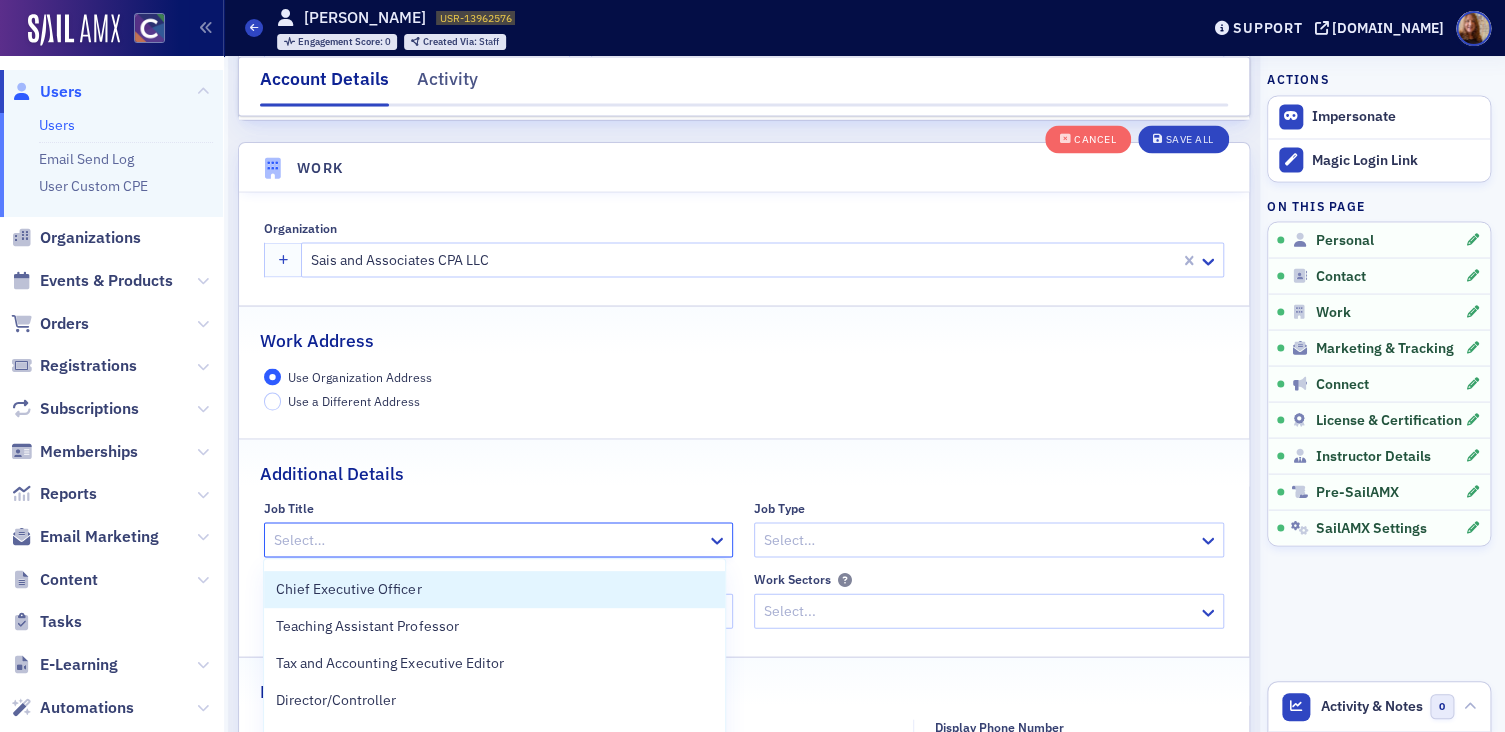 scroll, scrollTop: 955, scrollLeft: 0, axis: vertical 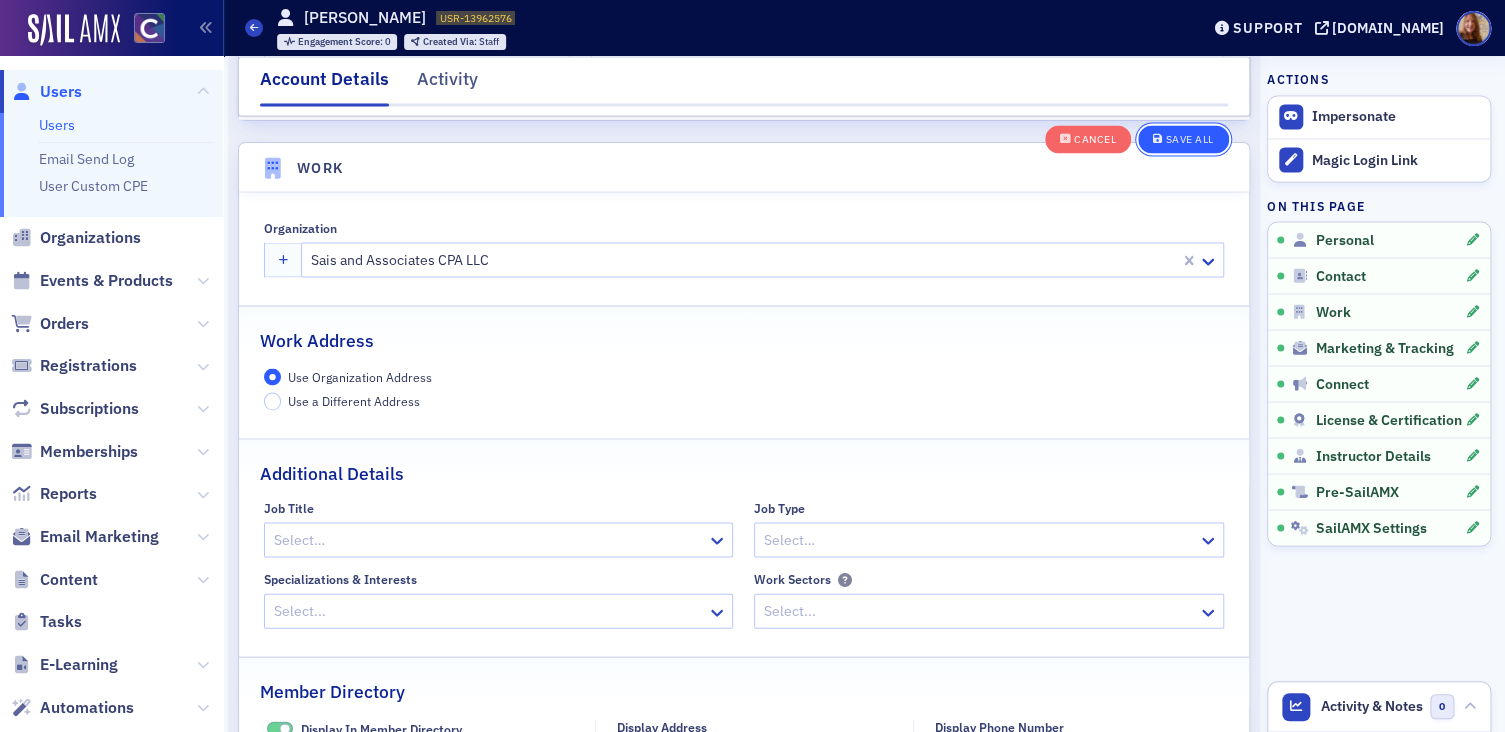 click on "Save All" 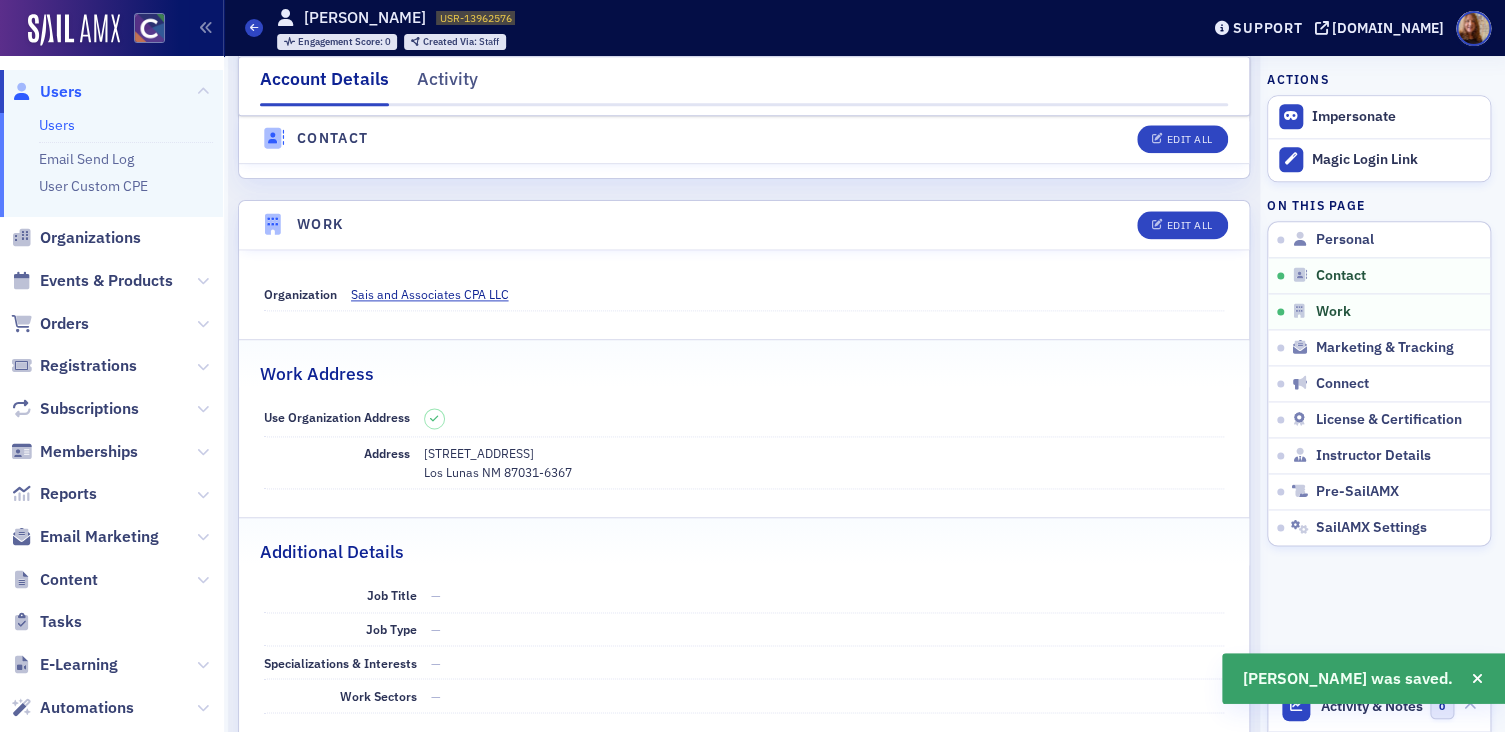 scroll, scrollTop: 452, scrollLeft: 0, axis: vertical 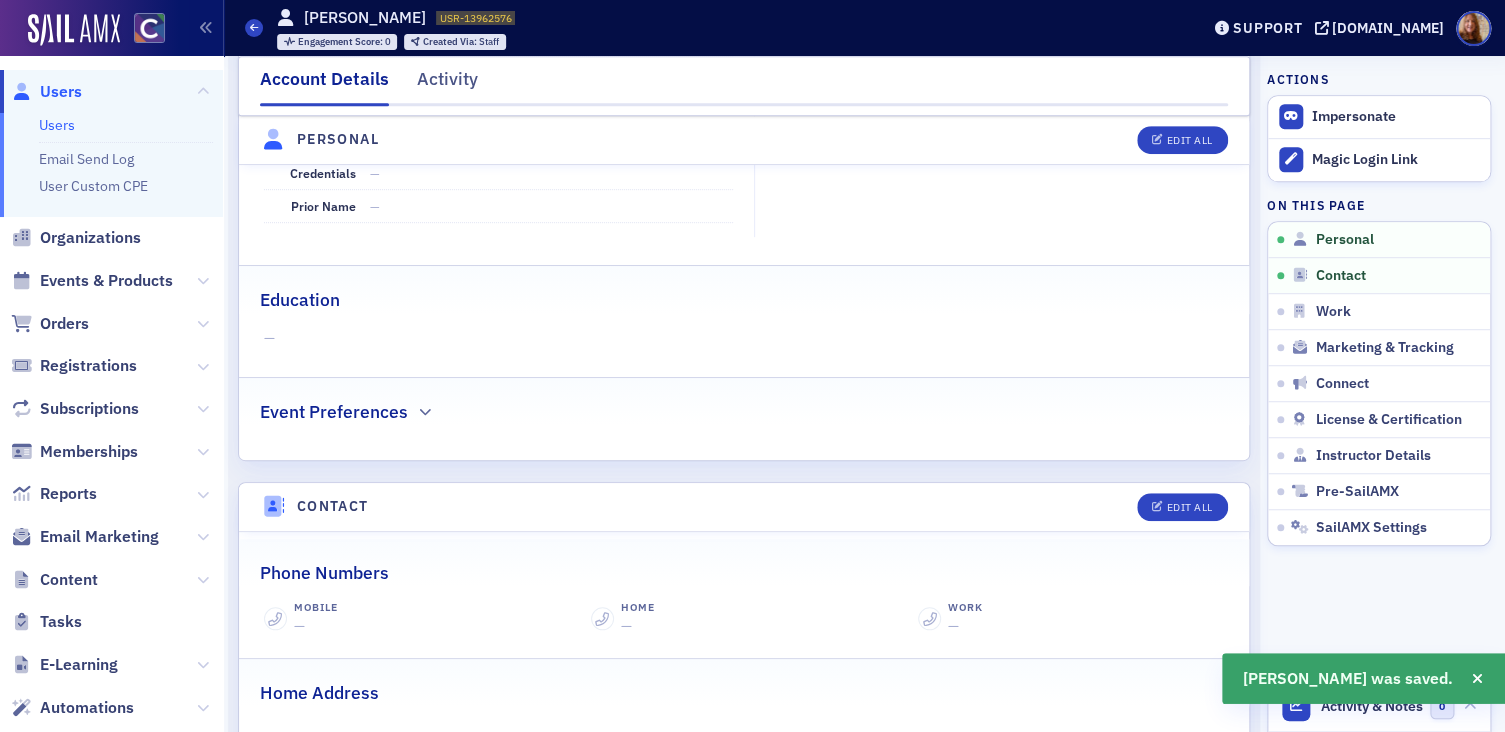 click on "Personal Edit All" 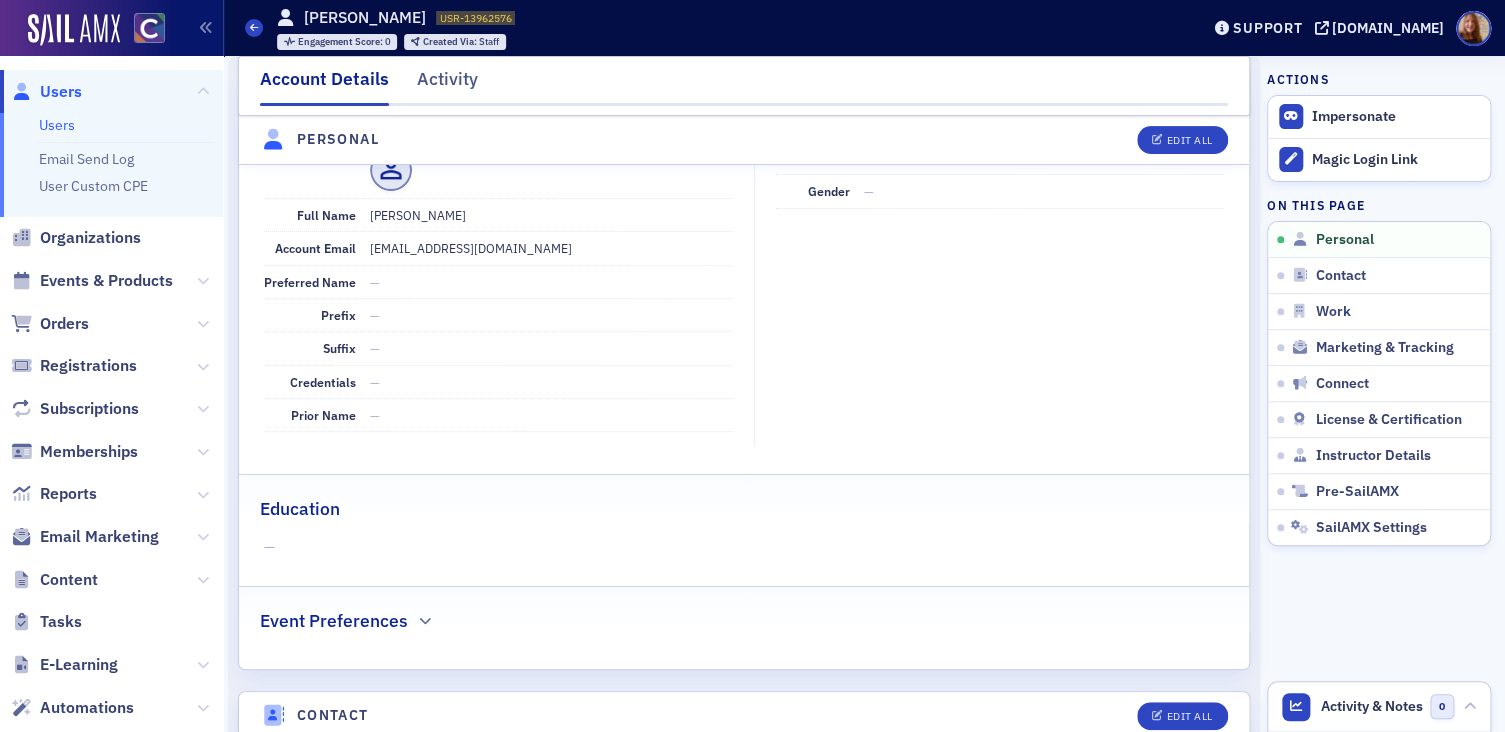 scroll, scrollTop: 0, scrollLeft: 0, axis: both 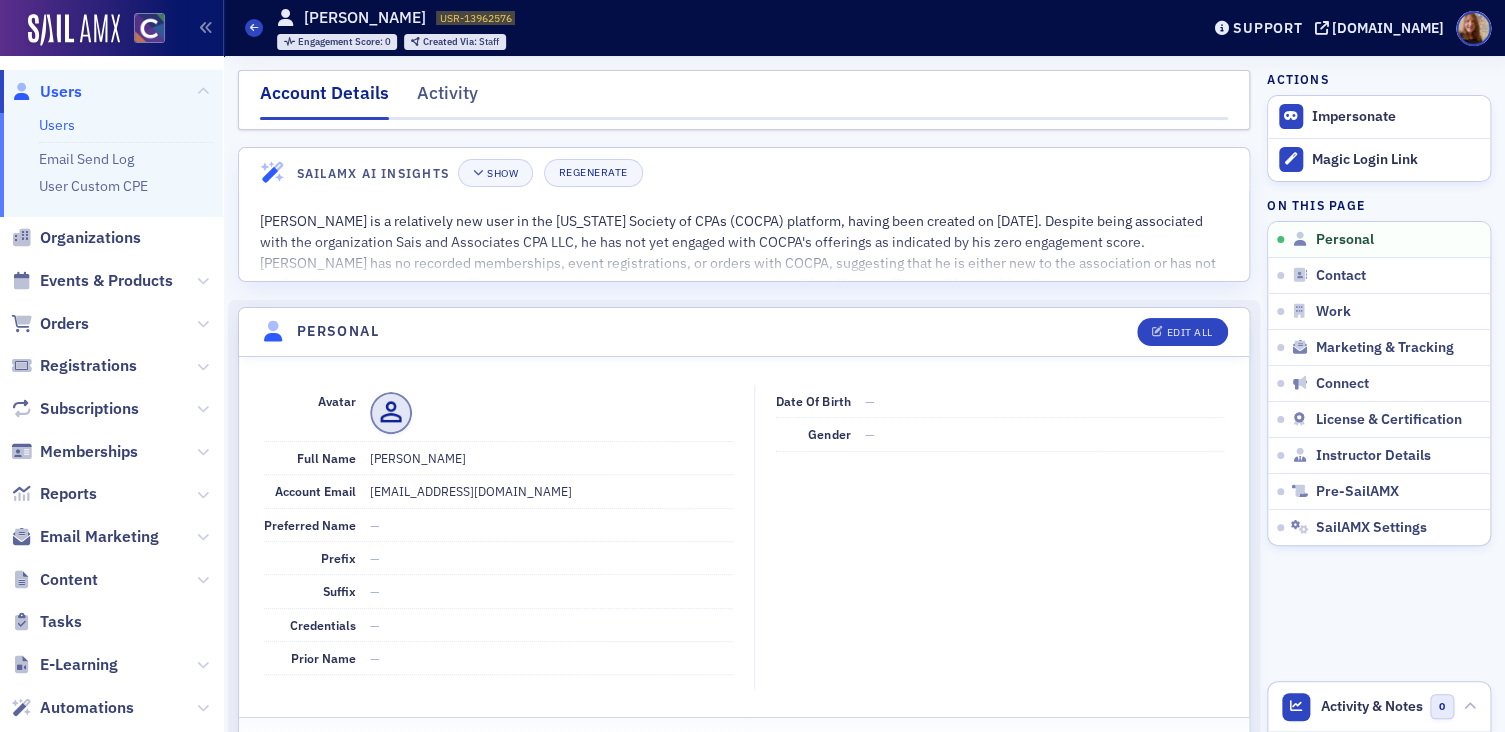click on "USR-13962576" 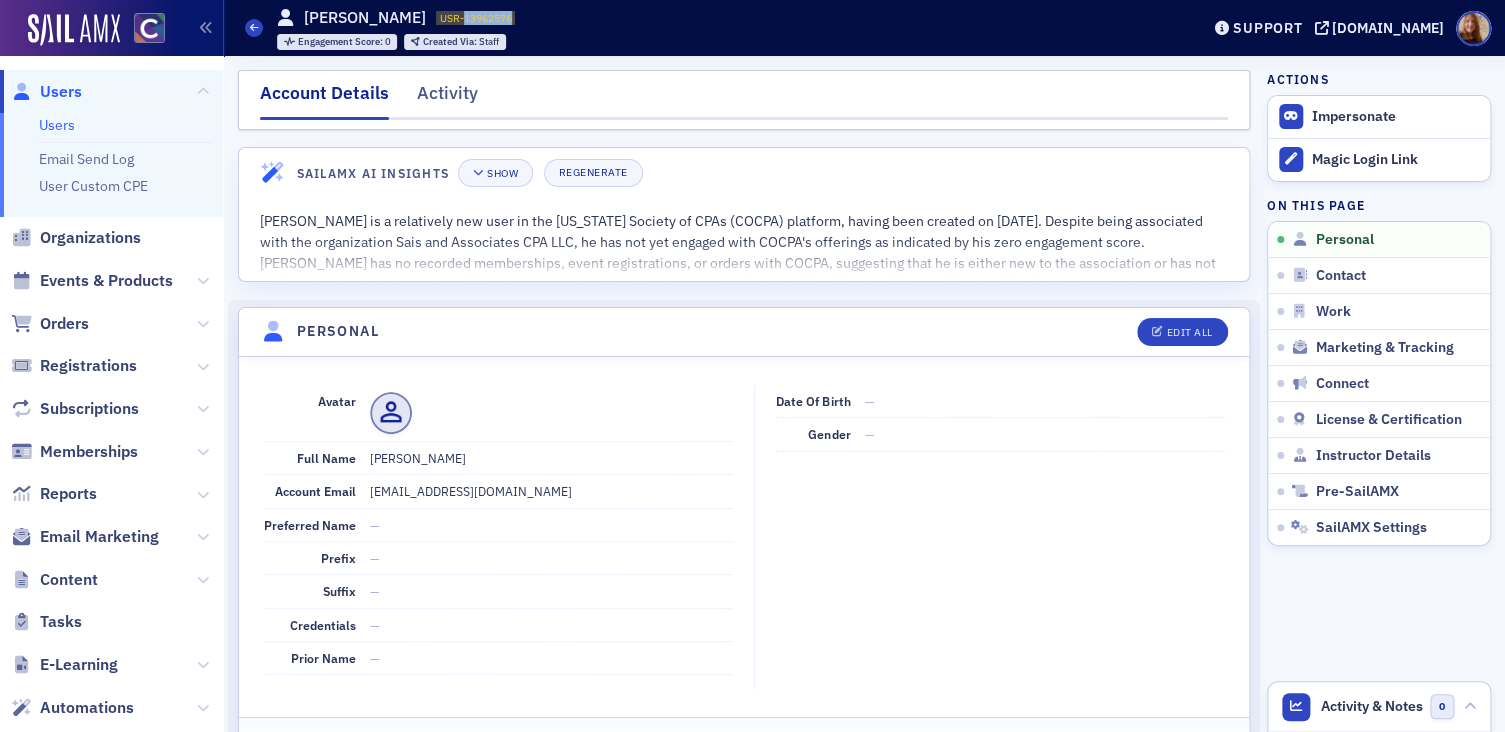 click on "USR-13962576" 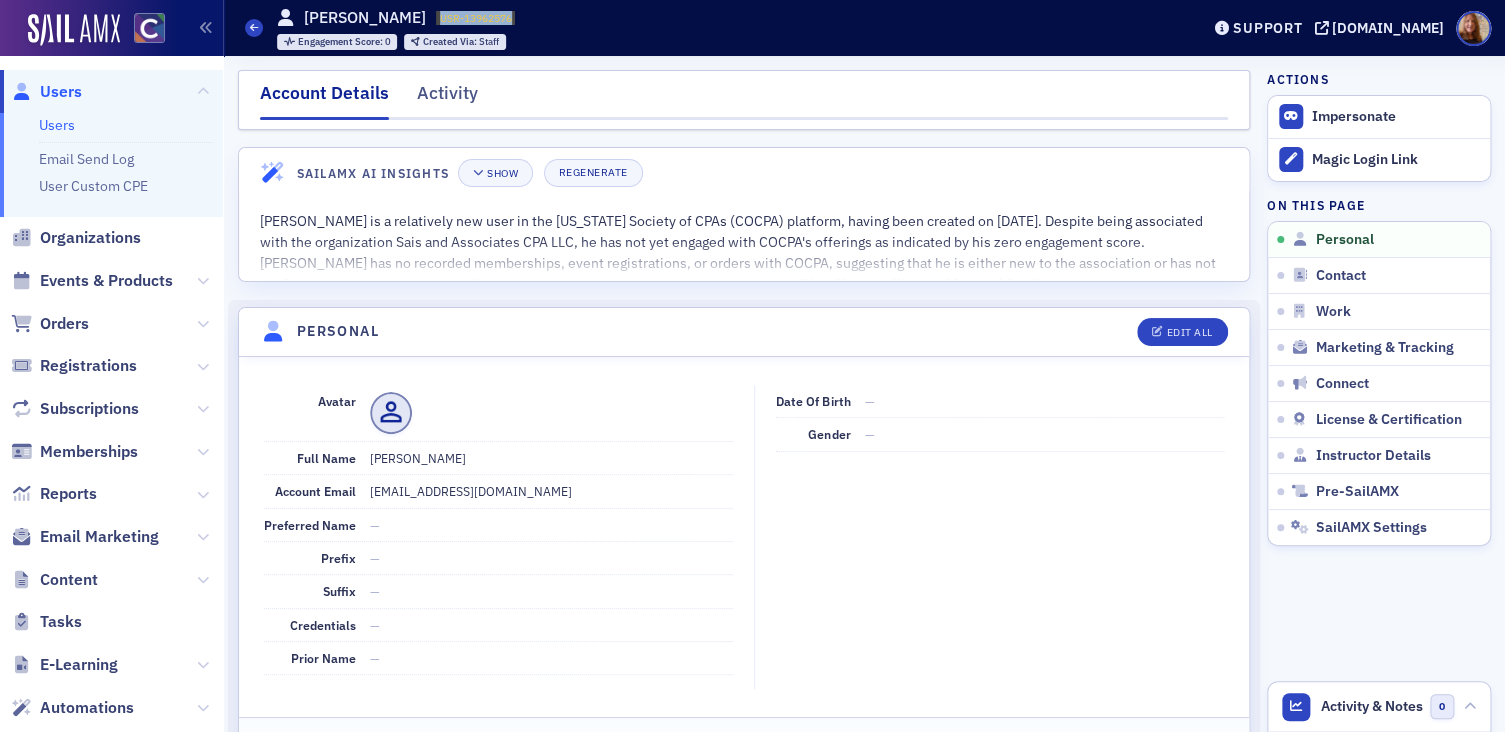 click on "USR-13962576" 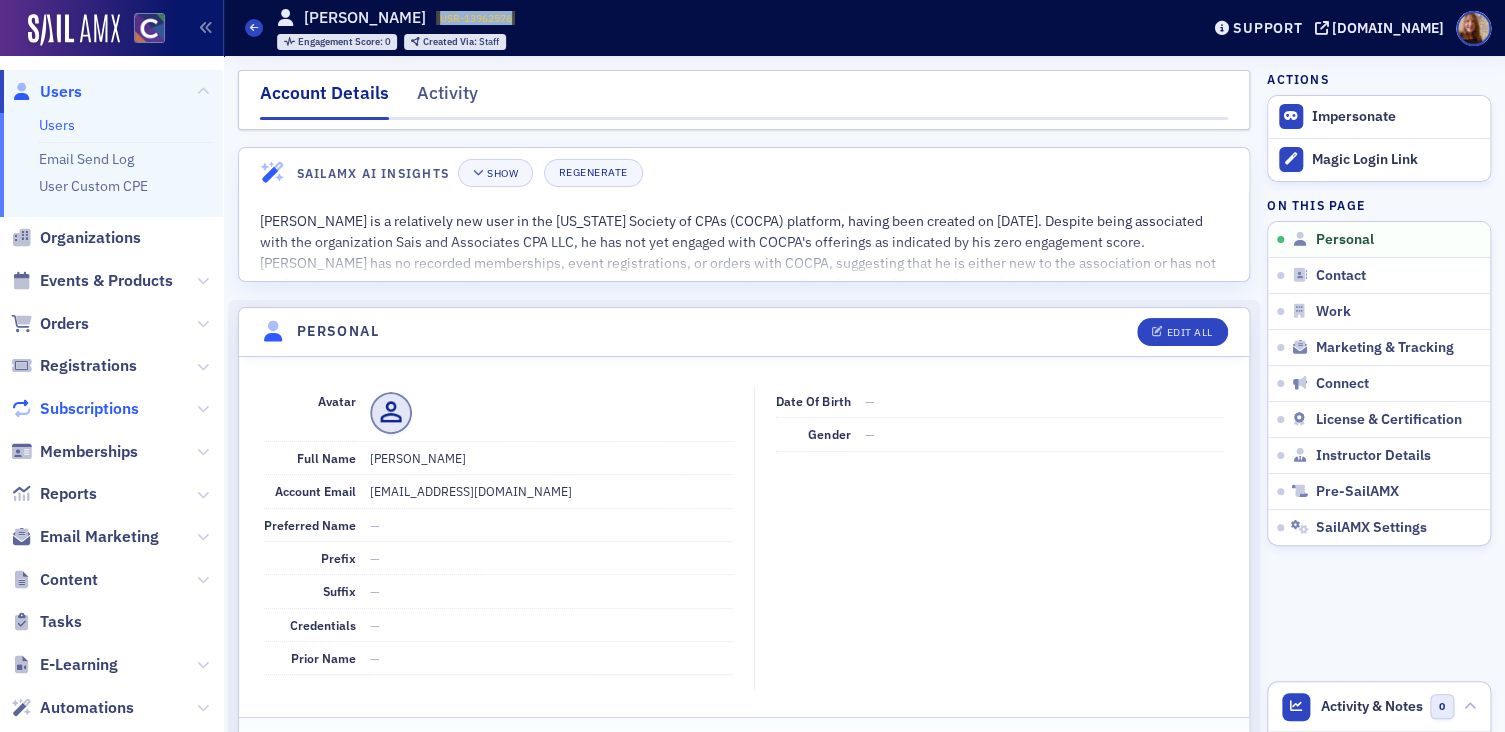 click on "Subscriptions" 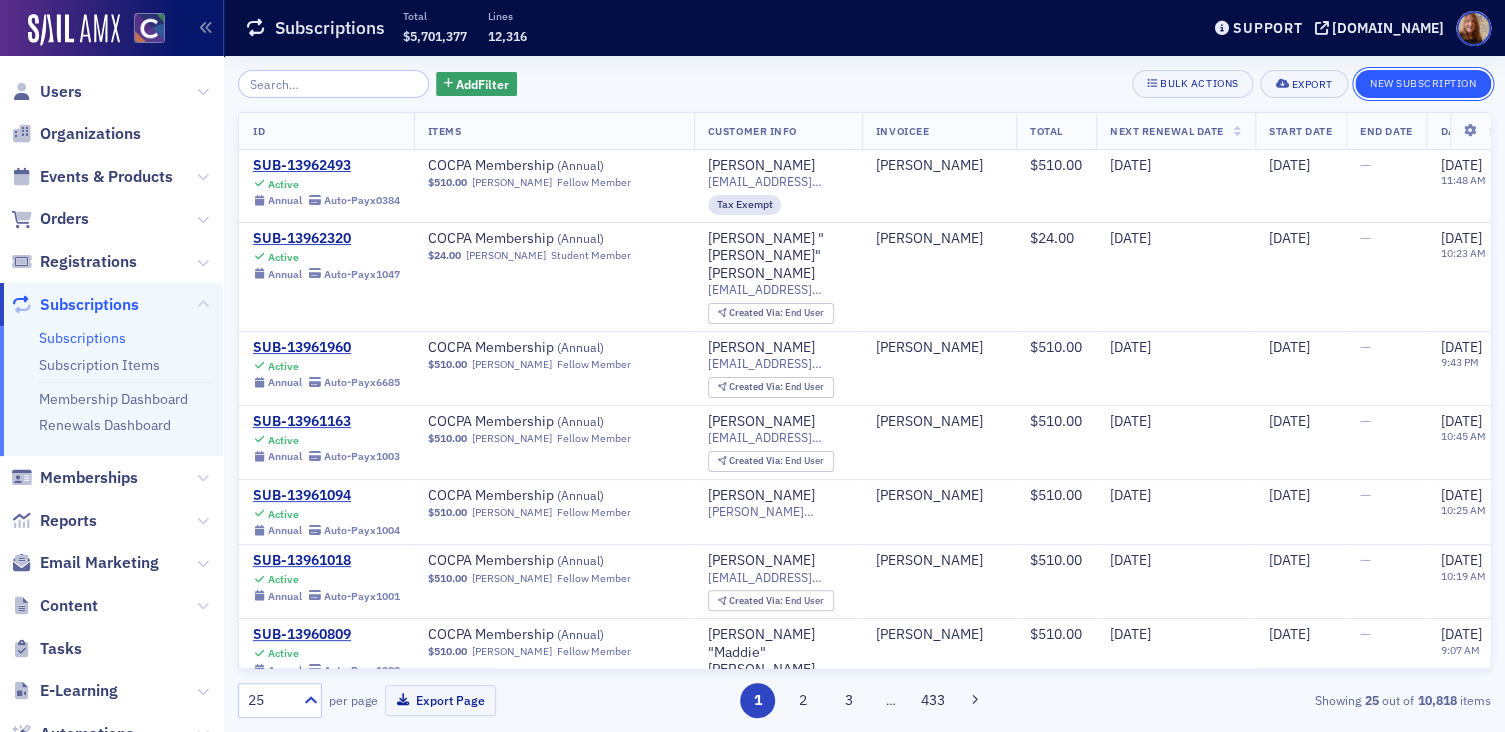 click on "New Subscription" 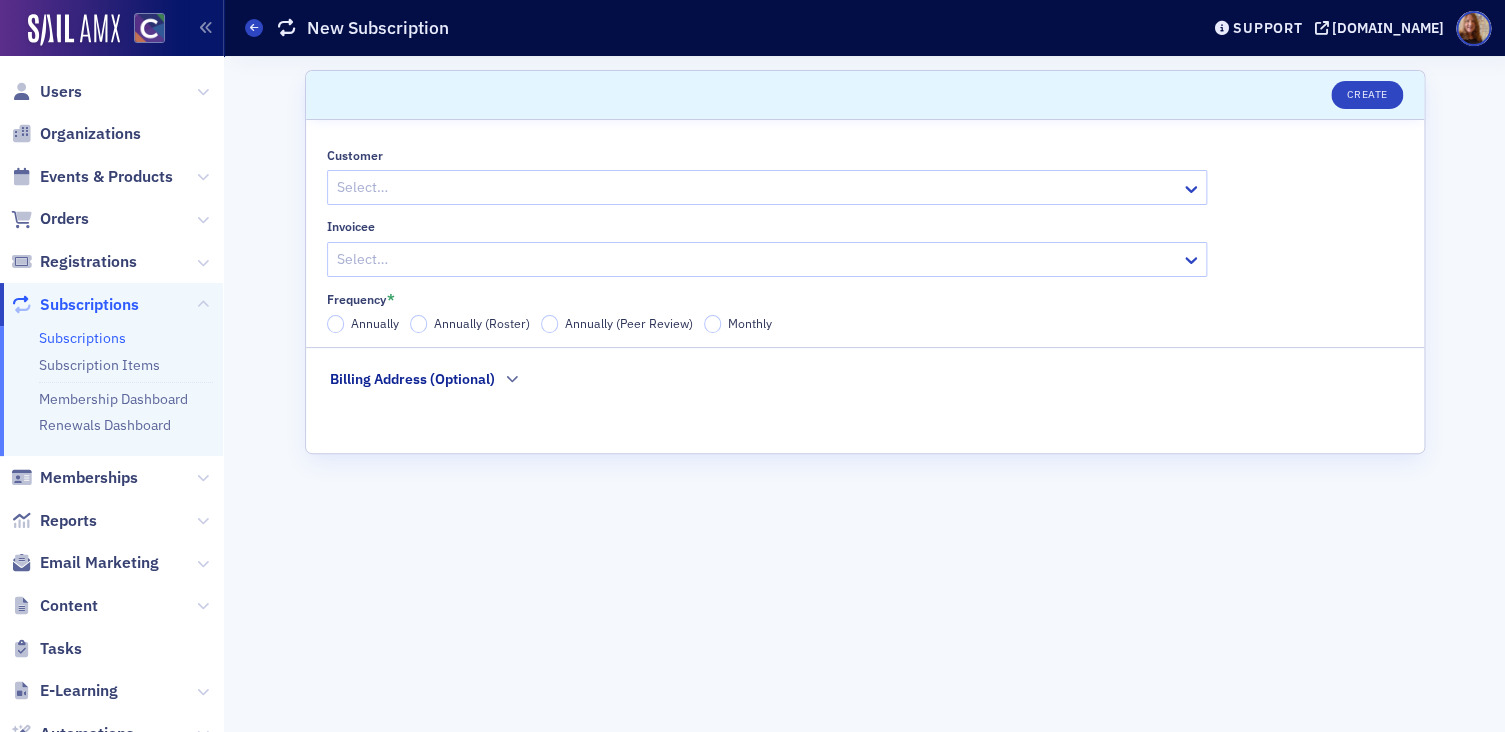 click 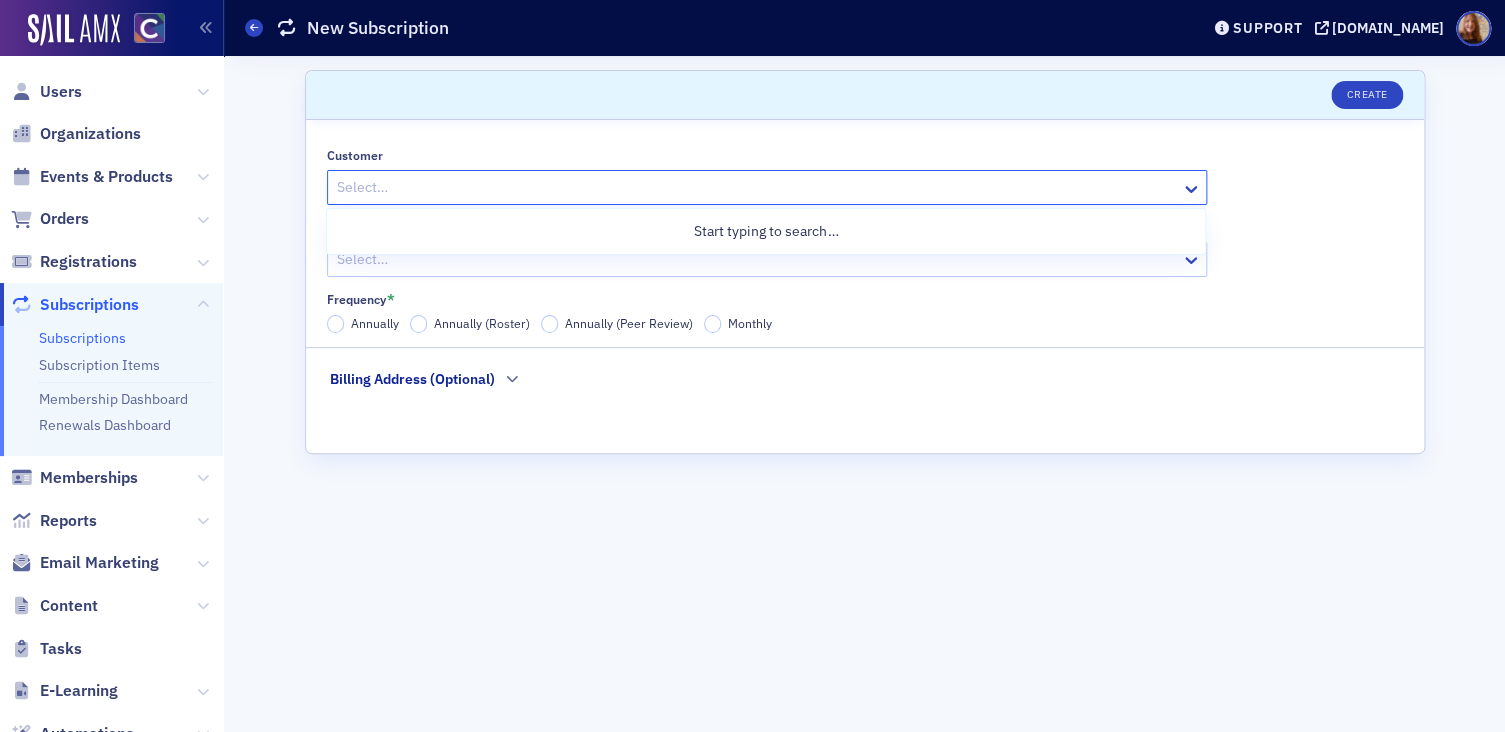 paste on "USR-13962576" 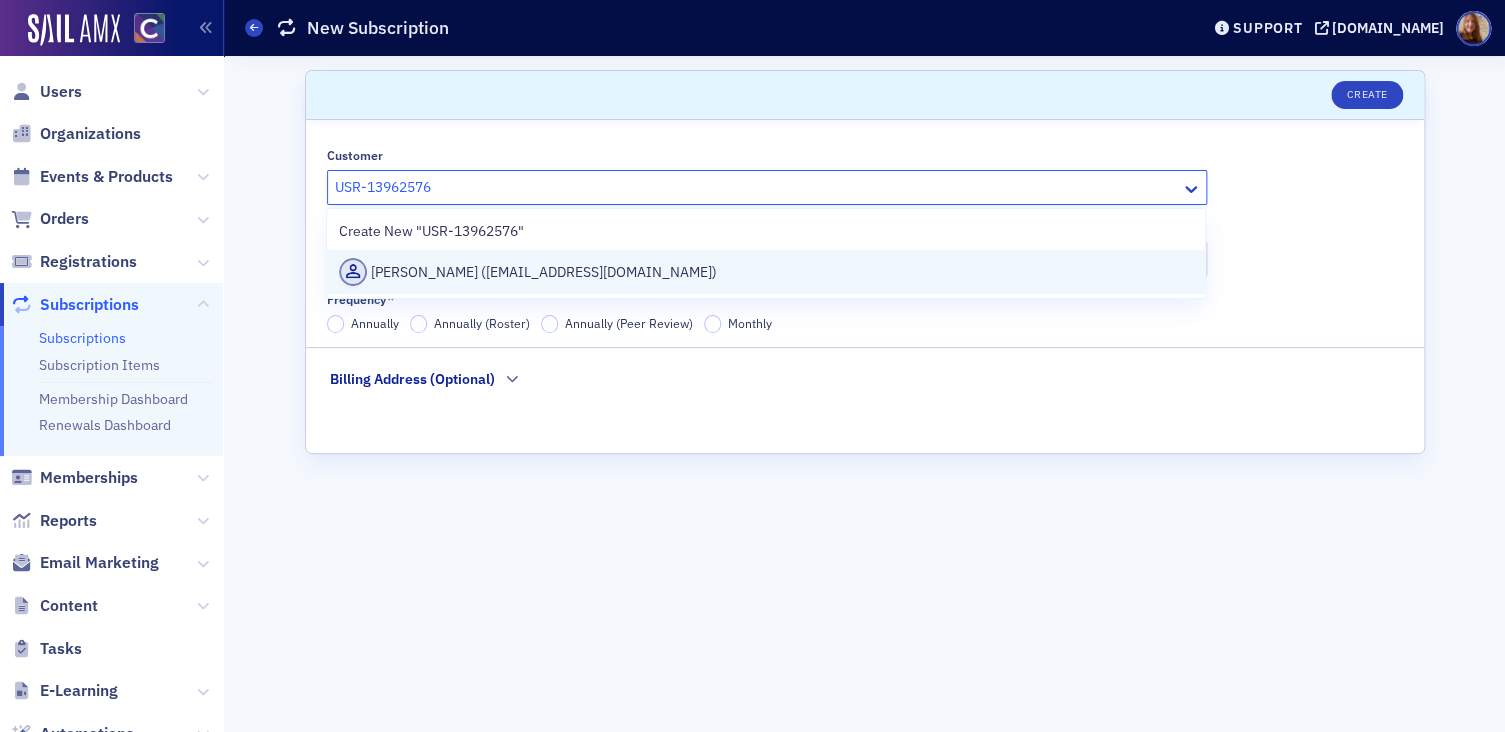 click on "[PERSON_NAME] ([EMAIL_ADDRESS][DOMAIN_NAME])" at bounding box center [766, 272] 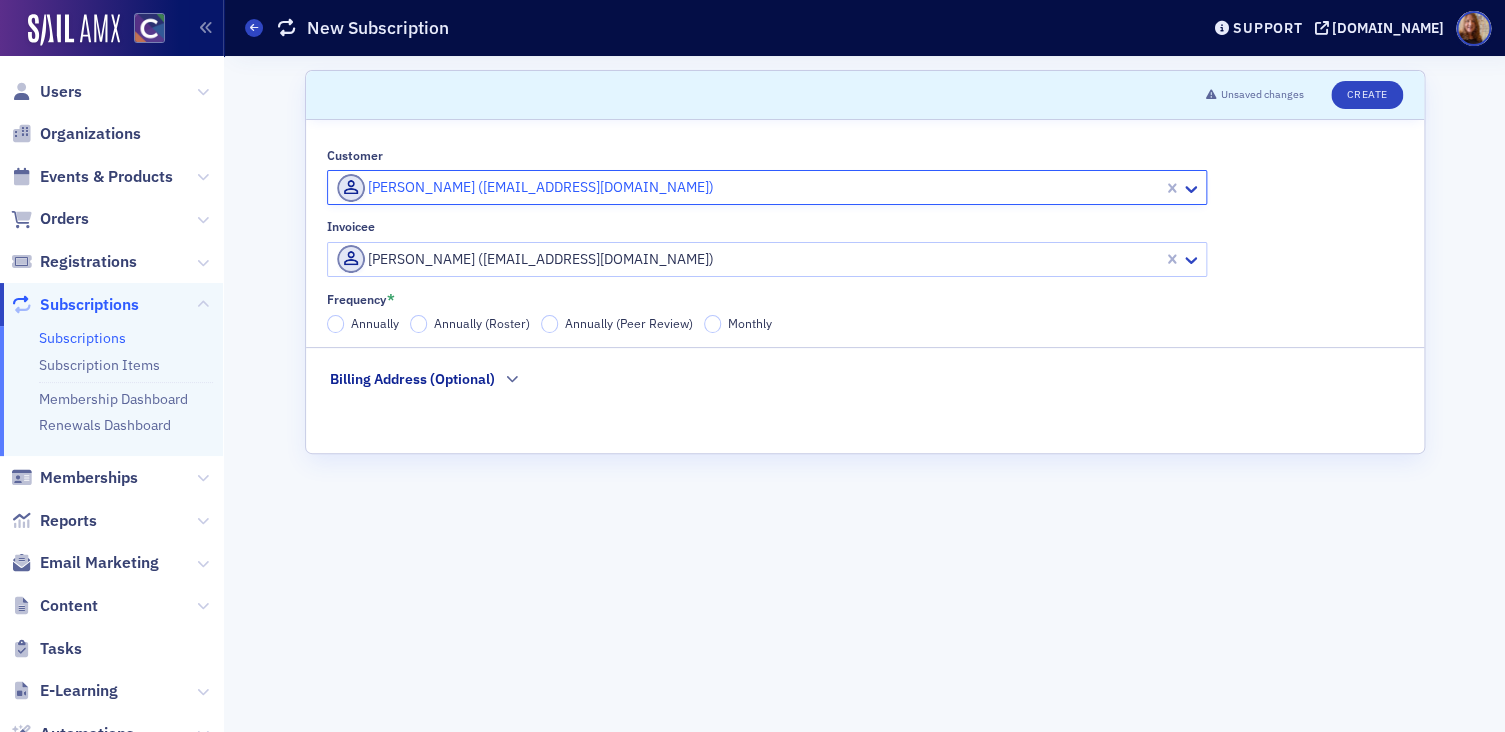 click on "[PERSON_NAME] ([EMAIL_ADDRESS][DOMAIN_NAME])" 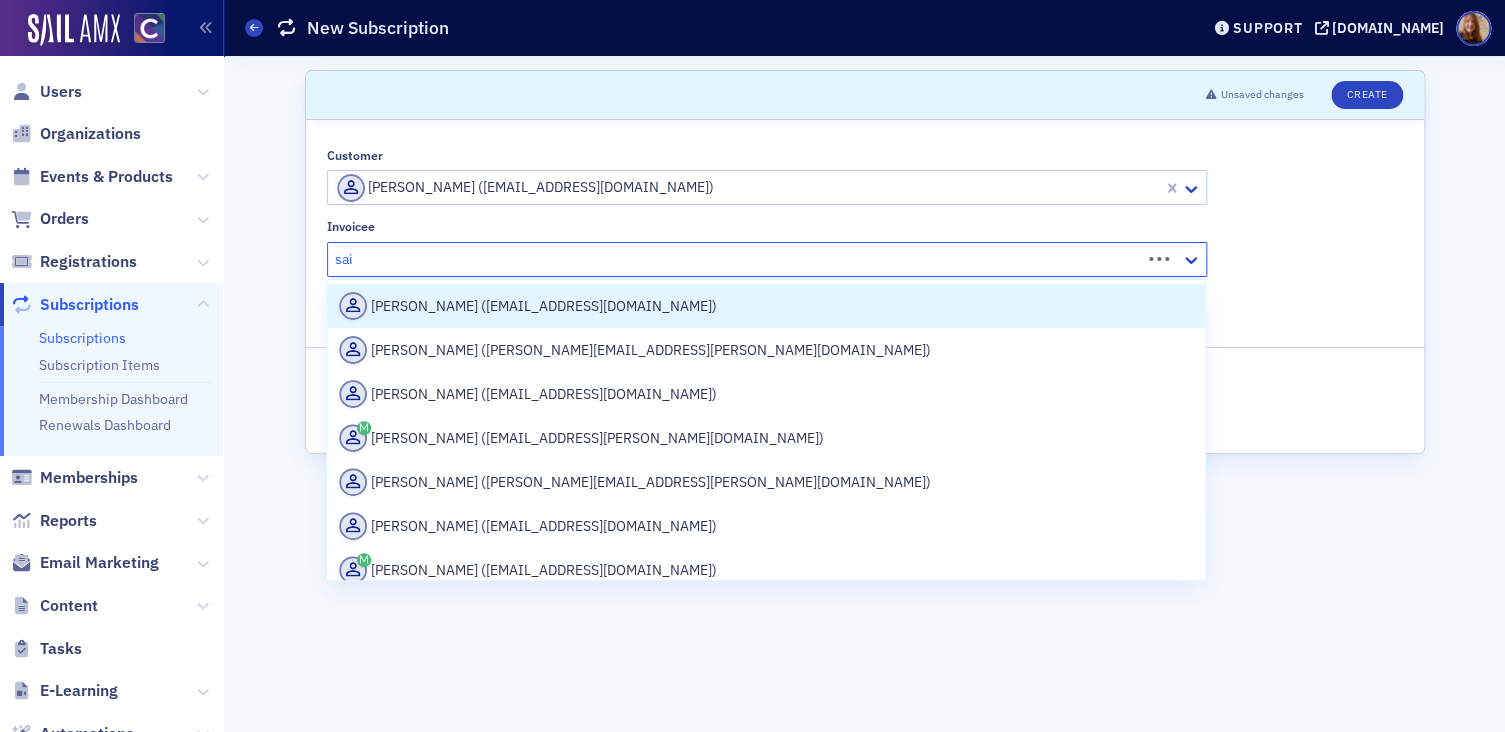 type on "sais" 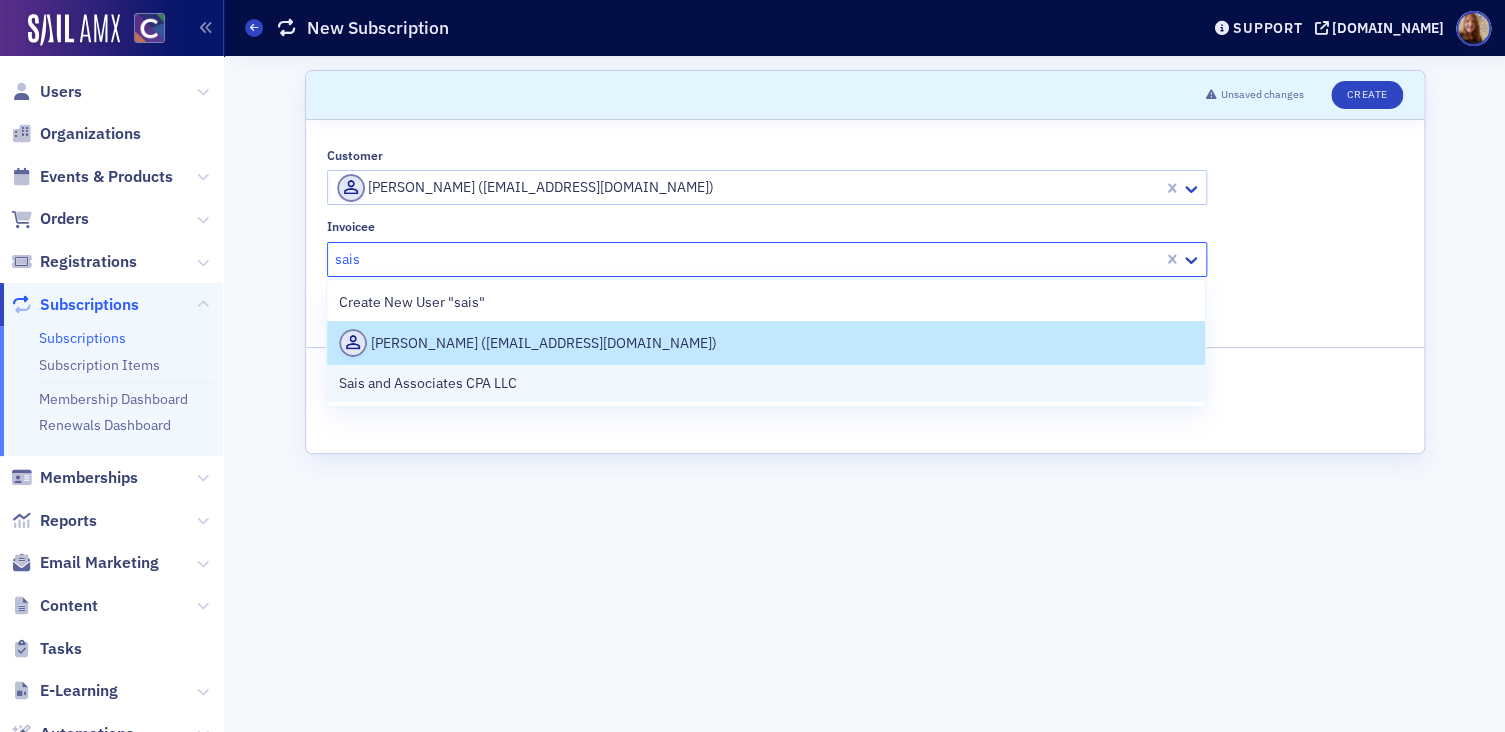click on "Sais and Associates CPA LLC" at bounding box center [430, 383] 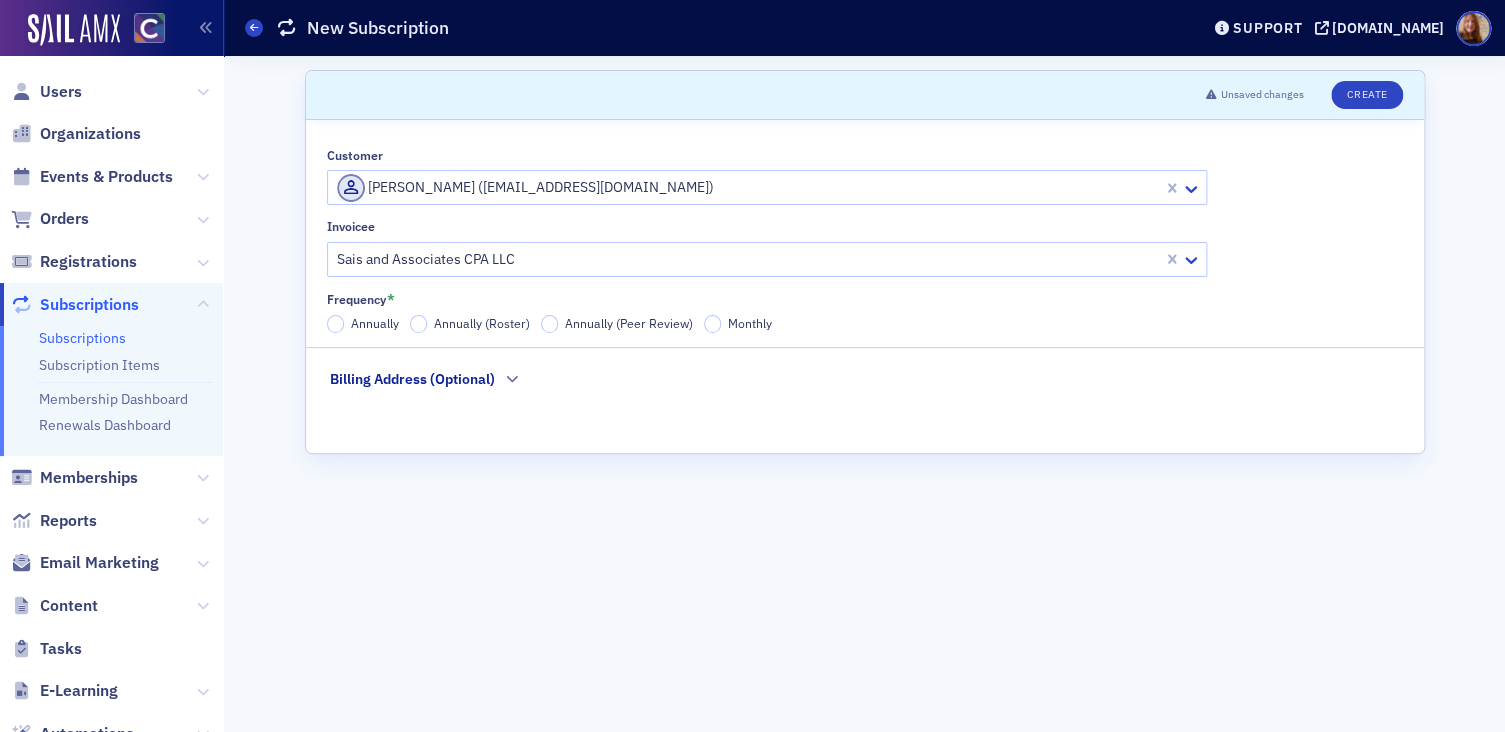 click on "Annually (Peer Review)" 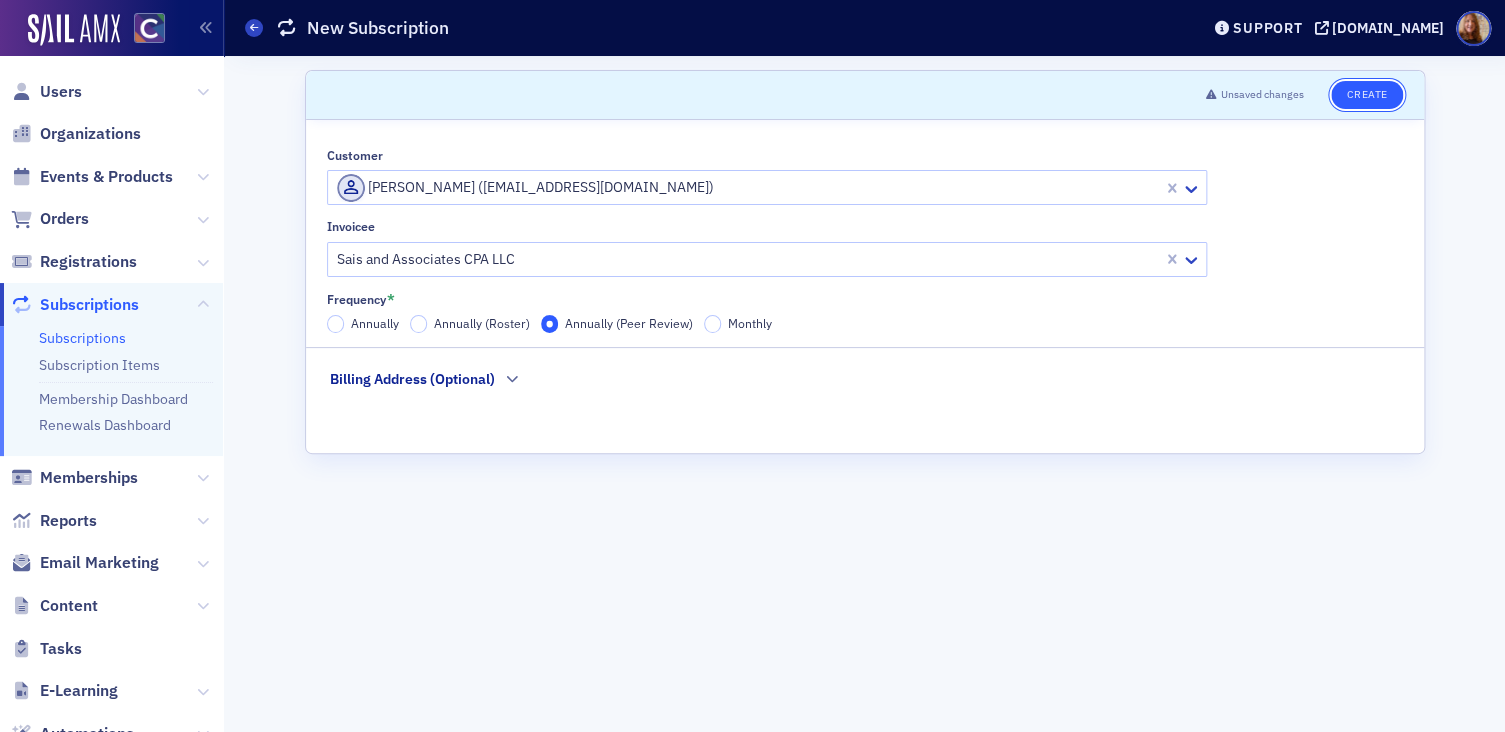 click on "Create" 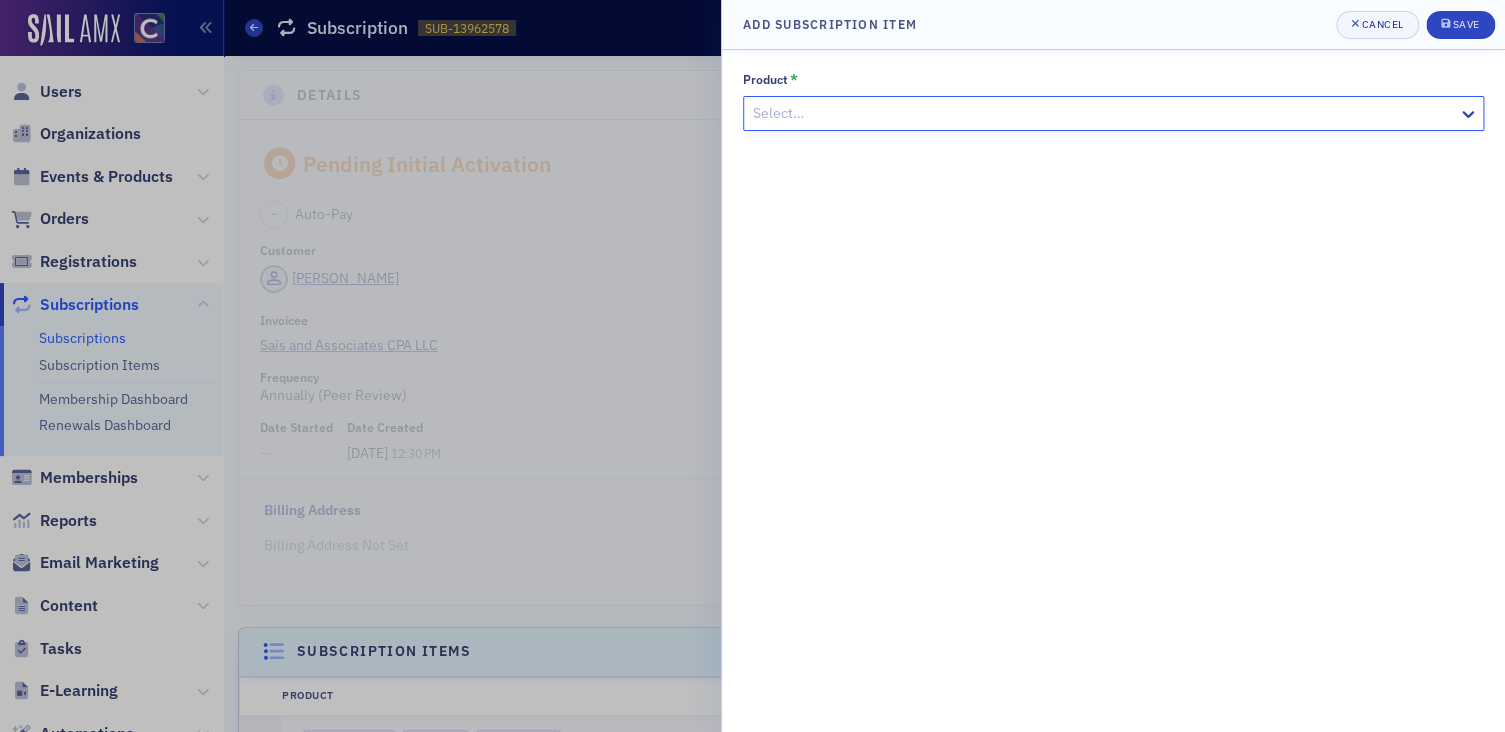 click at bounding box center (1103, 113) 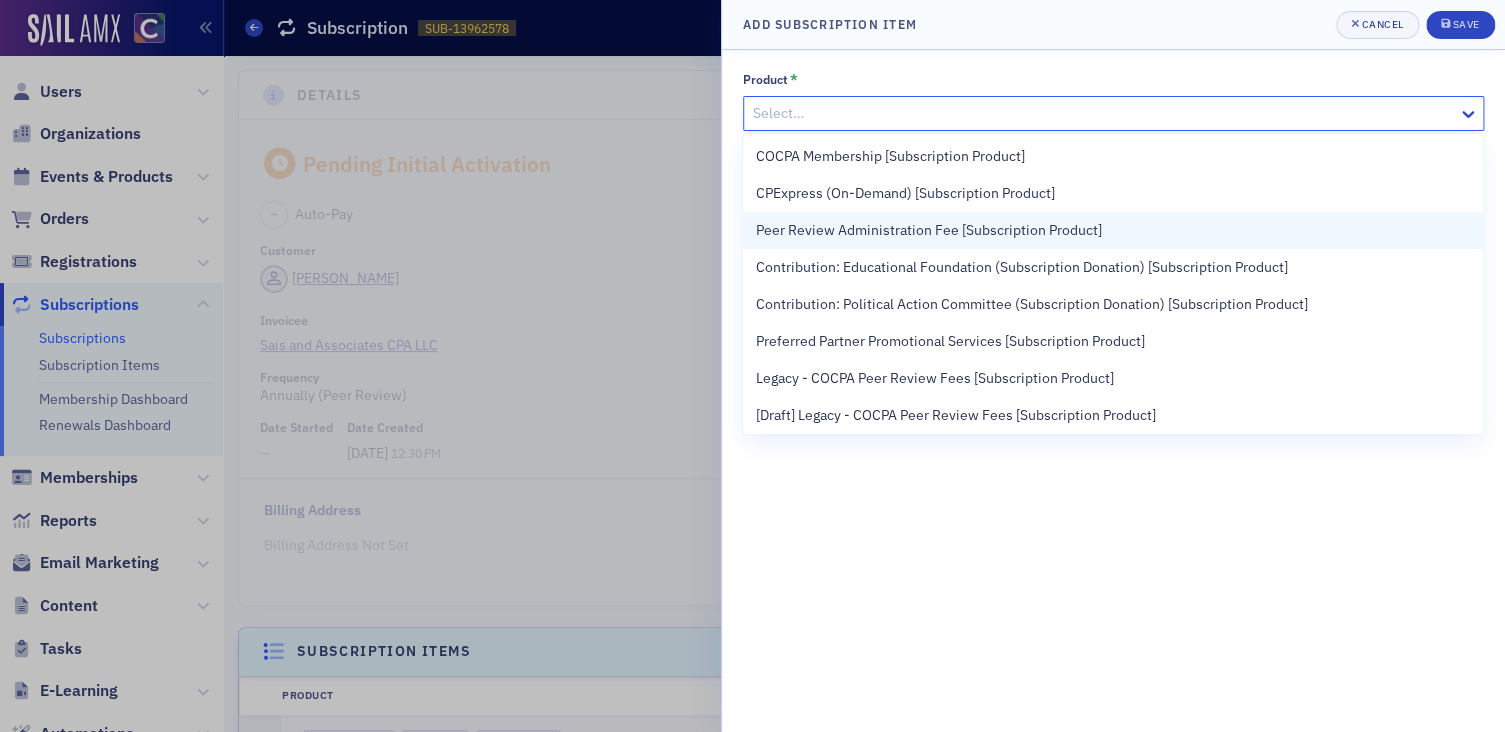 click on "Peer Review Administration Fee [Subscription Product]" at bounding box center [928, 230] 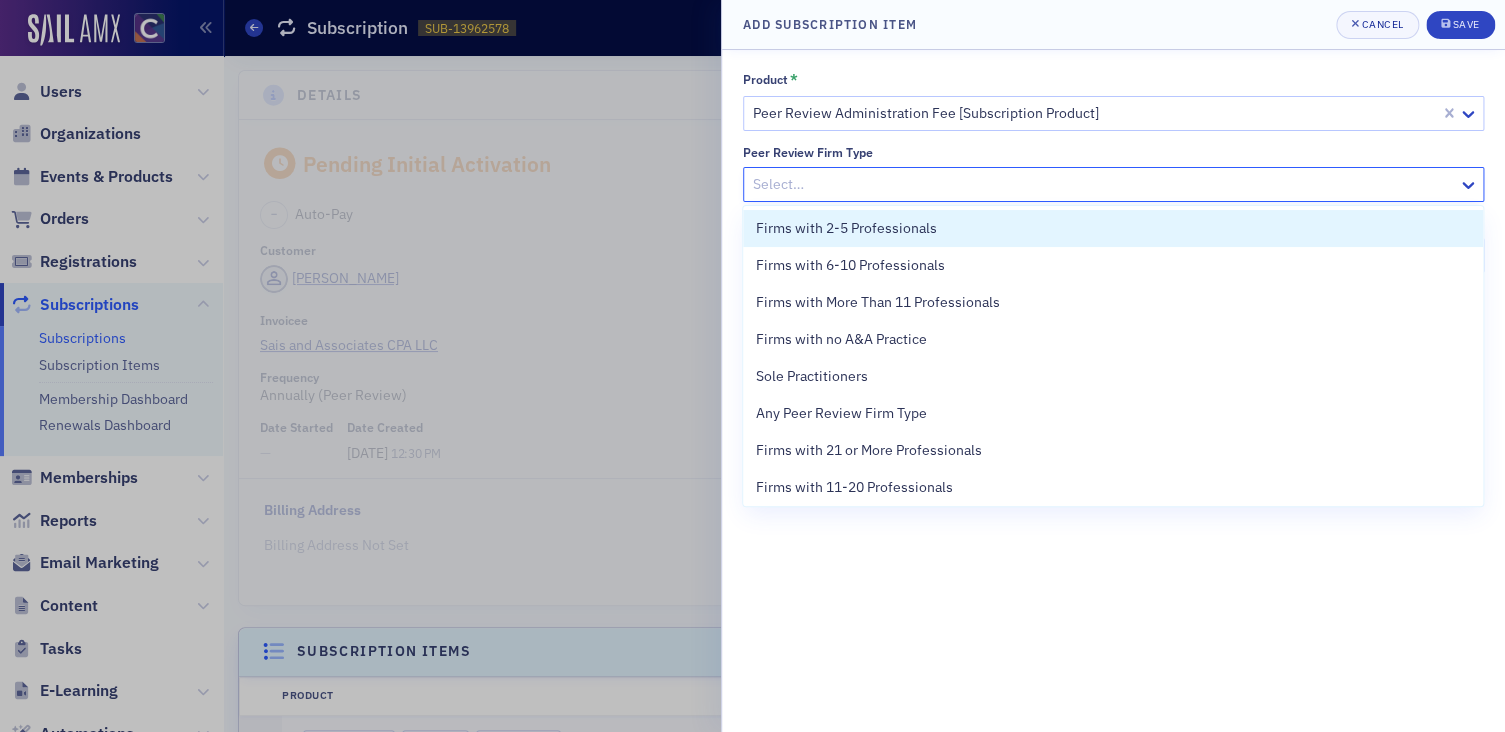 click at bounding box center (1103, 184) 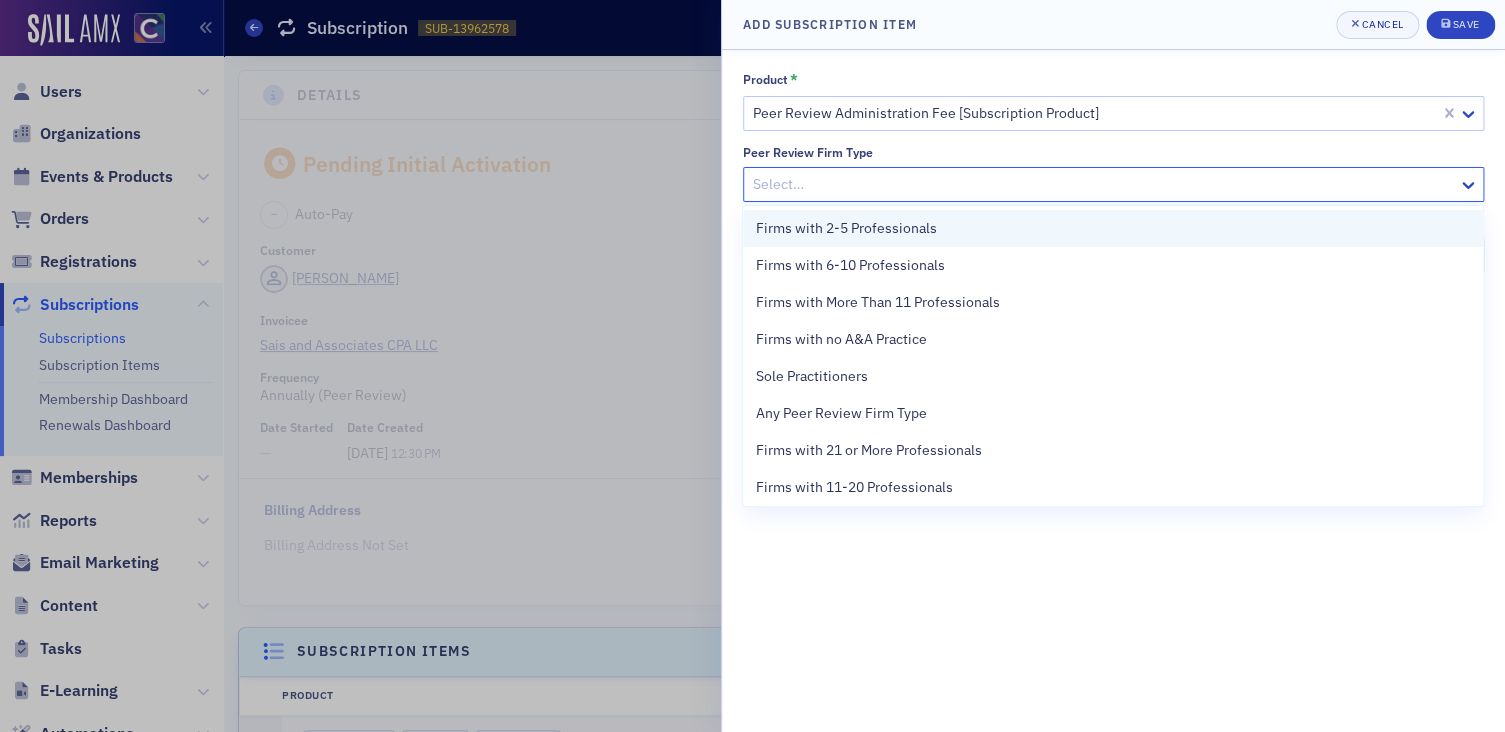 click on "Firms with 2-5 Professionals" at bounding box center [845, 228] 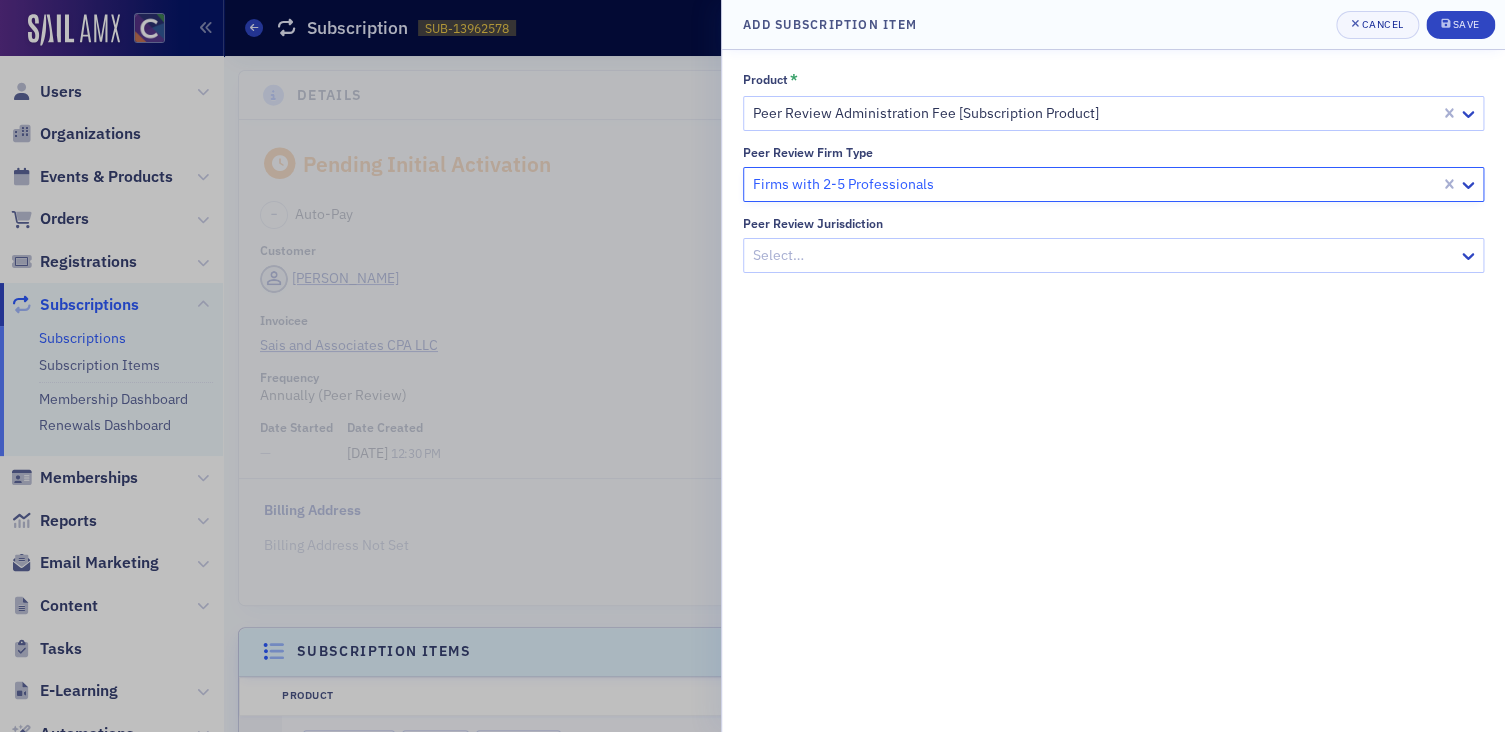 click at bounding box center (1094, 184) 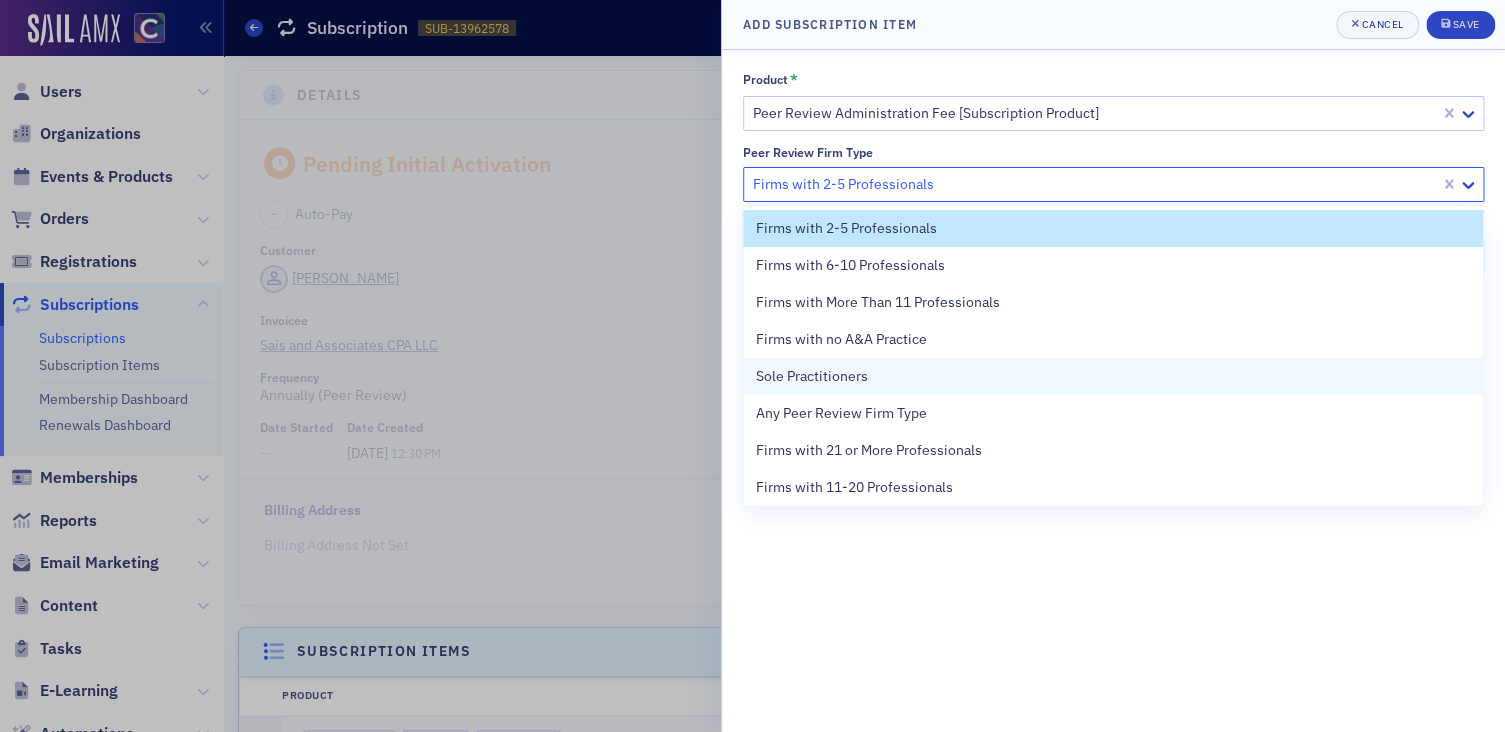 click on "Sole Practitioners" at bounding box center (811, 376) 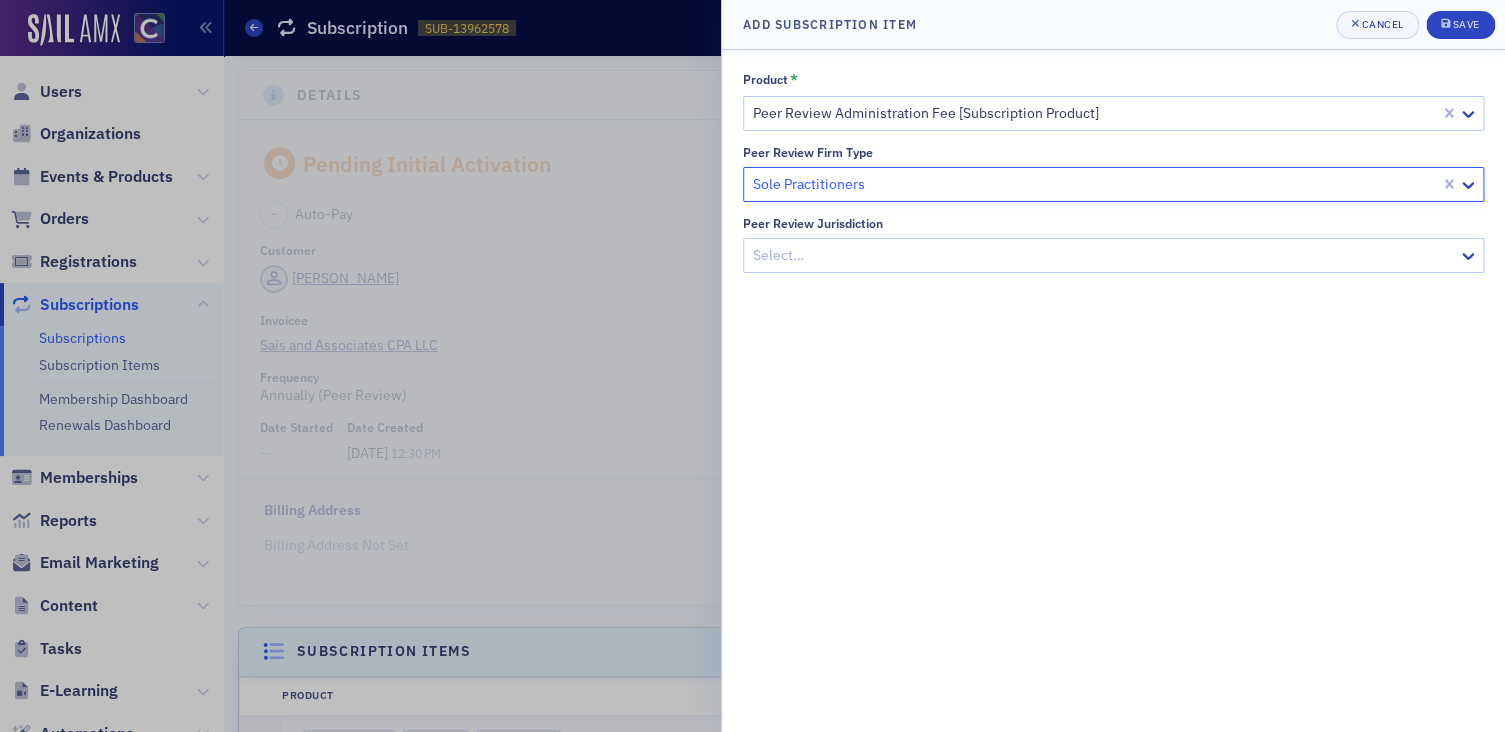 click at bounding box center [1103, 255] 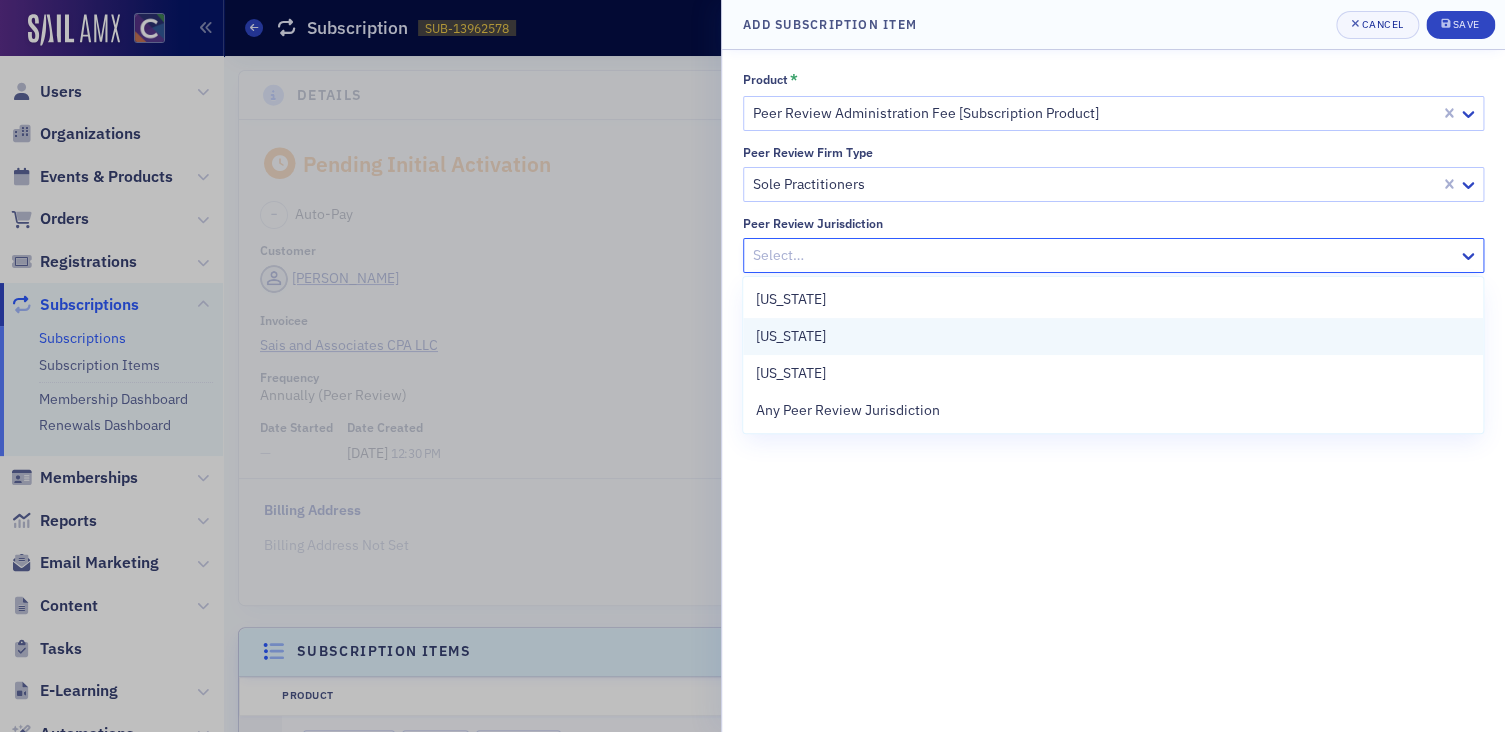 click on "[US_STATE]" at bounding box center [790, 336] 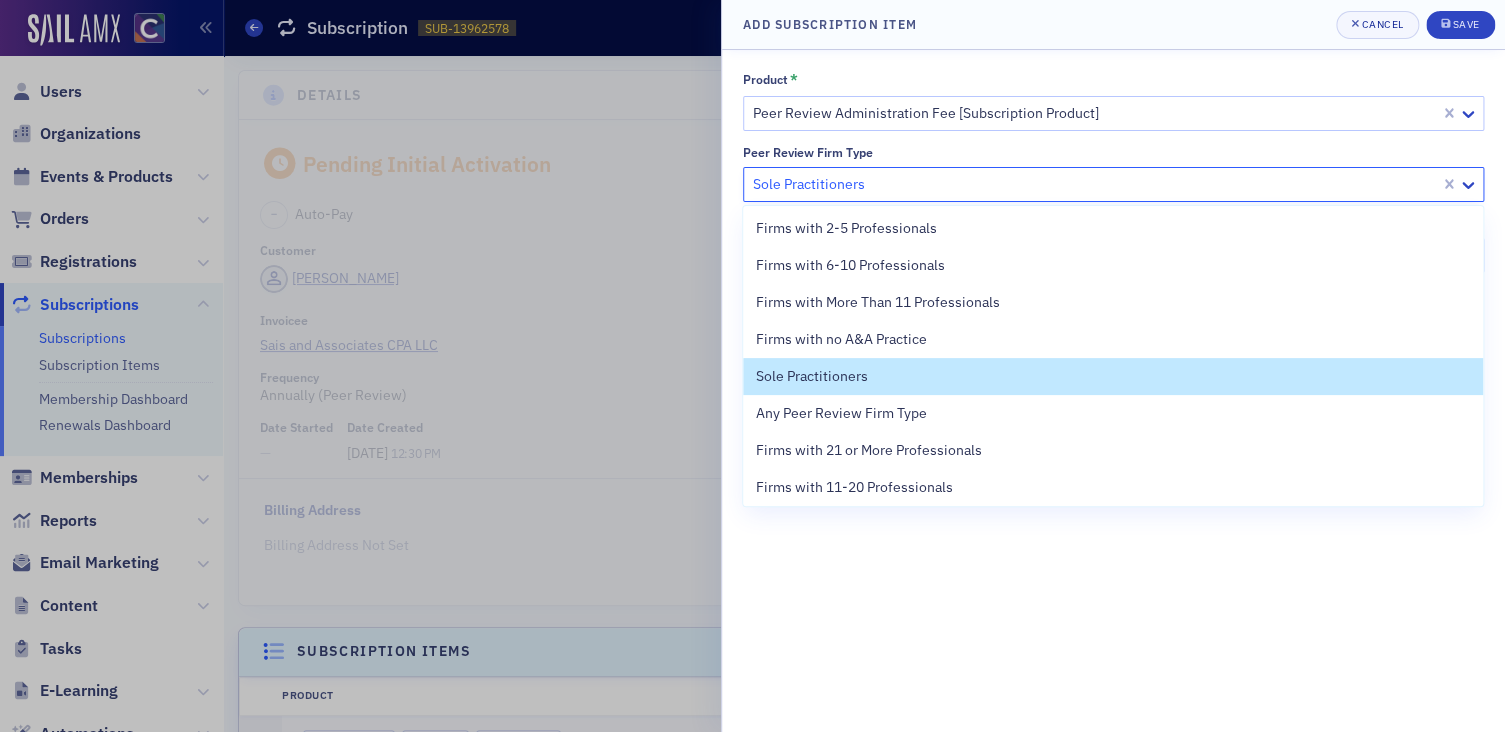 click at bounding box center (1094, 184) 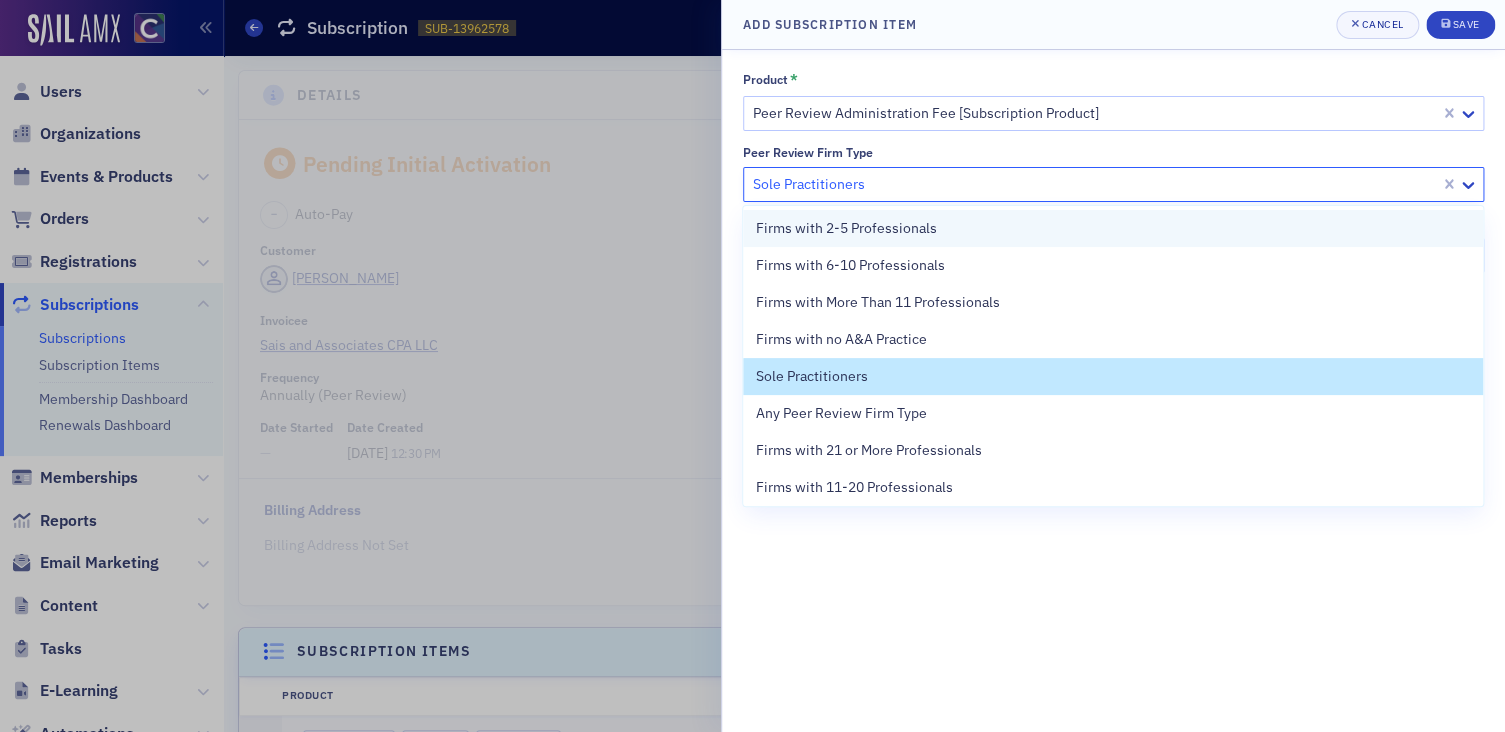 click on "Firms with 2-5 Professionals" at bounding box center (845, 228) 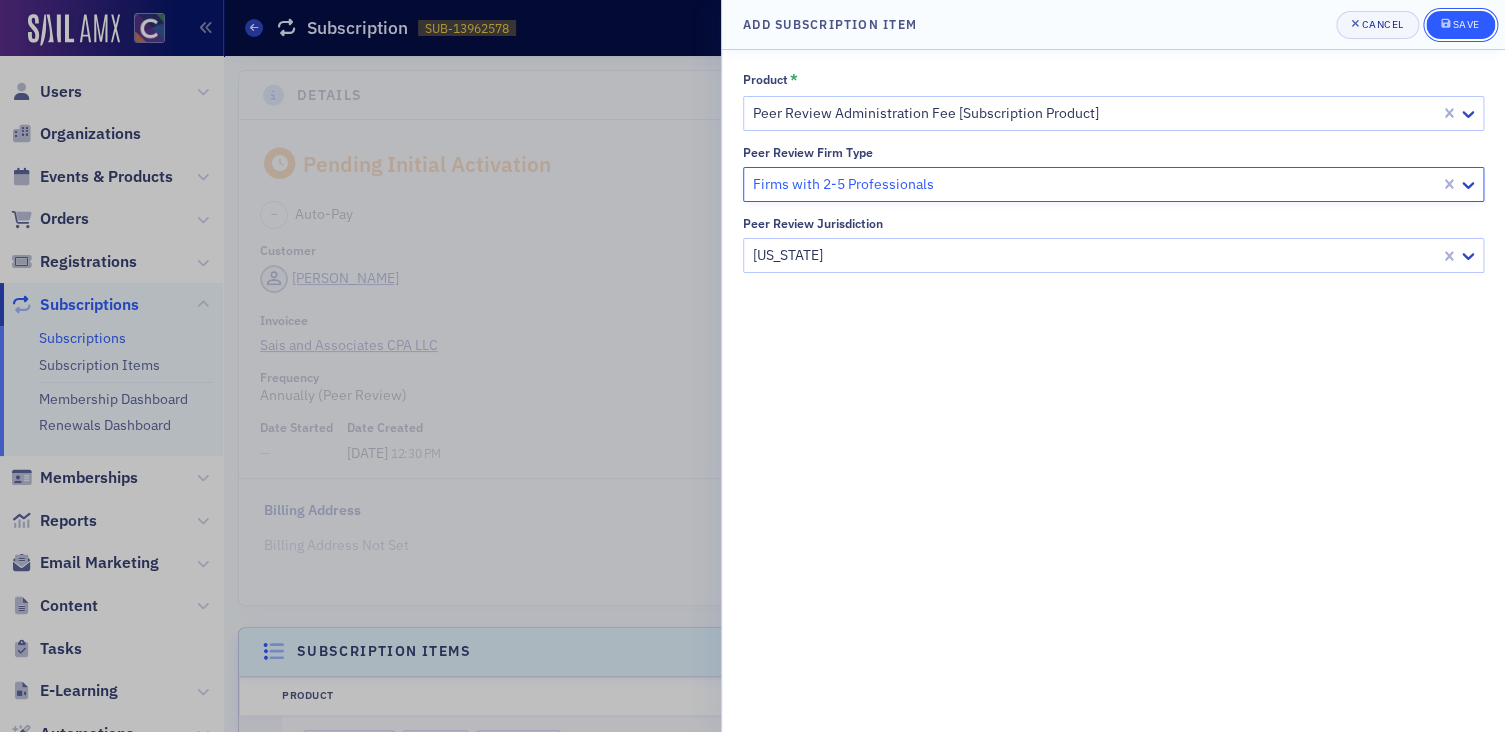 click on "Save" at bounding box center [1465, 24] 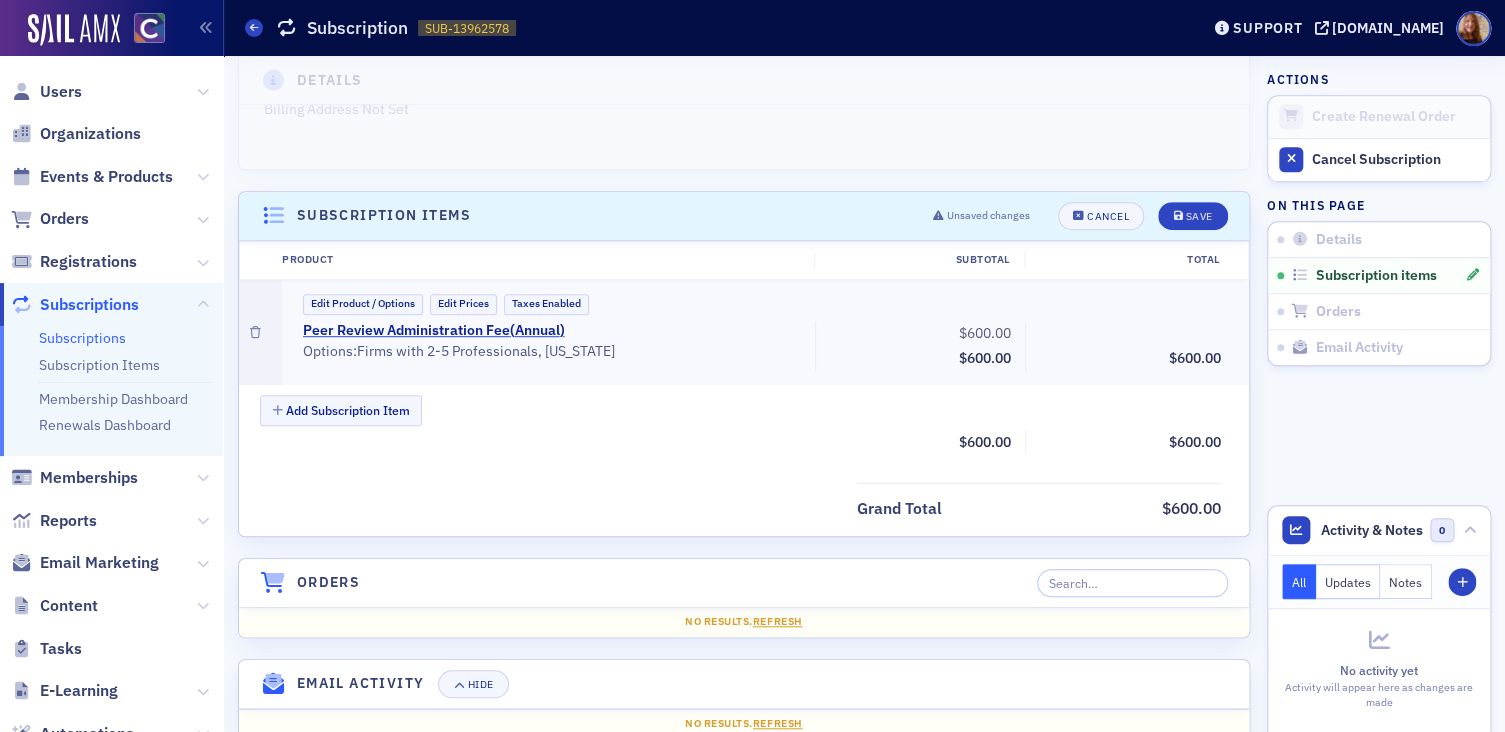 scroll, scrollTop: 437, scrollLeft: 0, axis: vertical 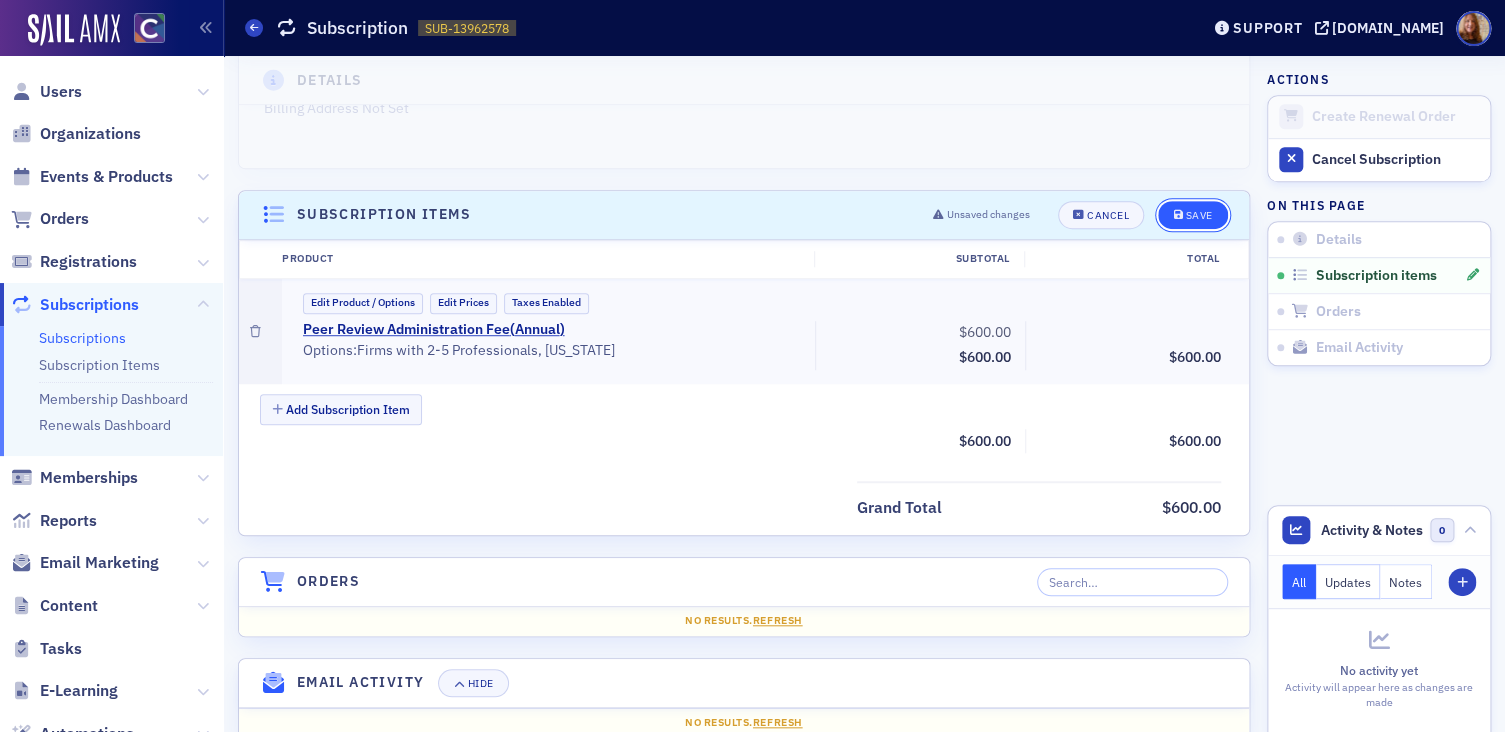 click on "Save" 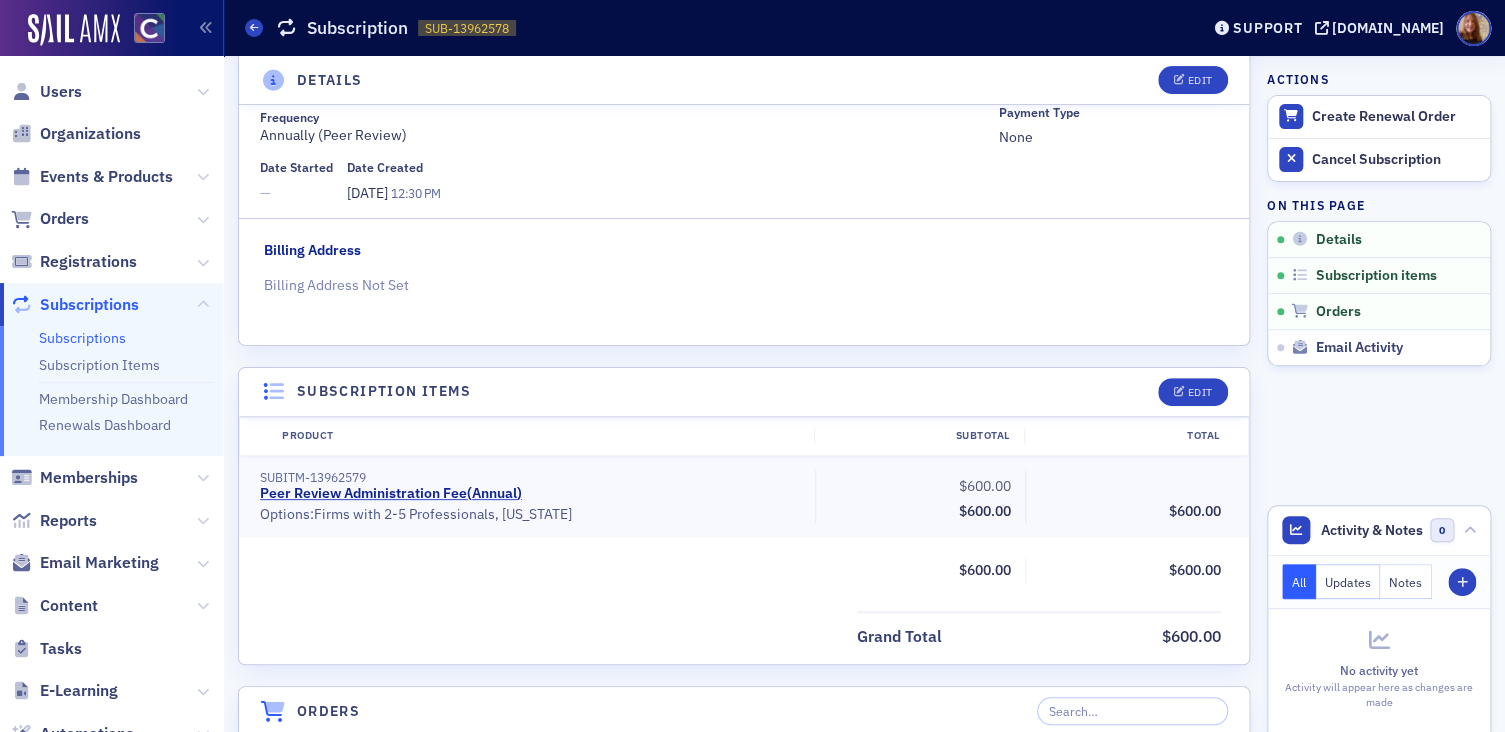 scroll, scrollTop: 257, scrollLeft: 0, axis: vertical 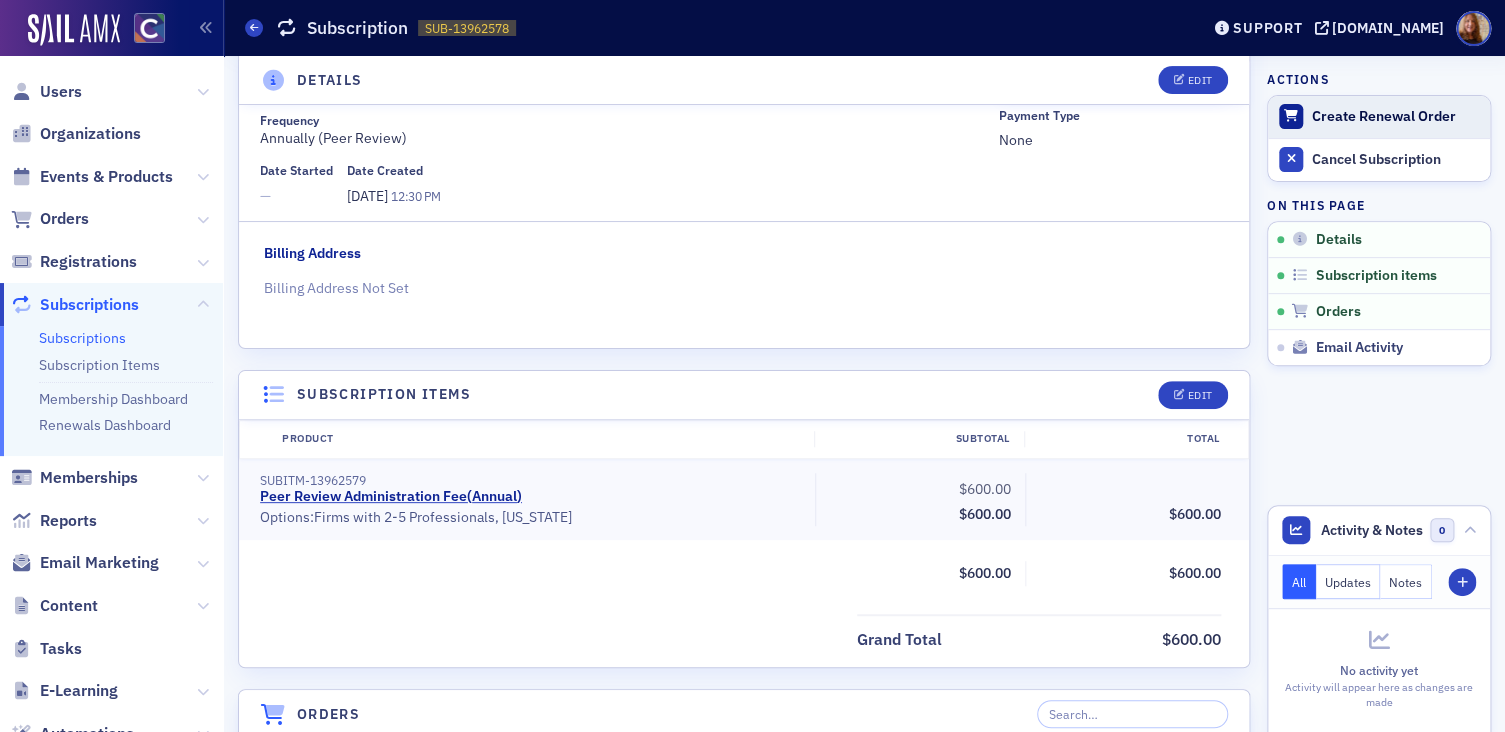 click on "Create Renewal Order" 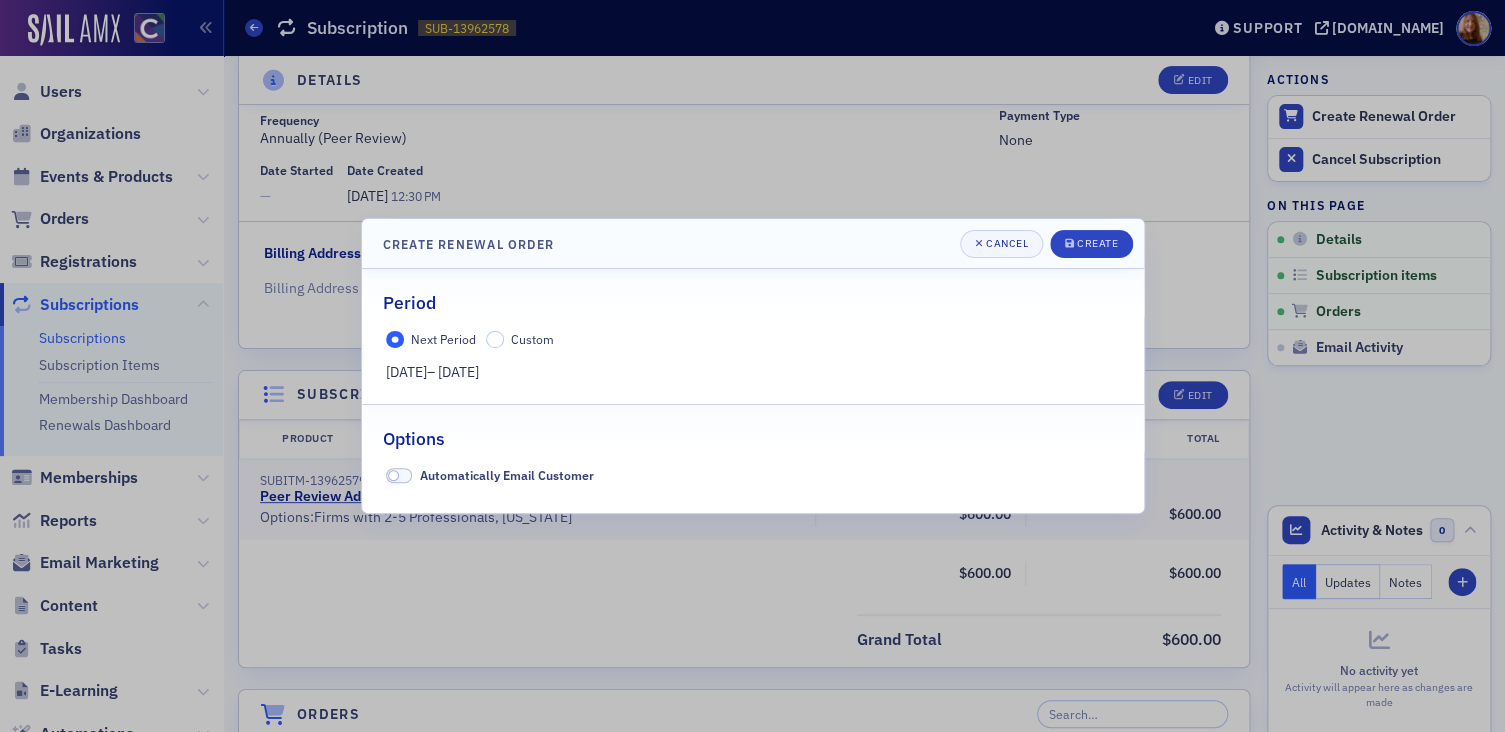 click on "Automatically Email Customer" at bounding box center [507, 475] 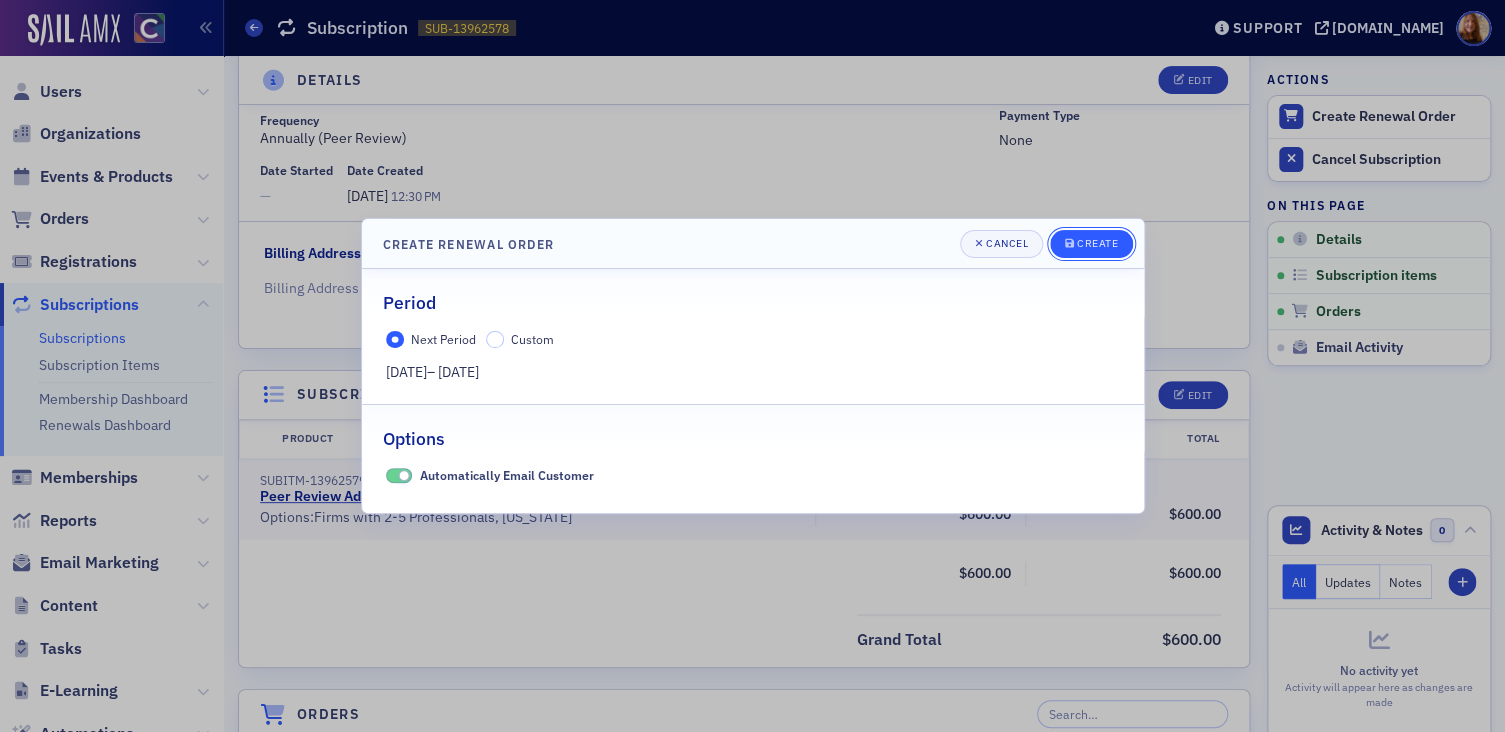 click on "Create" at bounding box center [1091, 244] 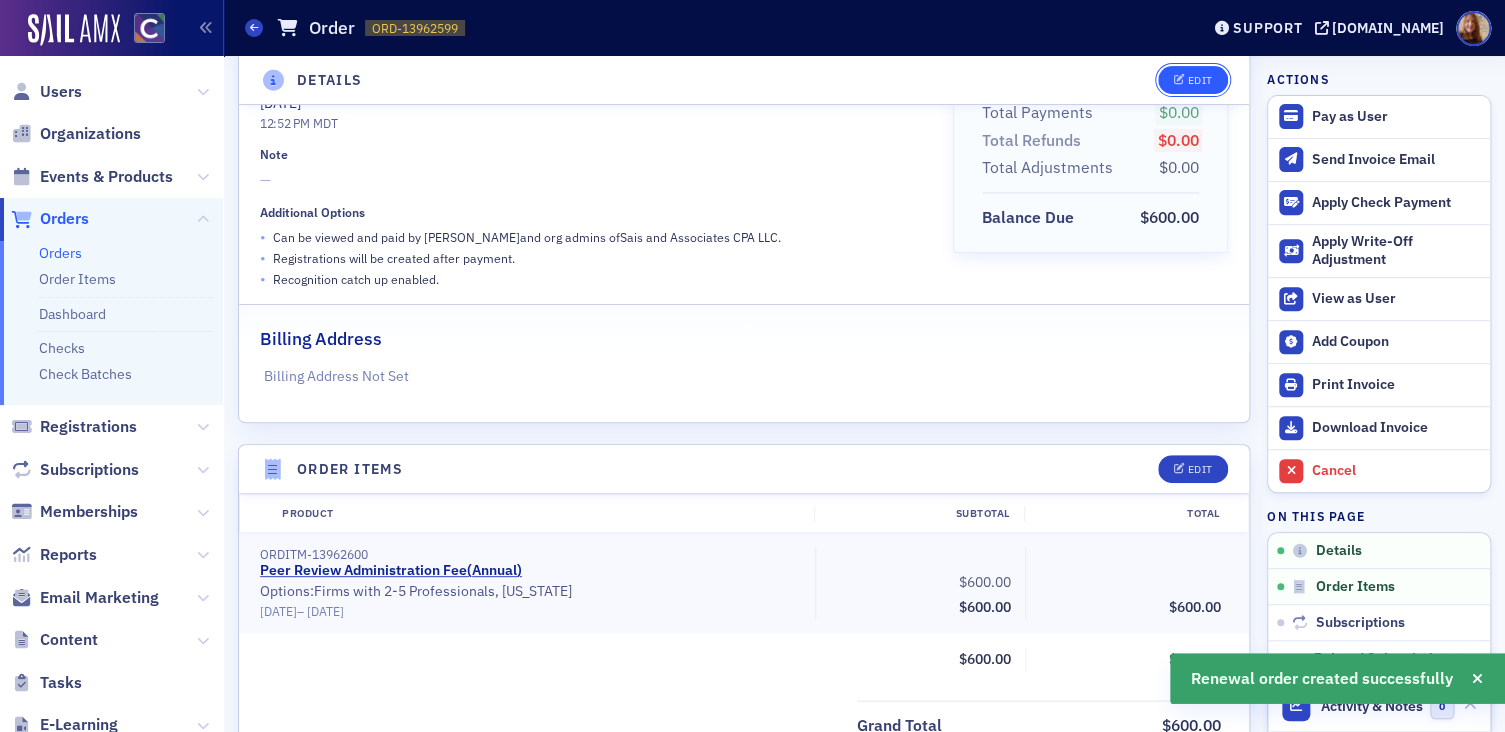 click on "Edit" 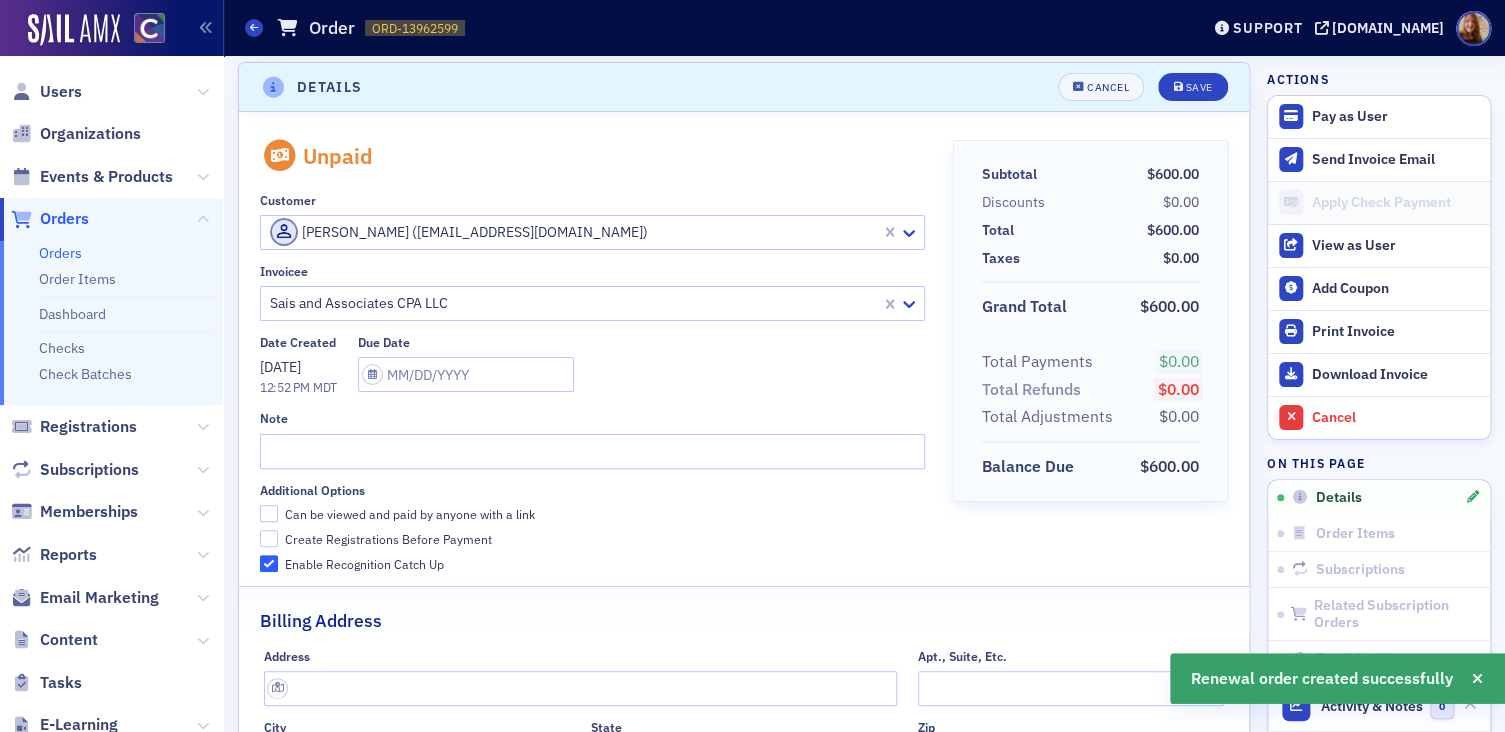 scroll, scrollTop: 3, scrollLeft: 0, axis: vertical 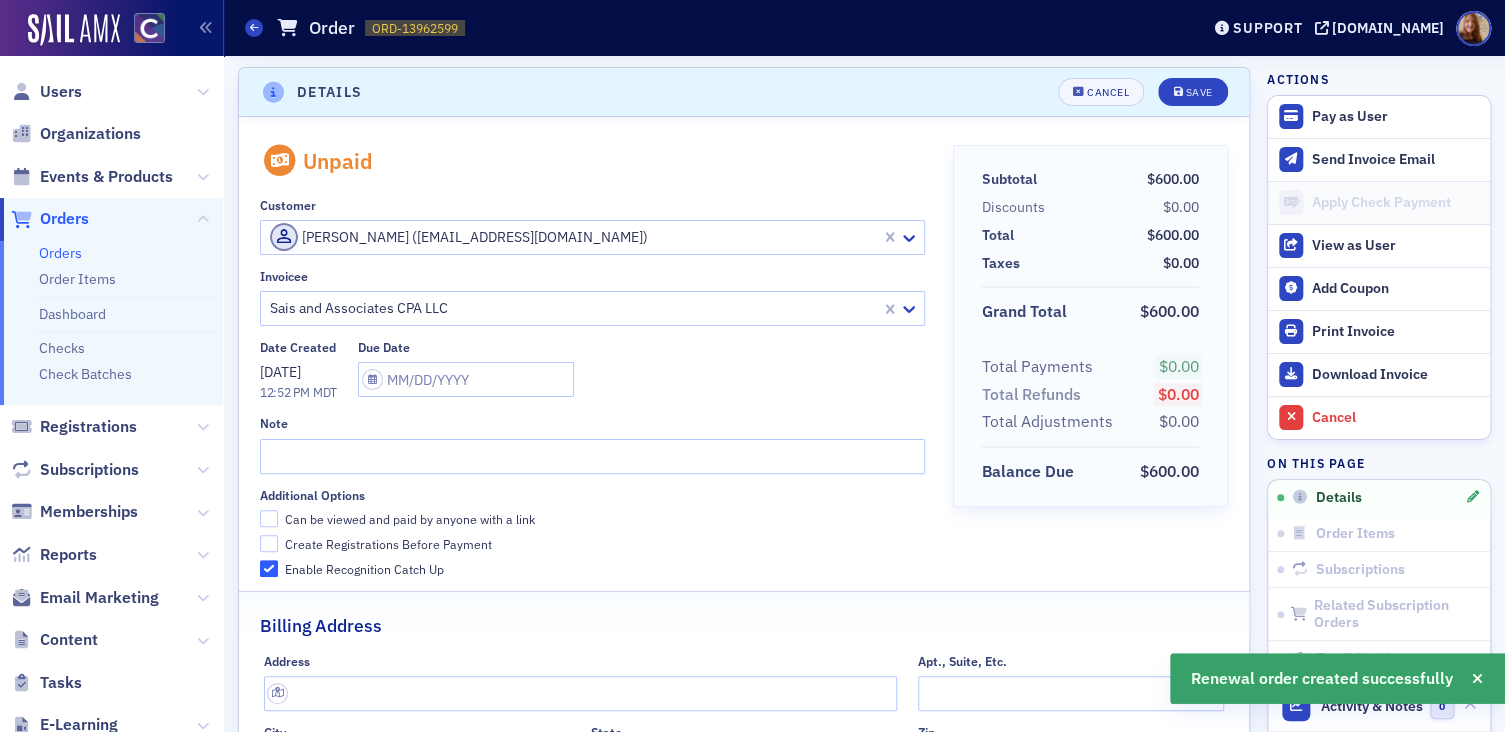 click on "Can be viewed and paid by anyone with a link" 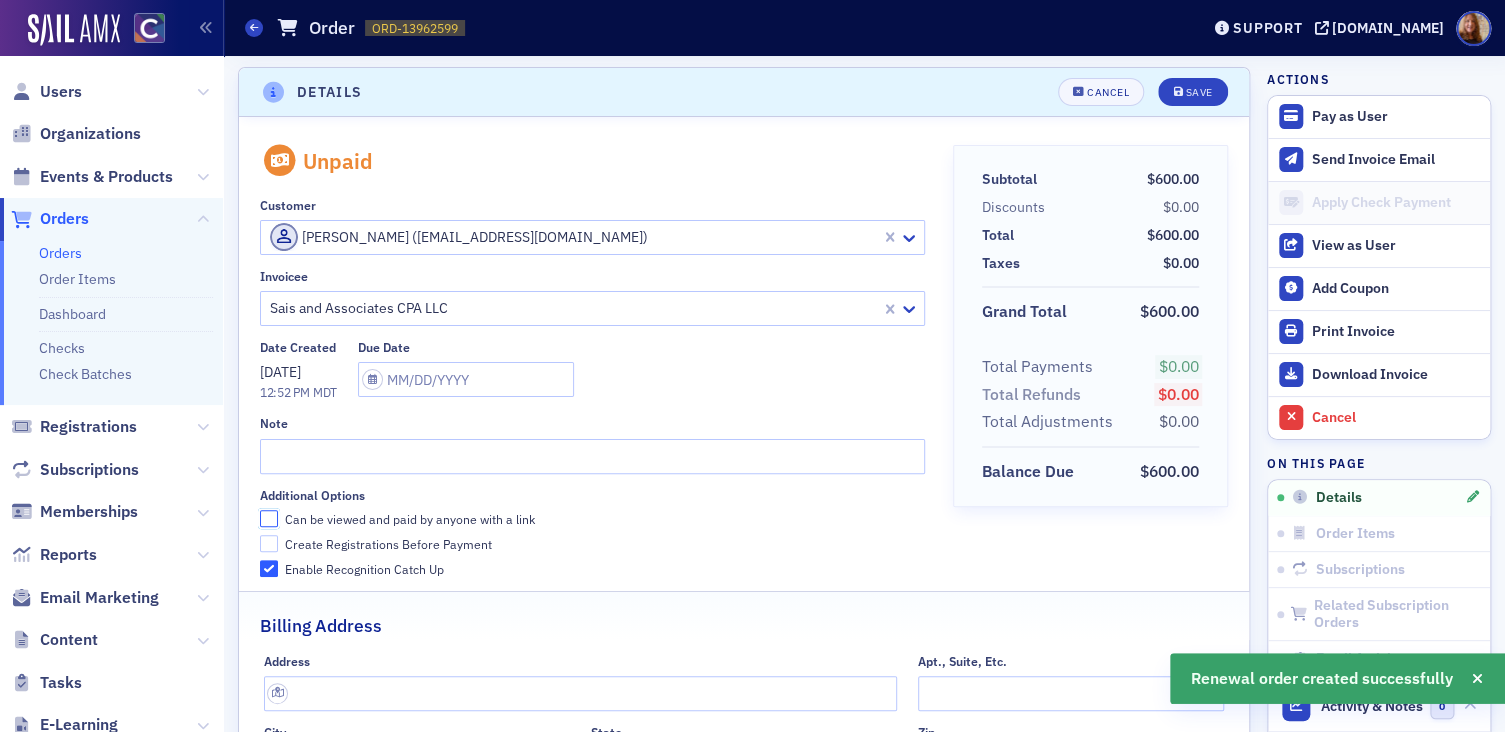click on "Can be viewed and paid by anyone with a link" 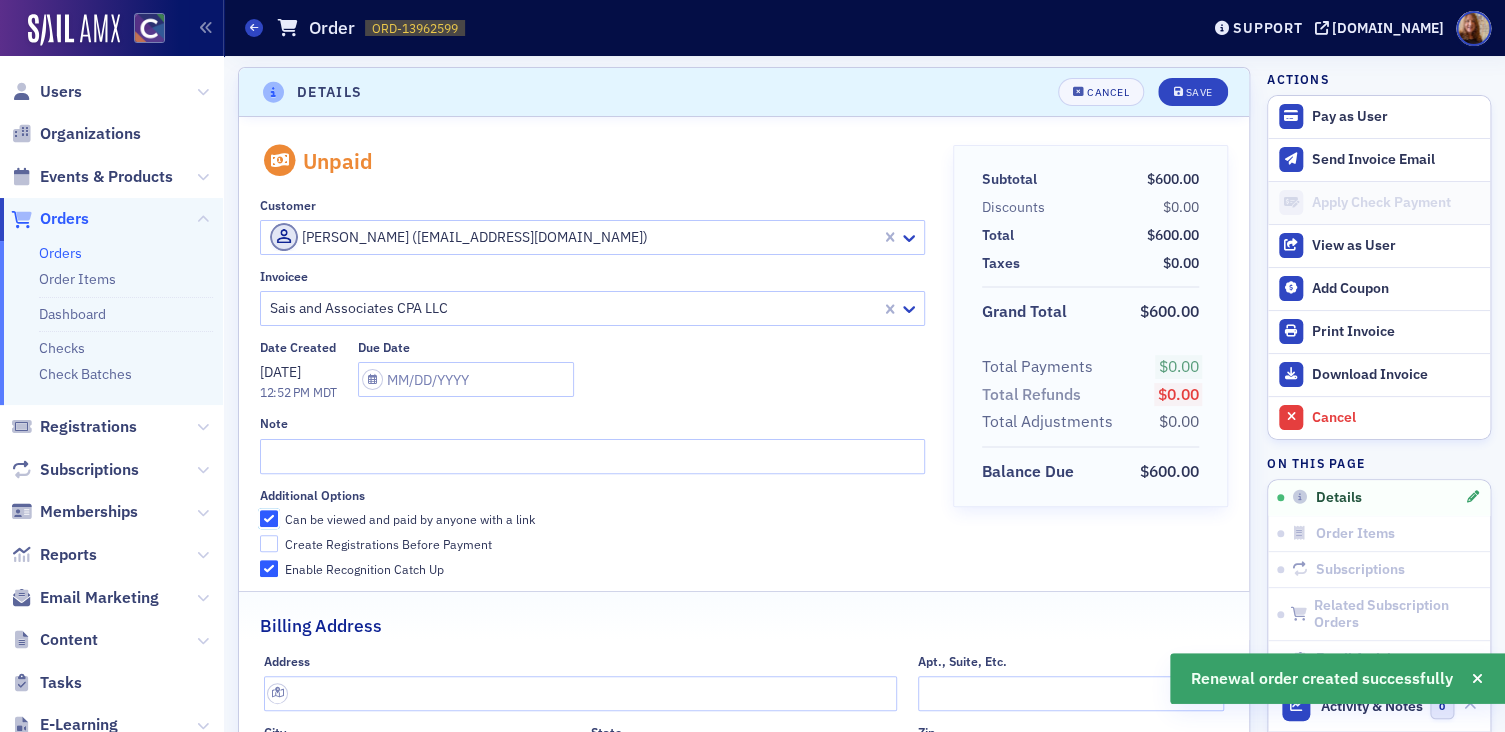 checkbox on "true" 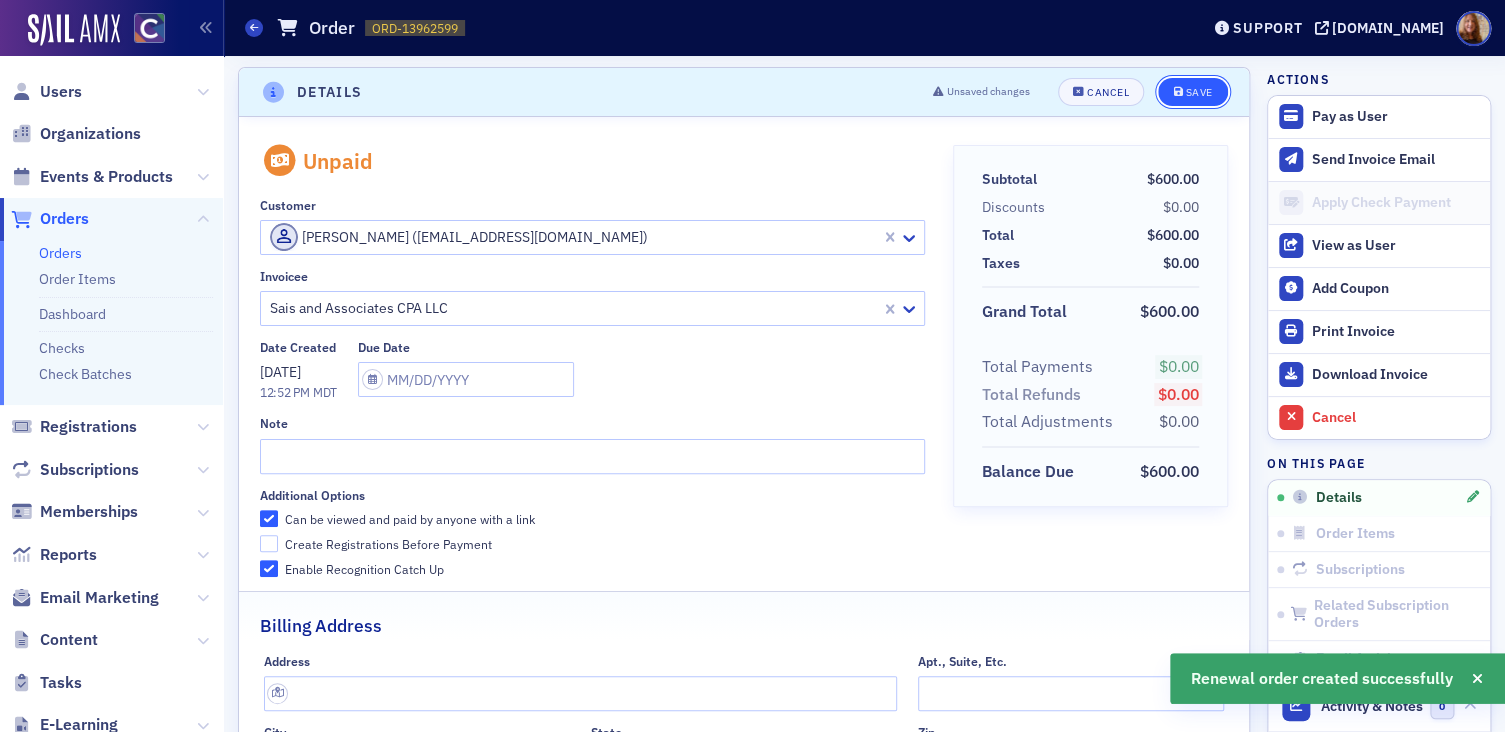 click on "Save" 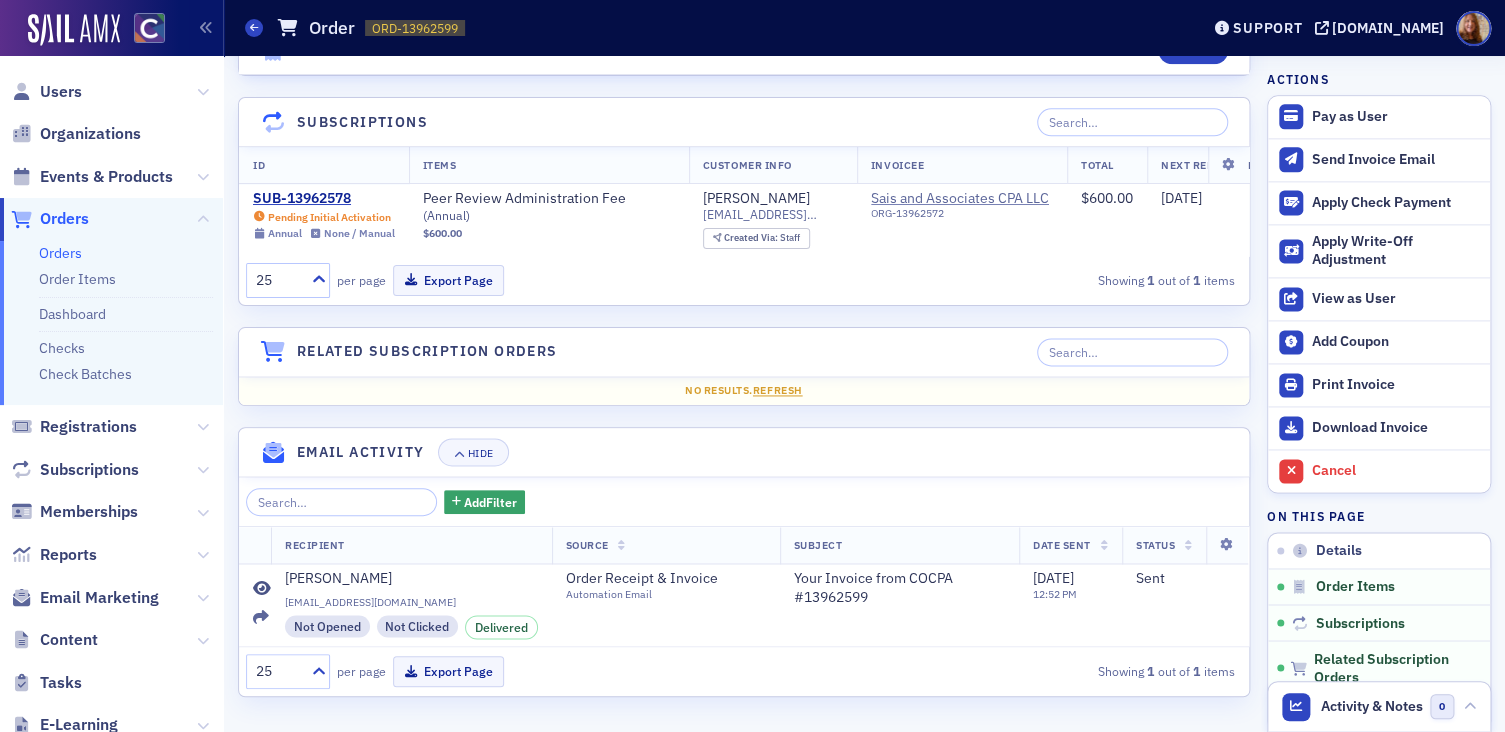 scroll, scrollTop: 206, scrollLeft: 0, axis: vertical 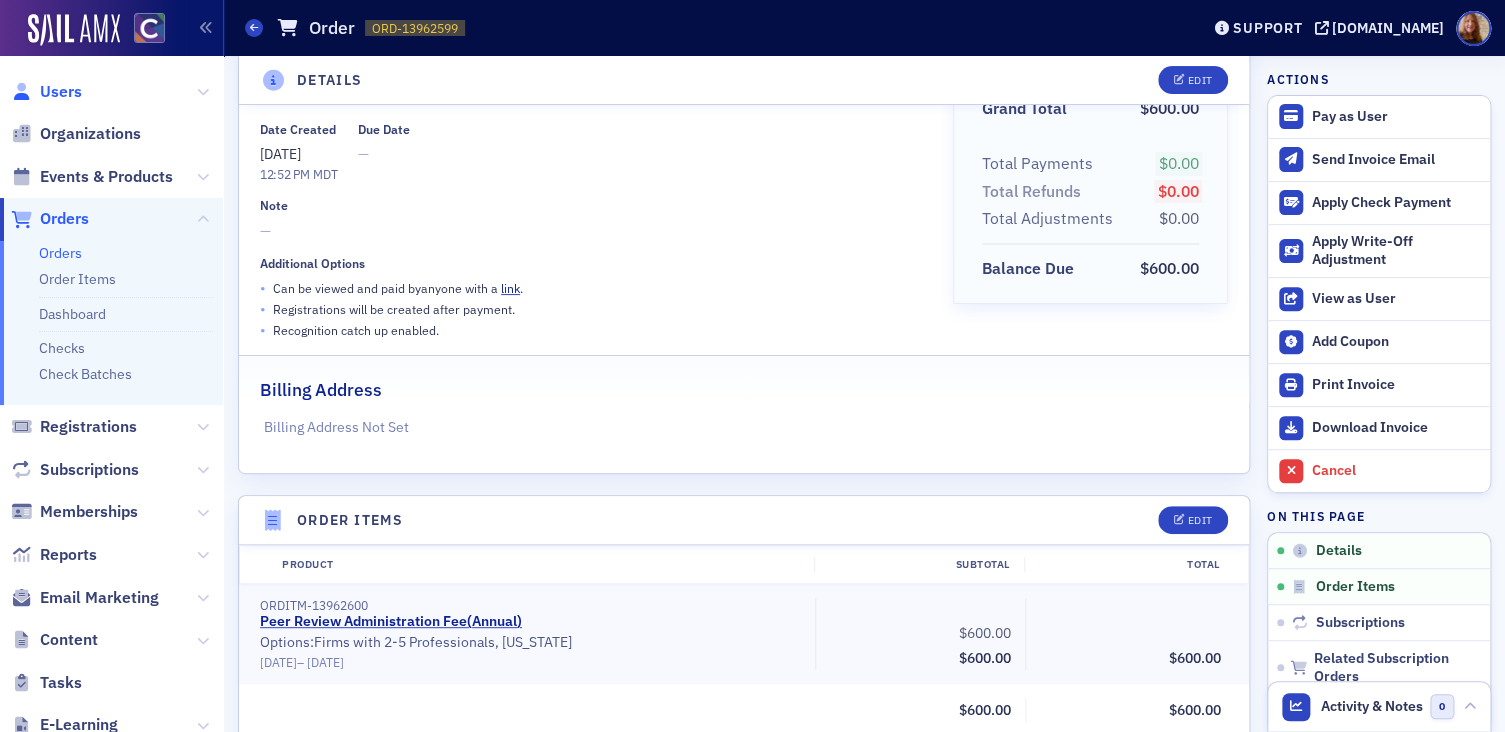 click on "Users" 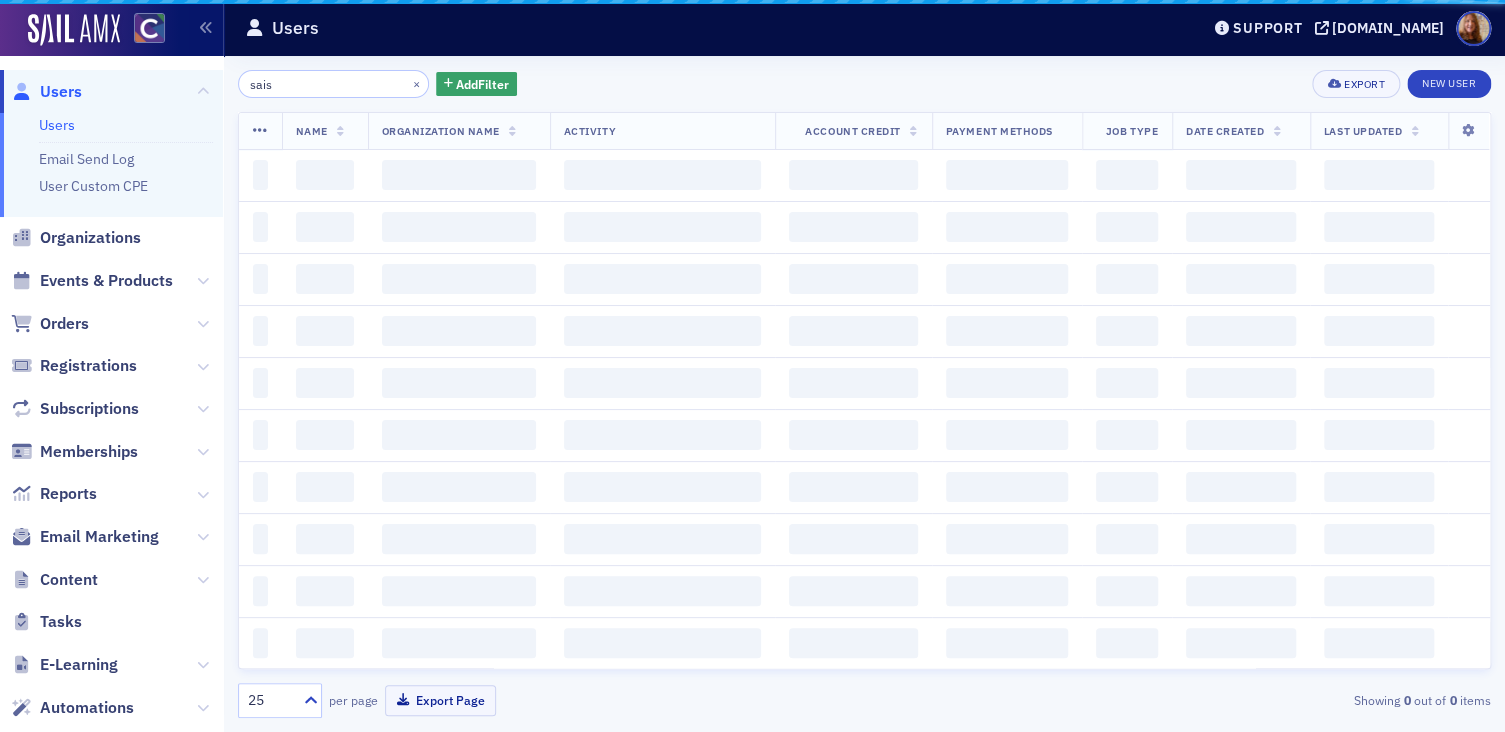 scroll, scrollTop: 0, scrollLeft: 0, axis: both 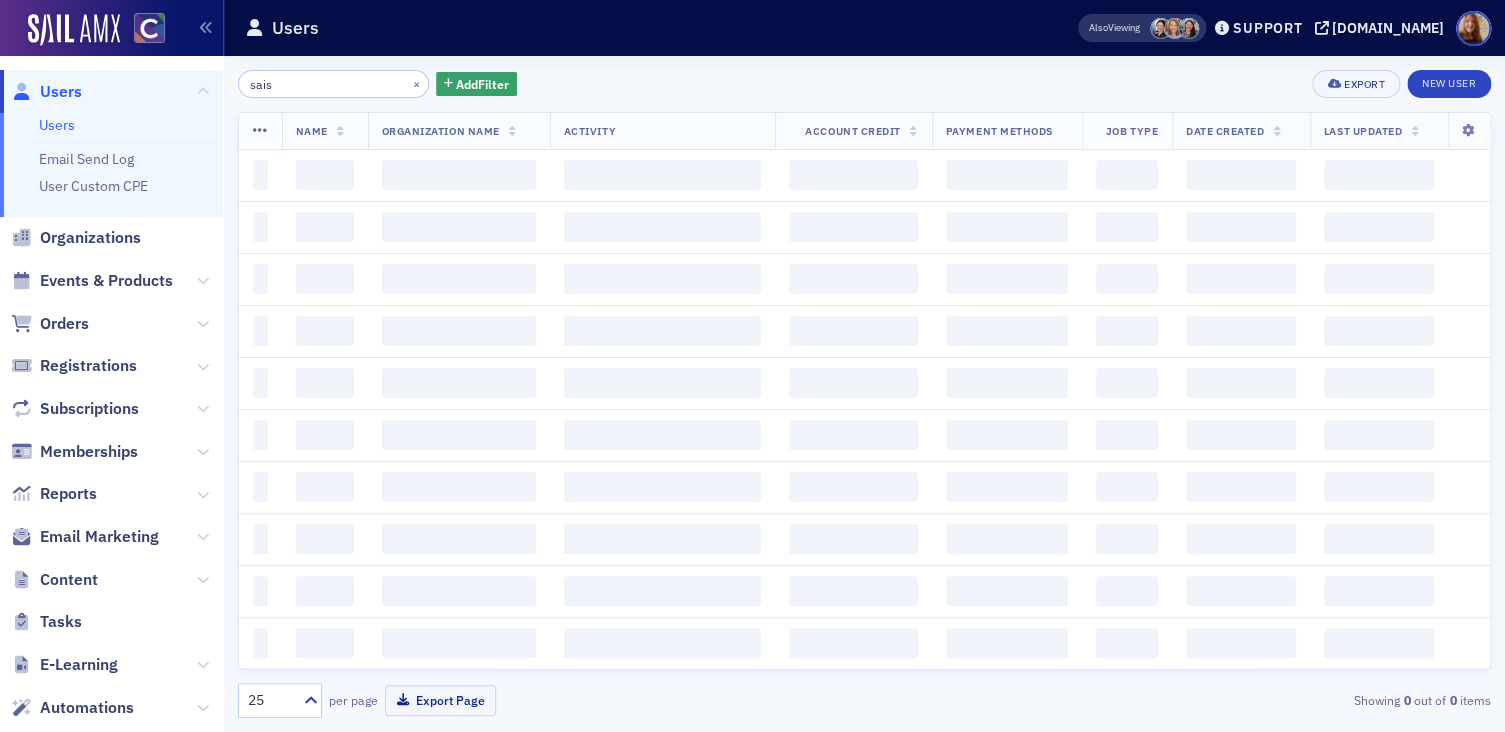 click on "sais" 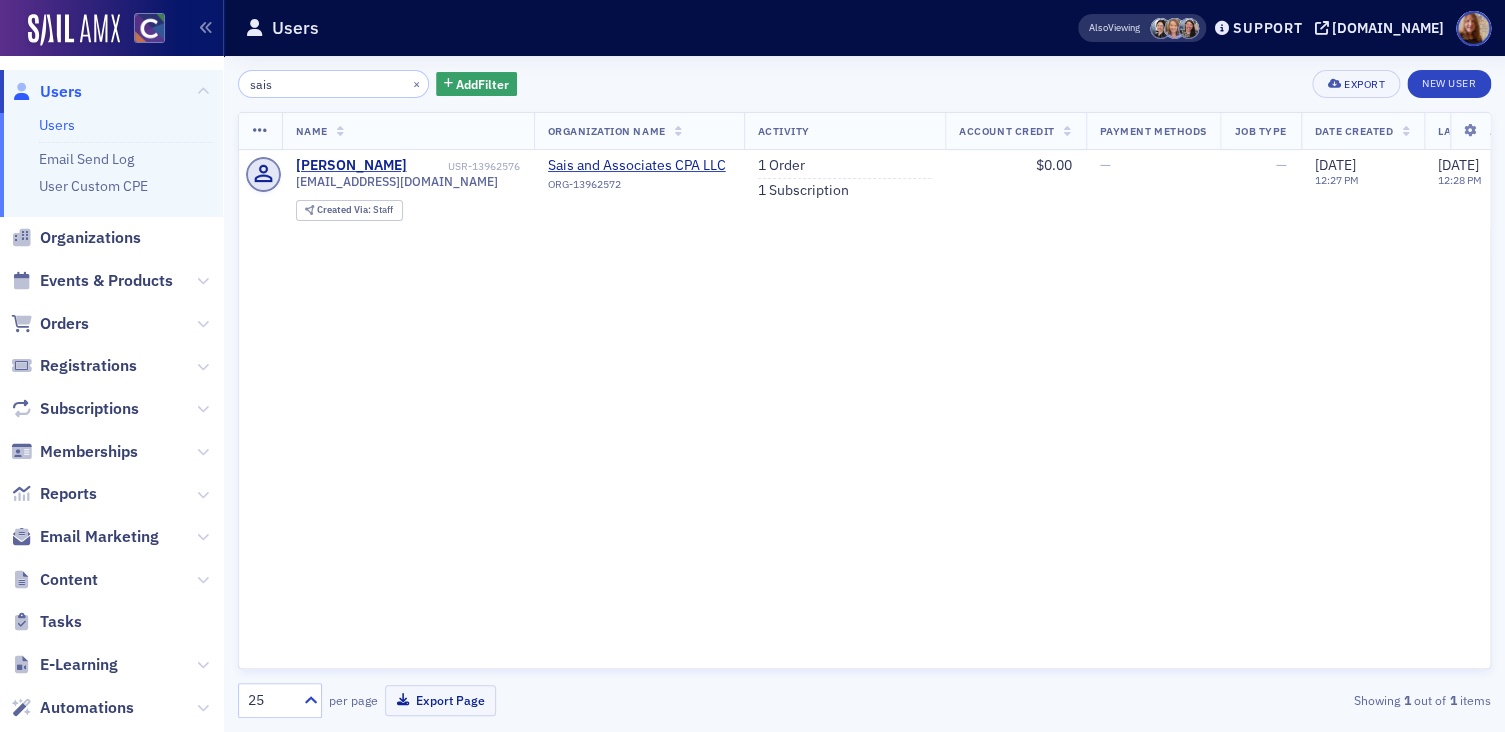 click on "sais" 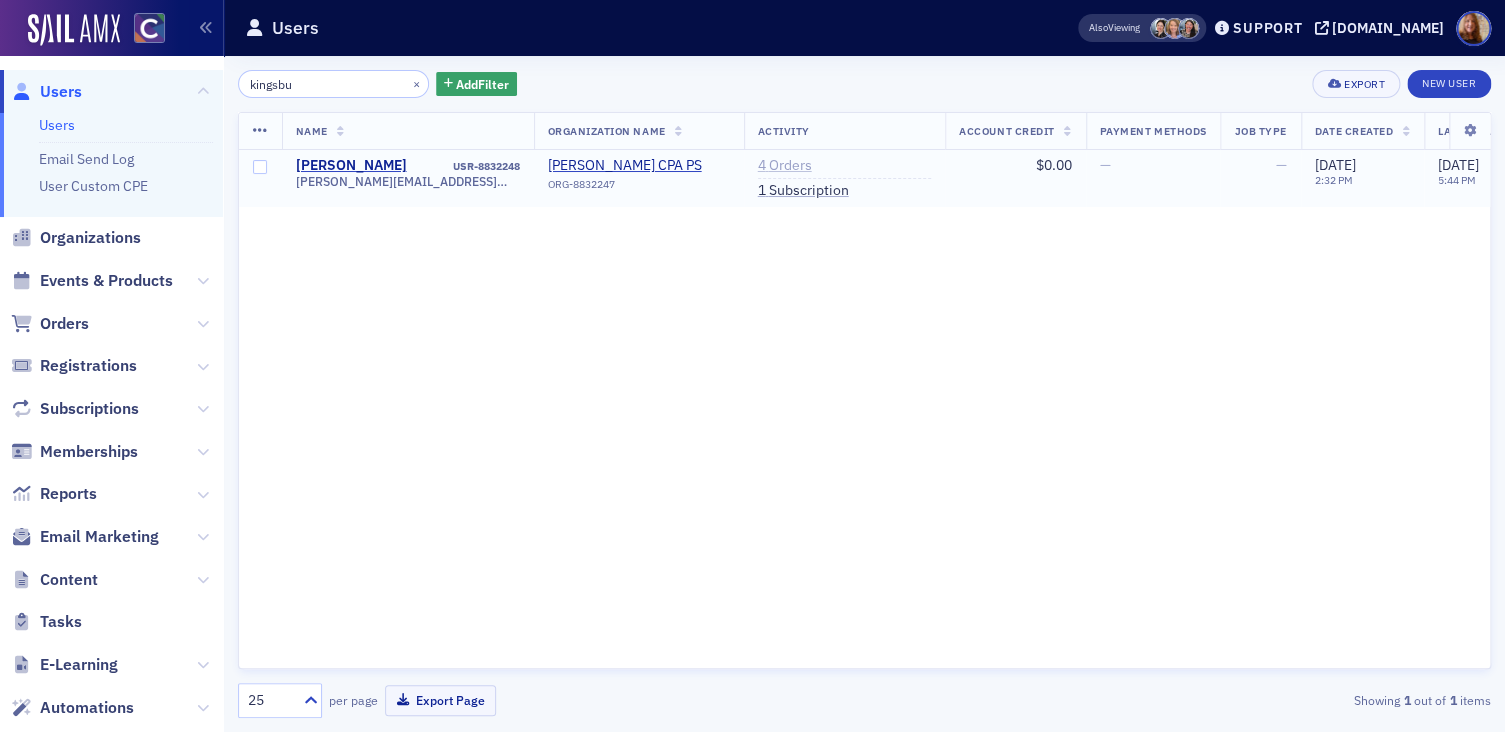 type on "kingsbu" 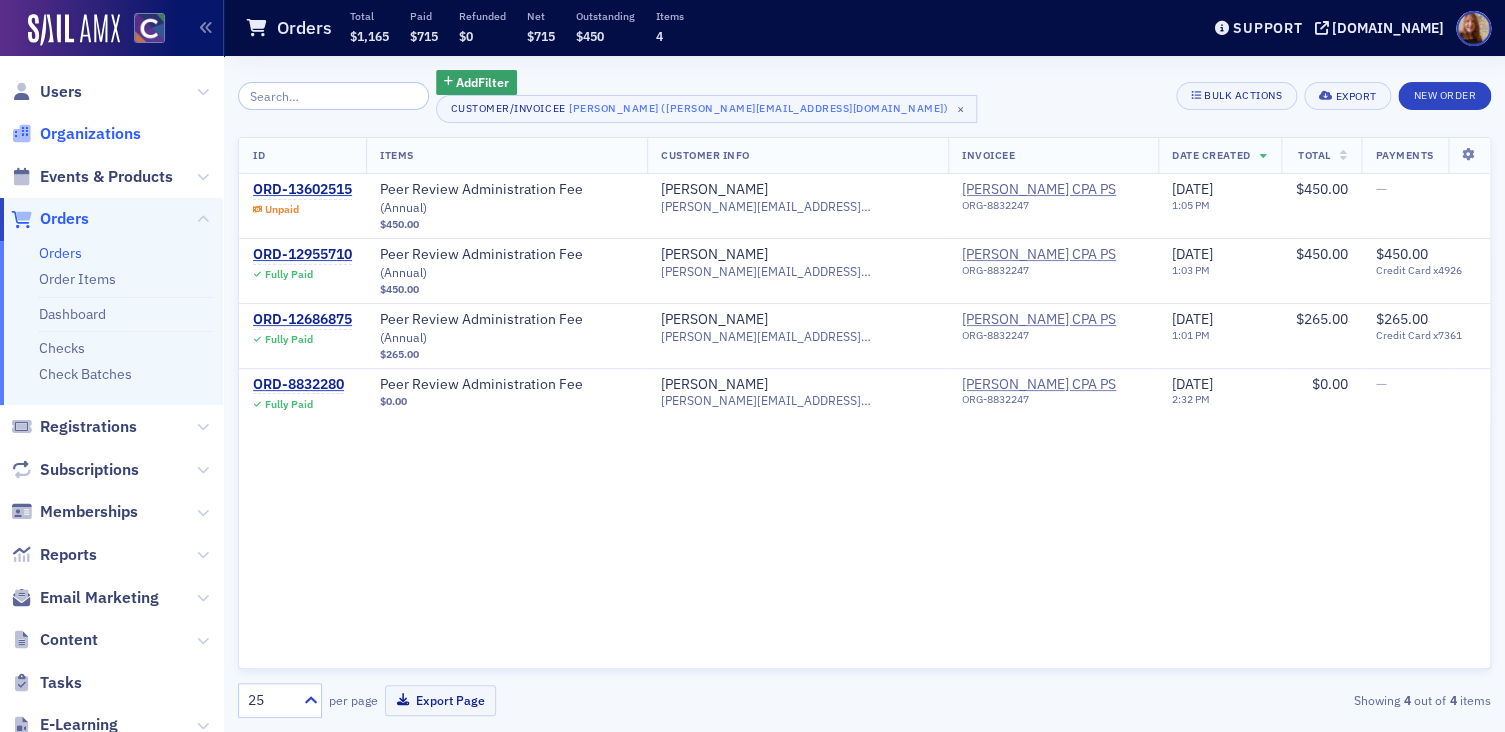 click on "Organizations" 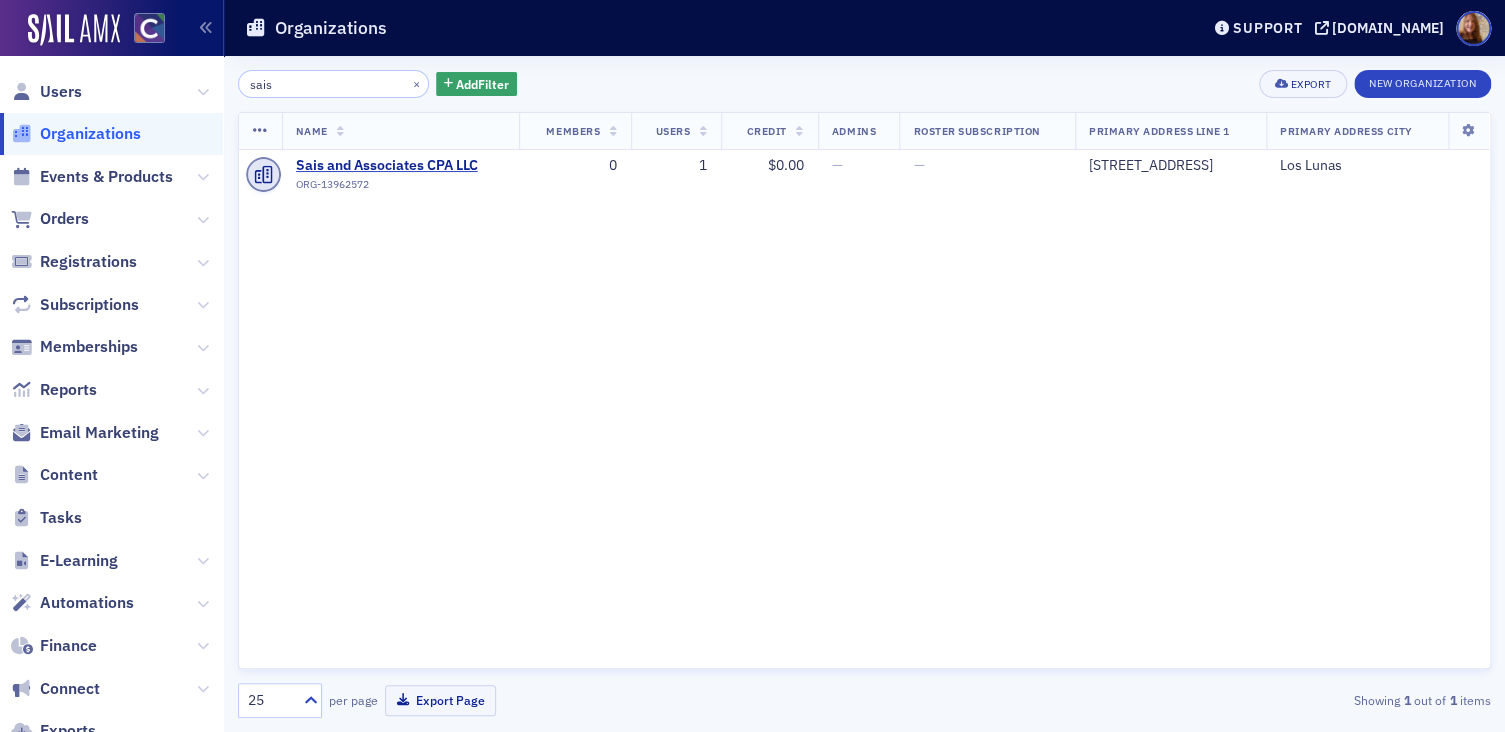 click on "sais" 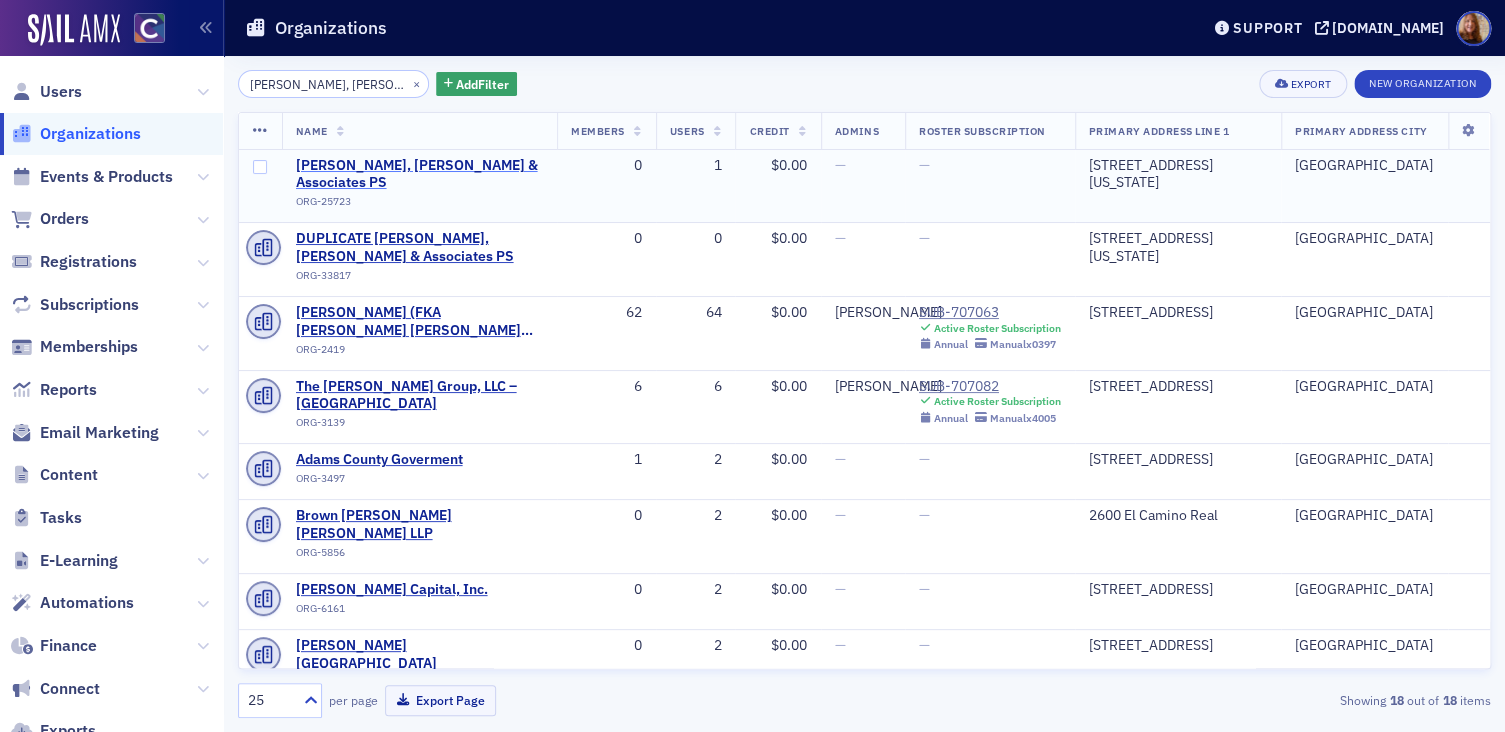 type on "[PERSON_NAME], [PERSON_NAME]" 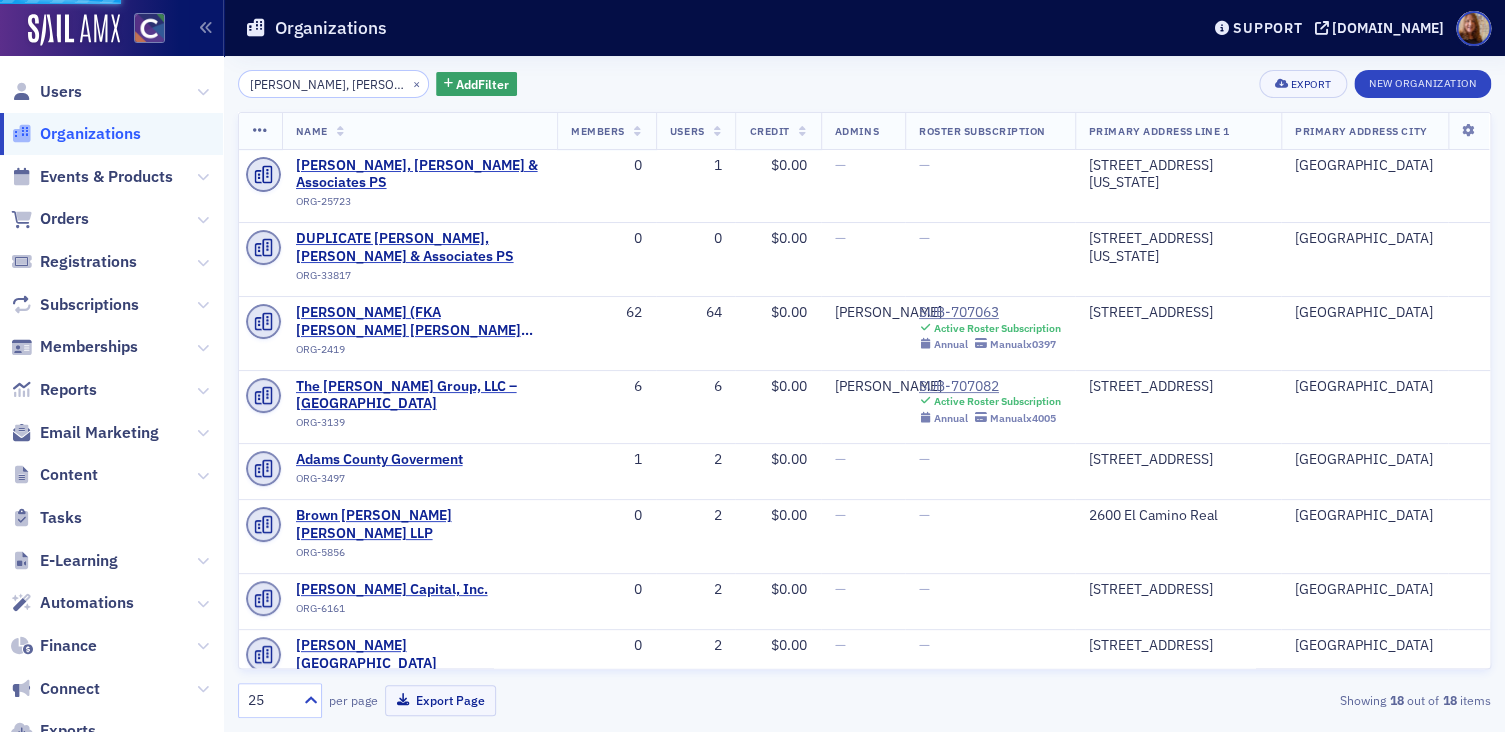 select on "US" 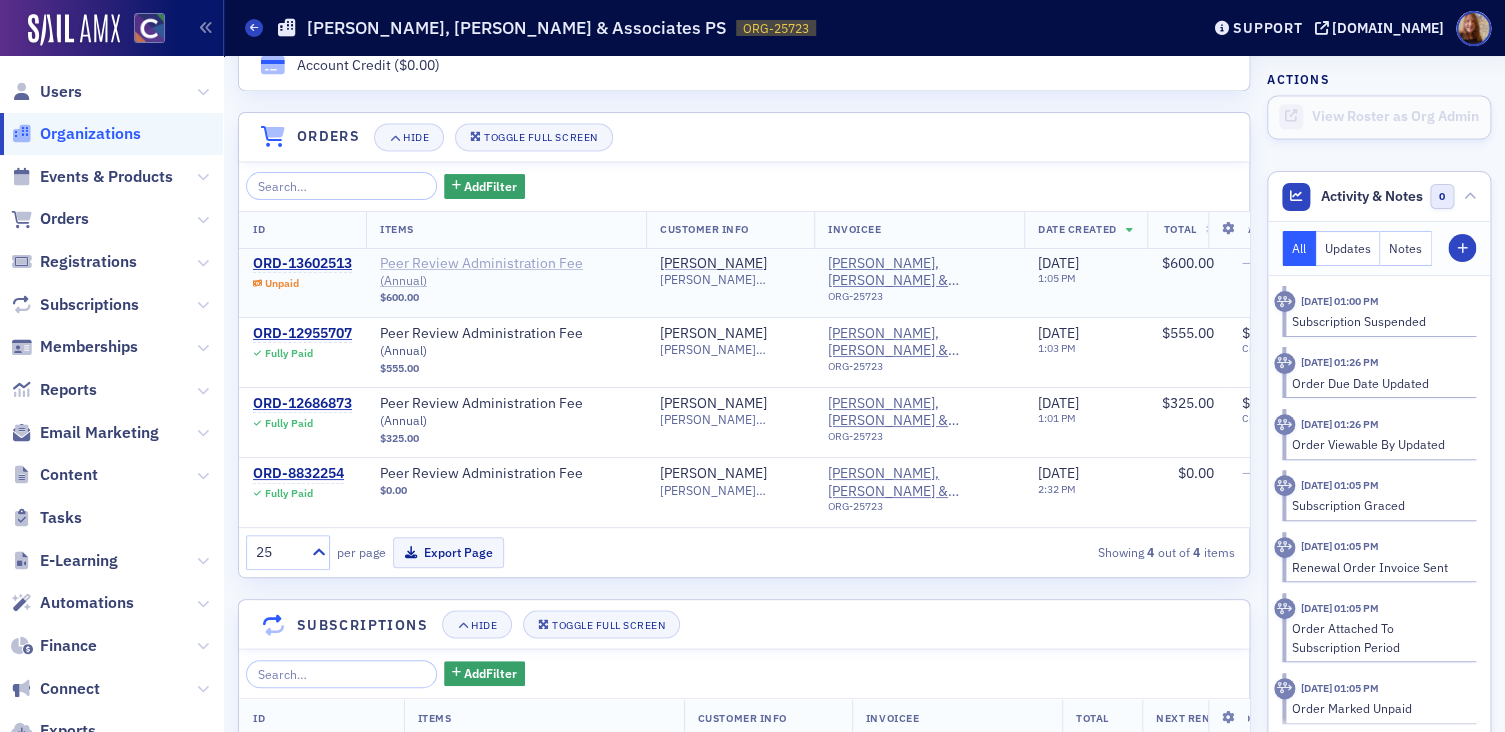scroll, scrollTop: 494, scrollLeft: 0, axis: vertical 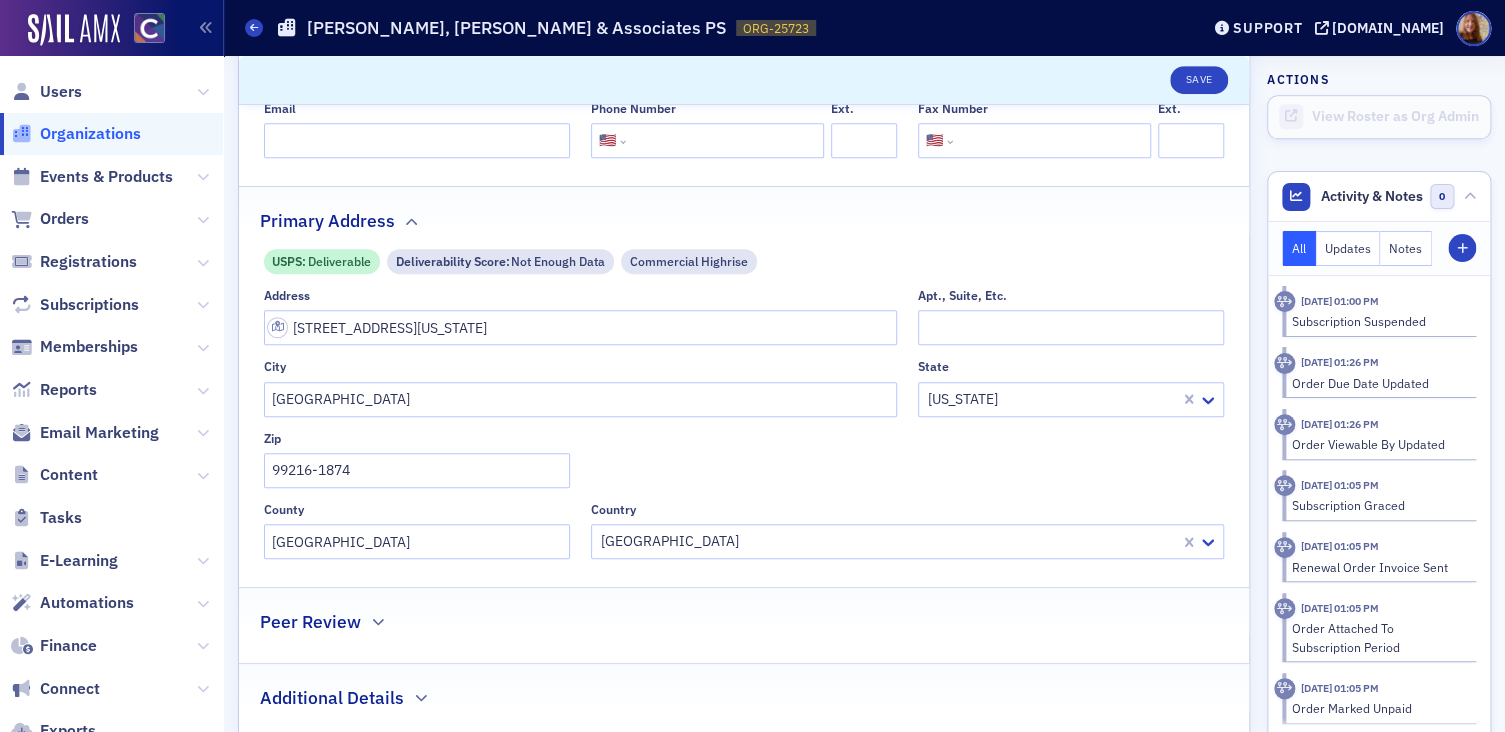 click on "Organizations" 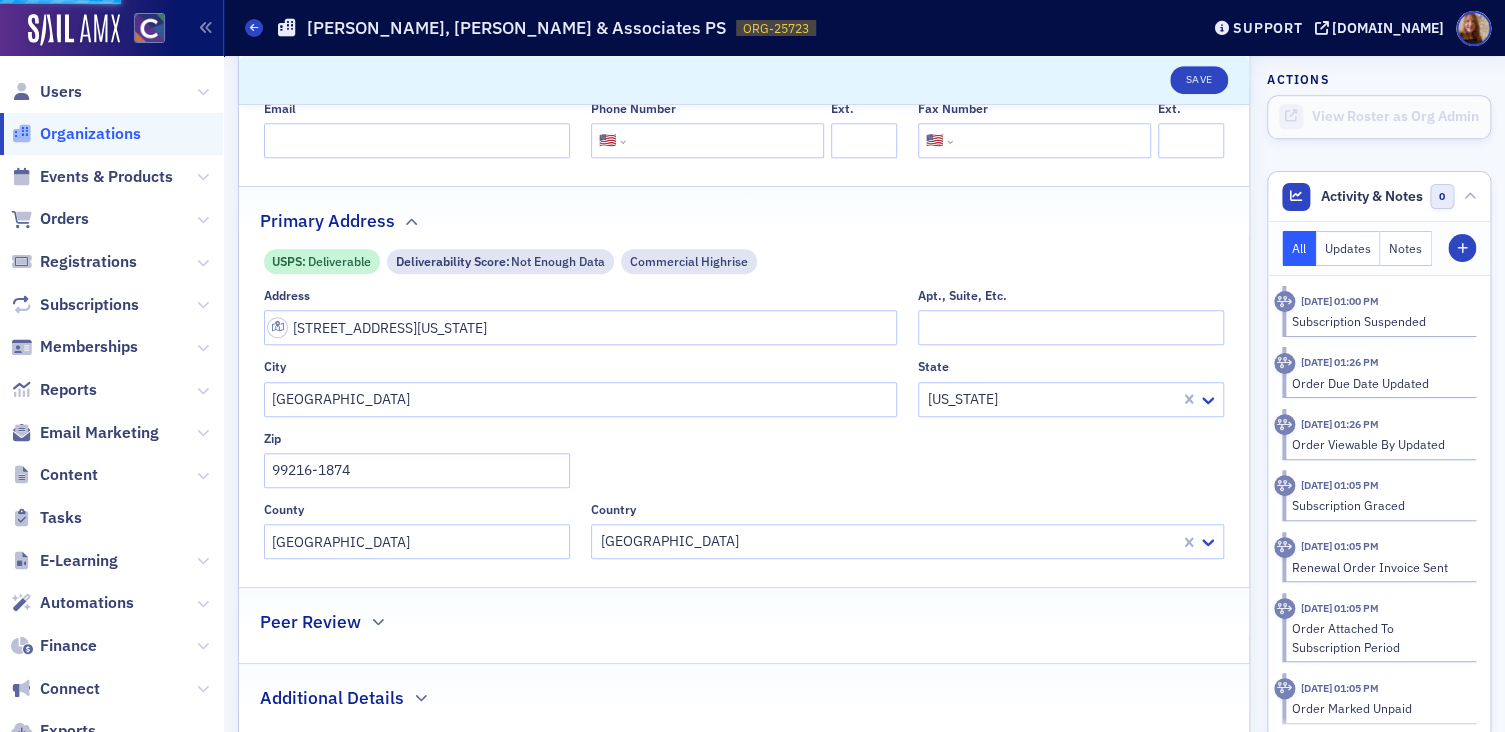 scroll, scrollTop: 0, scrollLeft: 0, axis: both 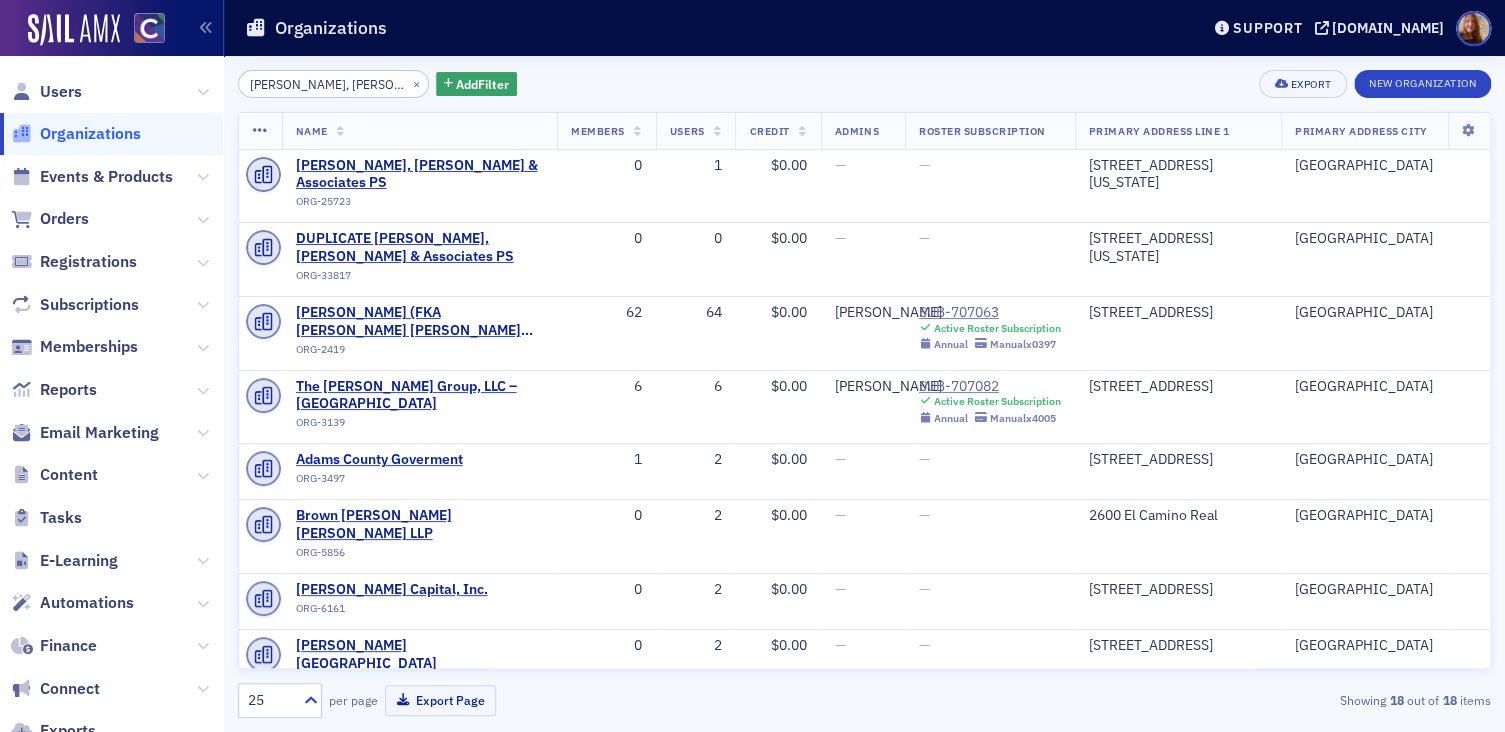 click on "[PERSON_NAME], [PERSON_NAME]" 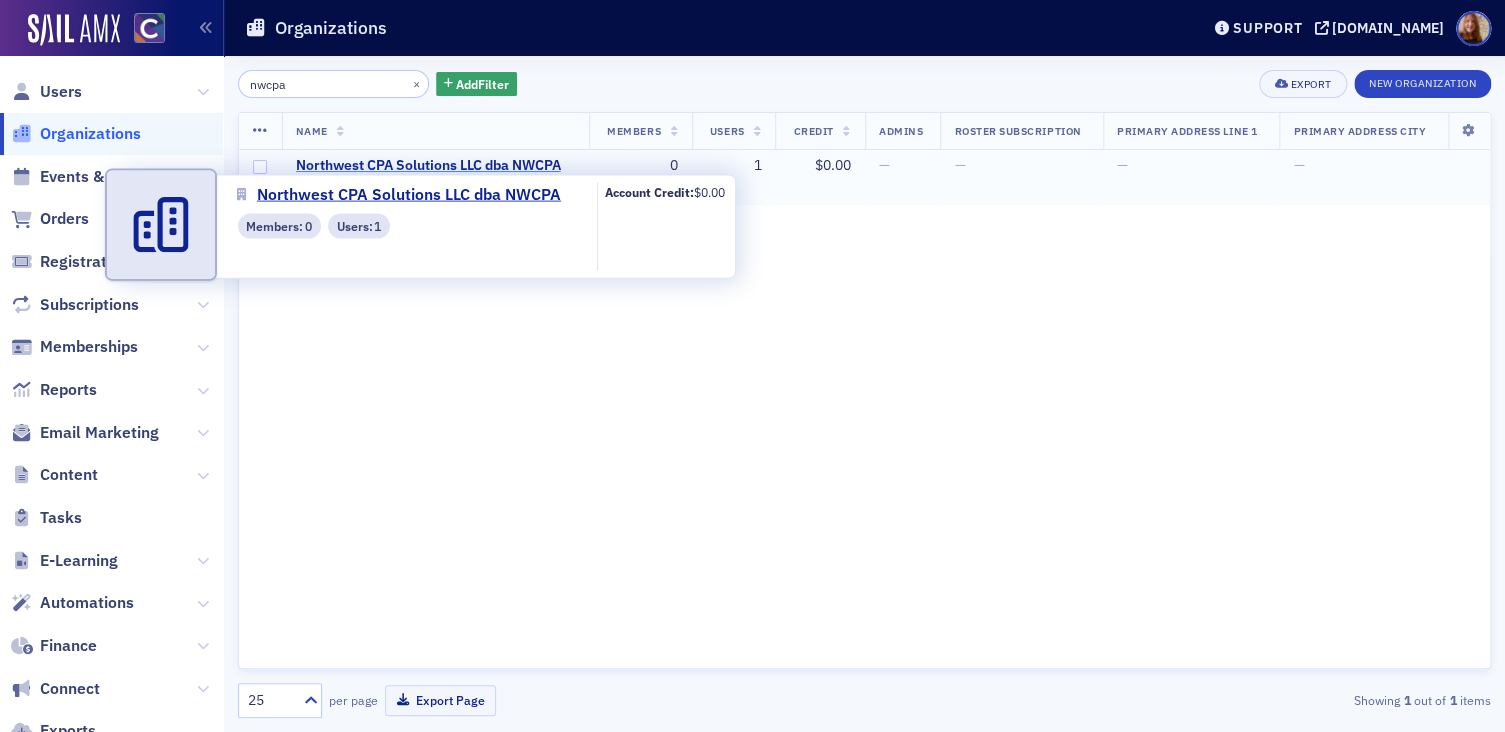 type on "nwcpa" 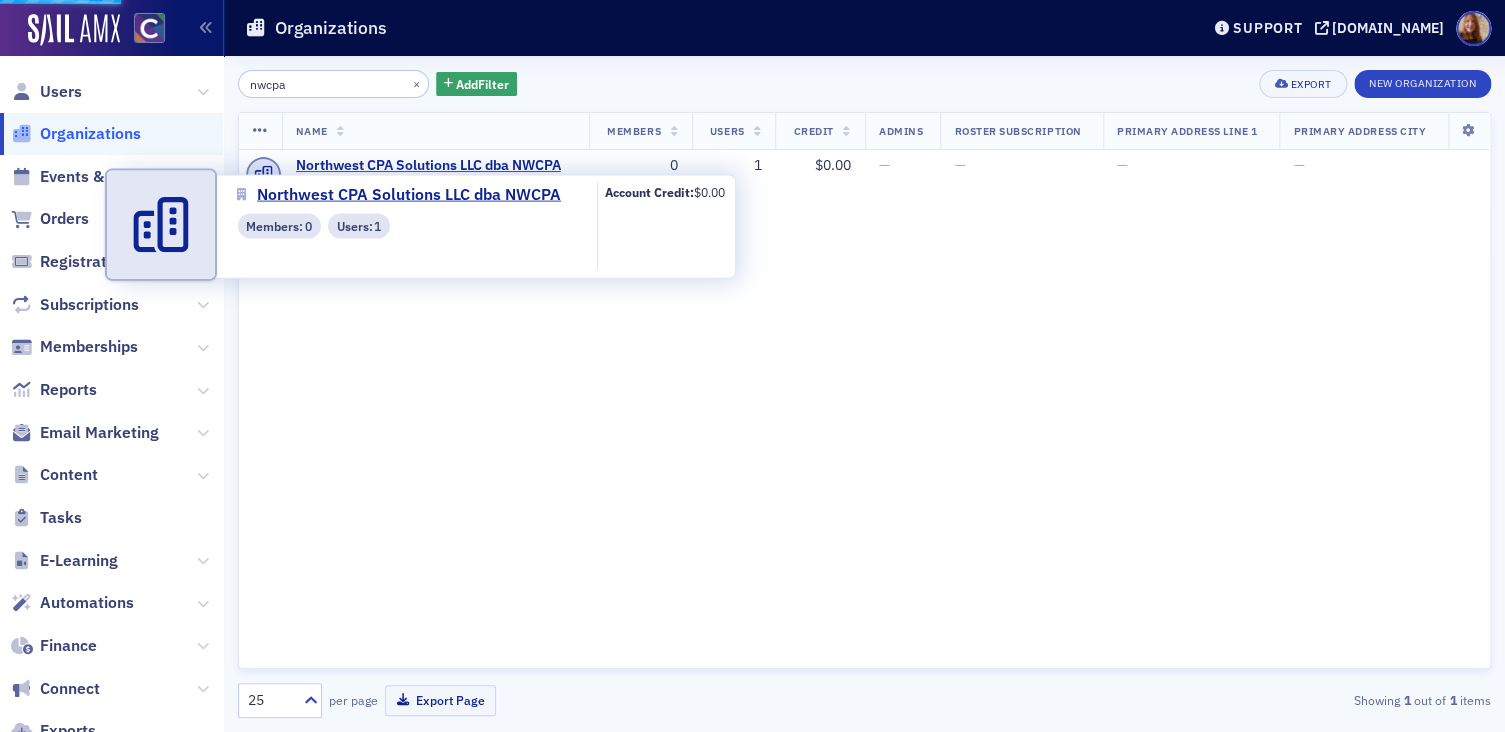 select on "US" 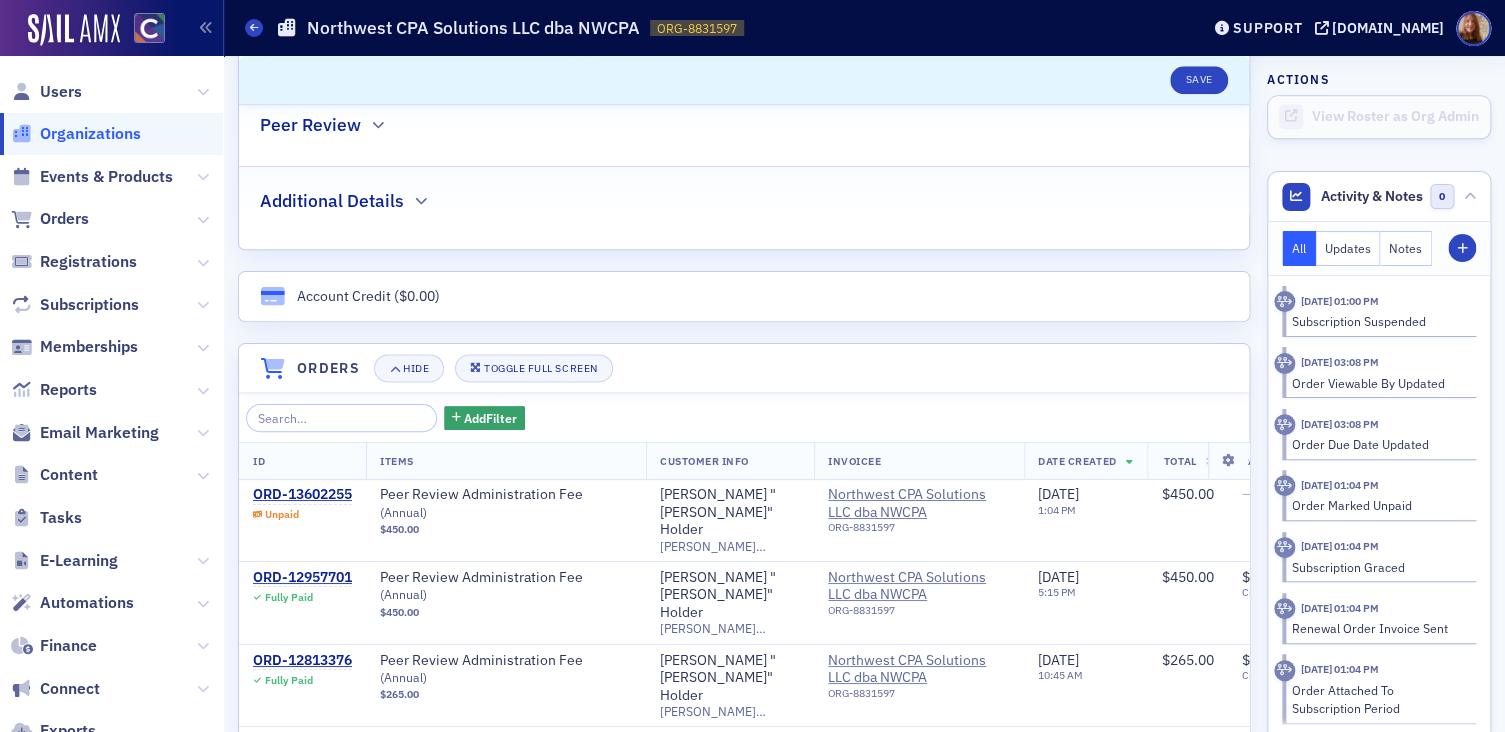 scroll, scrollTop: 1010, scrollLeft: 0, axis: vertical 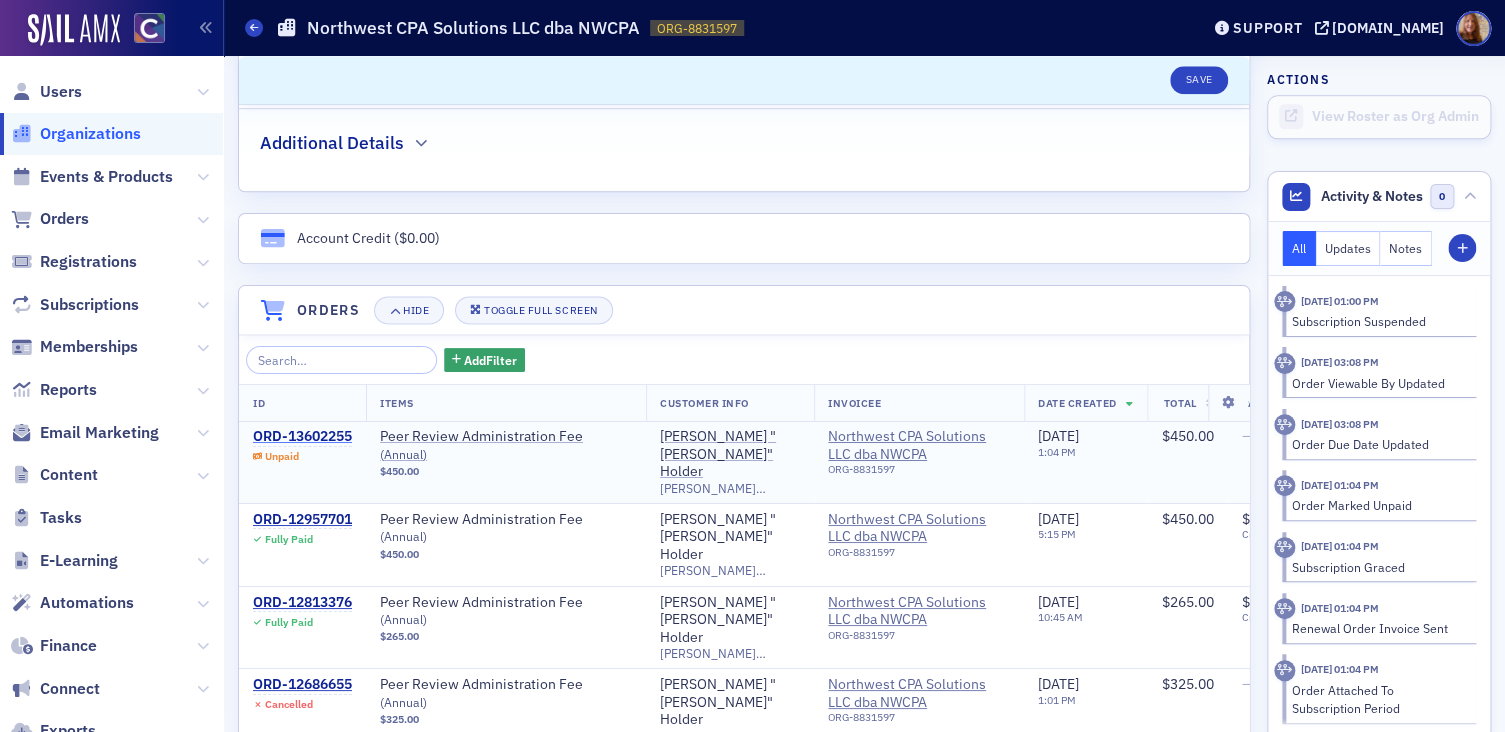 click on "ORD-13602255" 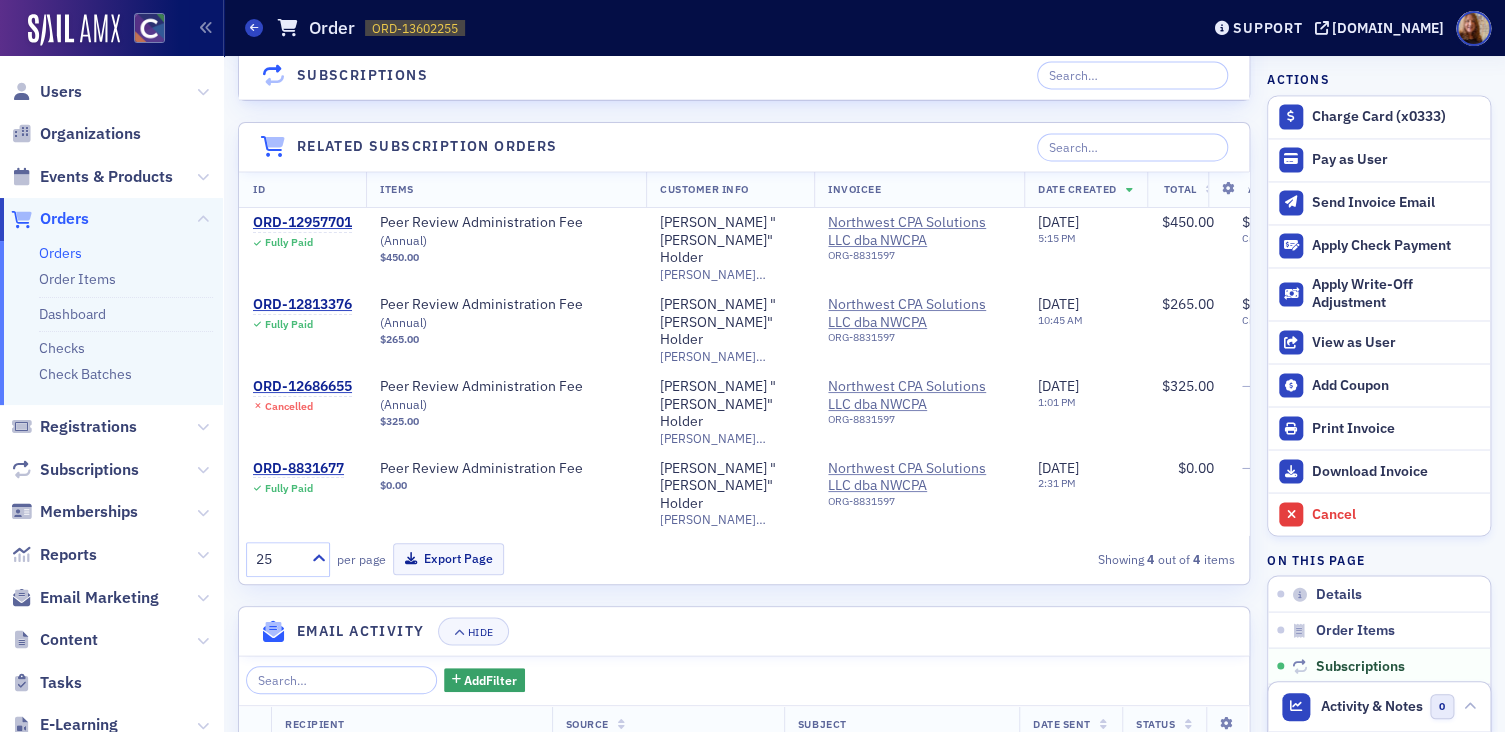 scroll, scrollTop: 1828, scrollLeft: 0, axis: vertical 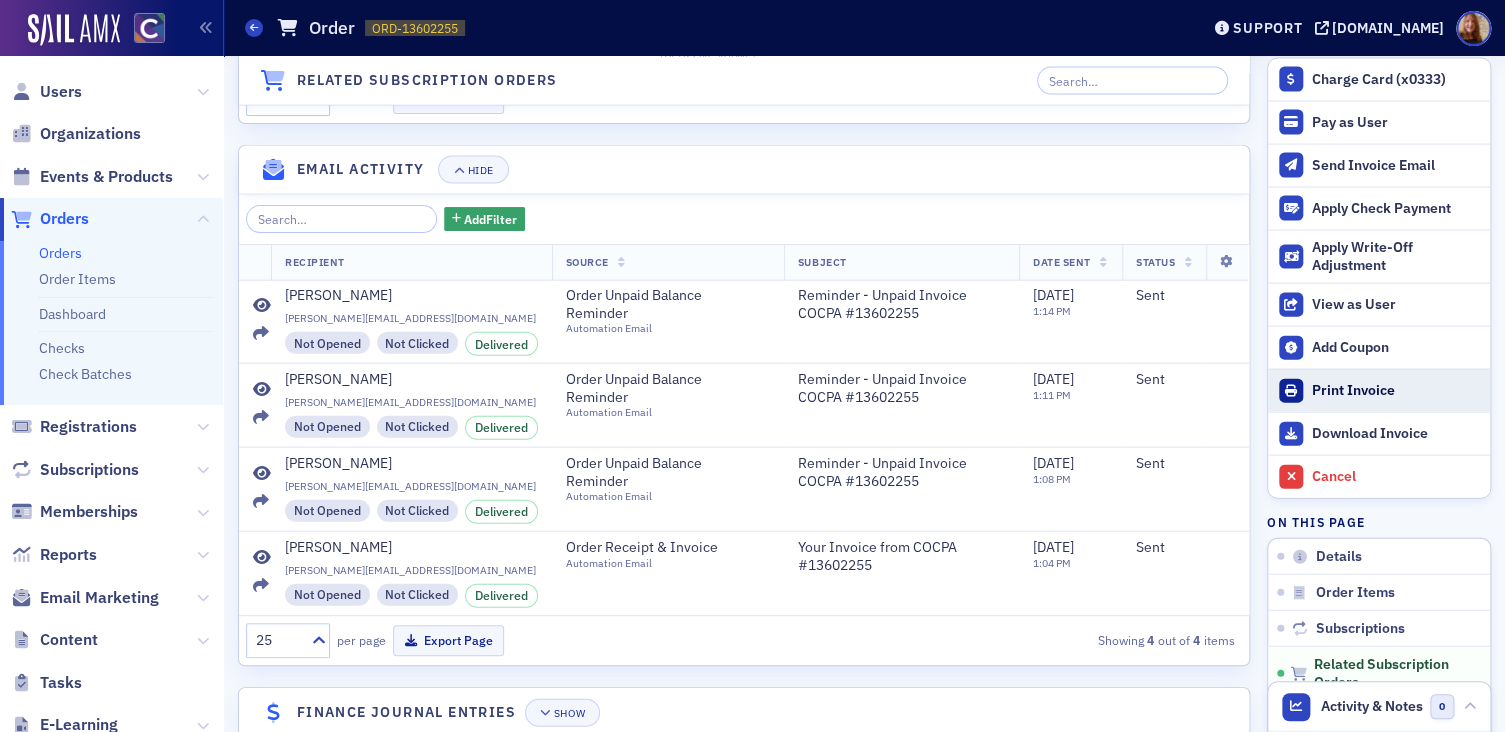 click on "Print Invoice" 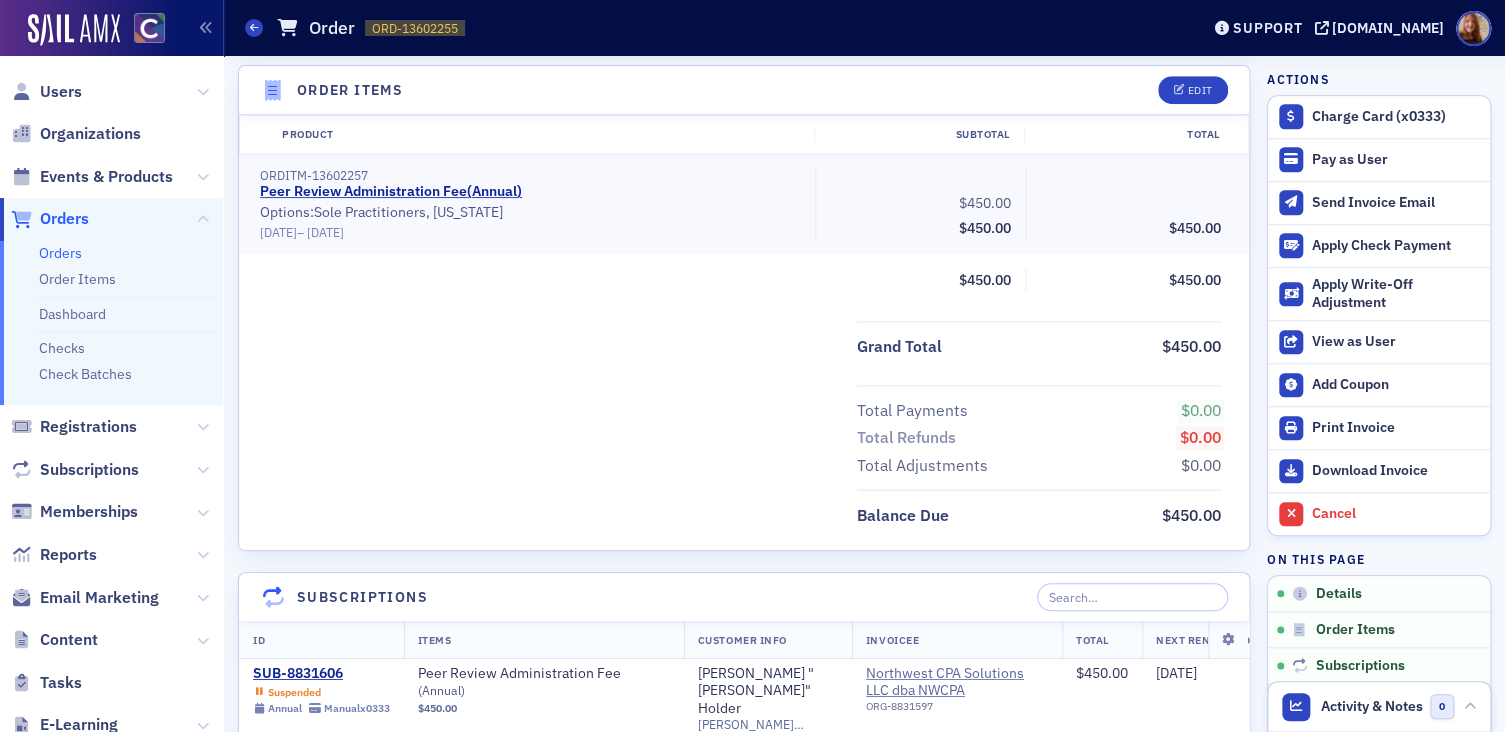scroll, scrollTop: 624, scrollLeft: 0, axis: vertical 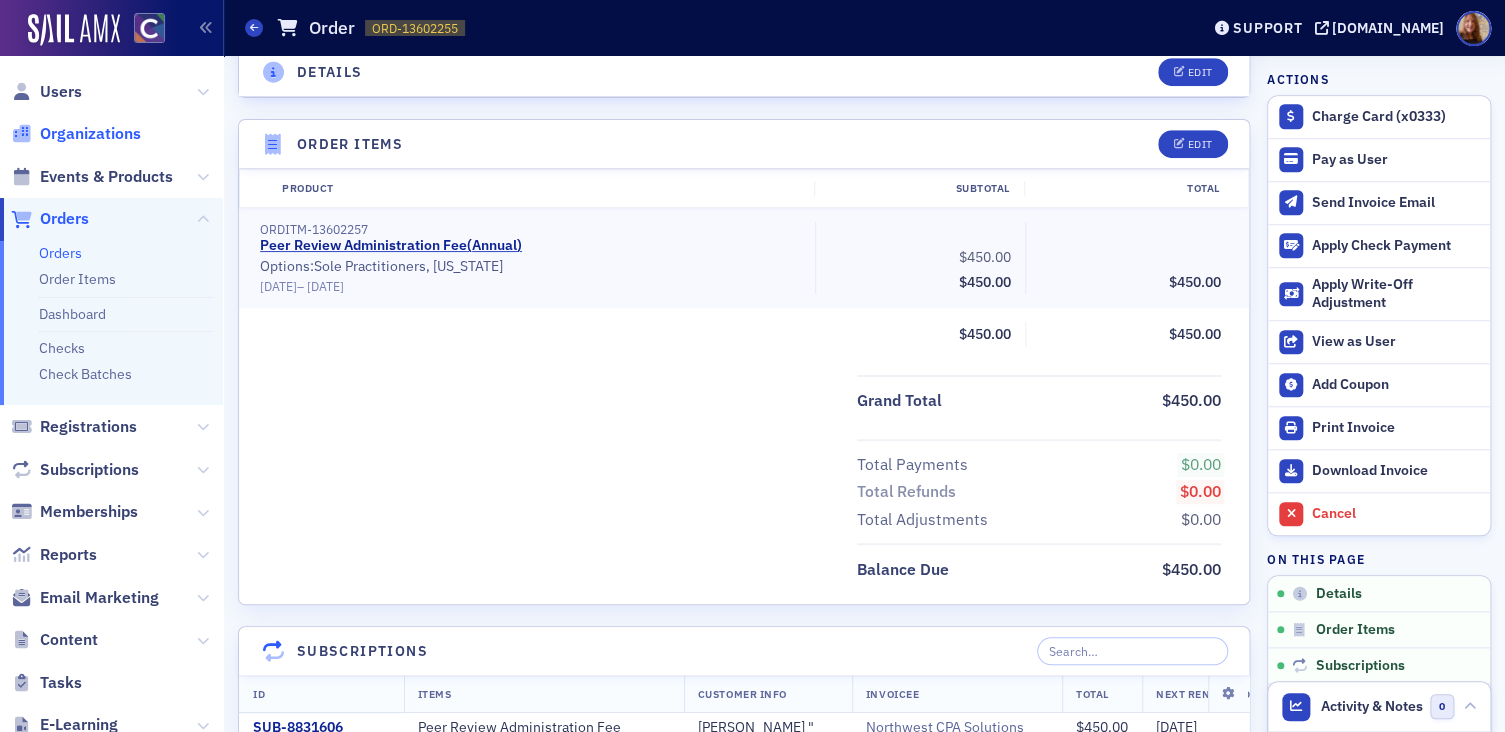 click on "Organizations" 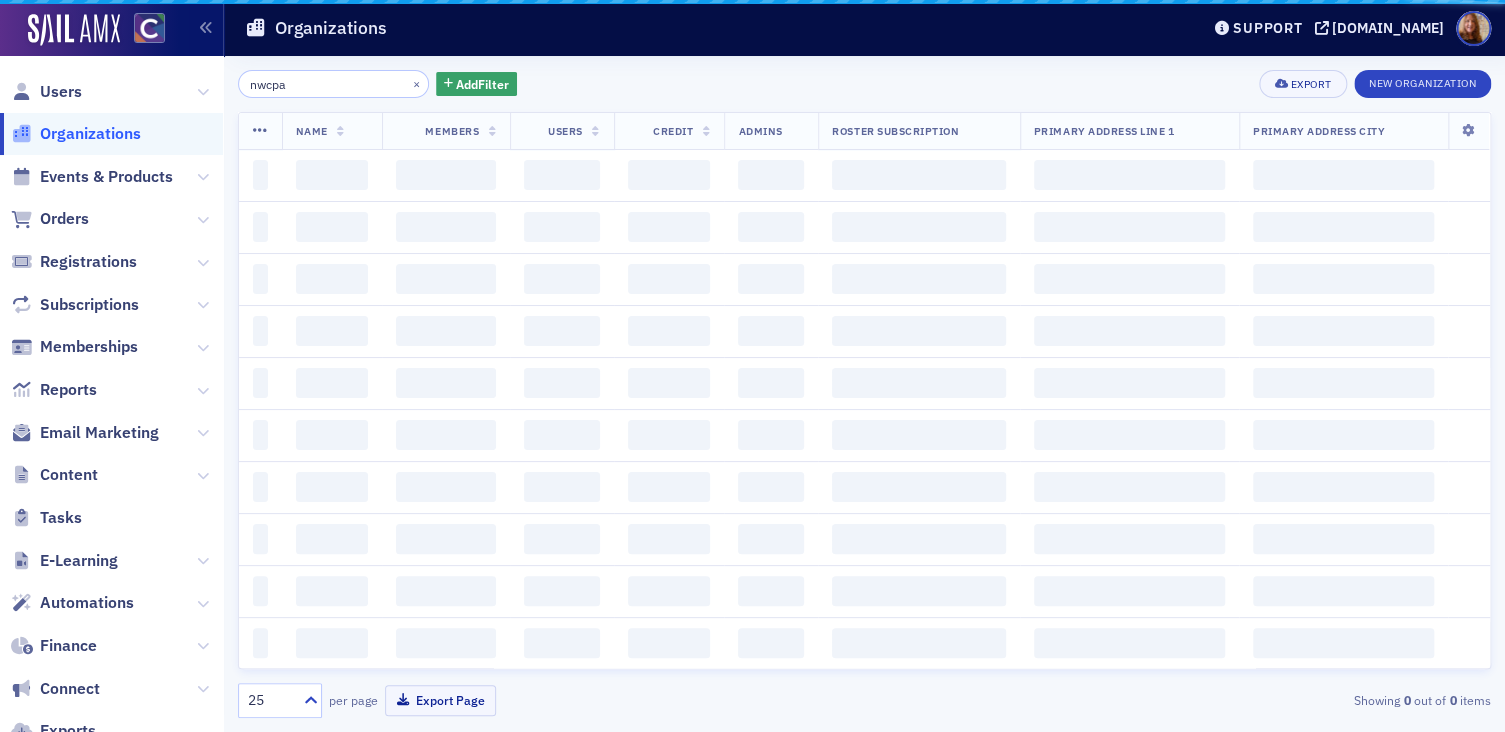 scroll, scrollTop: 0, scrollLeft: 0, axis: both 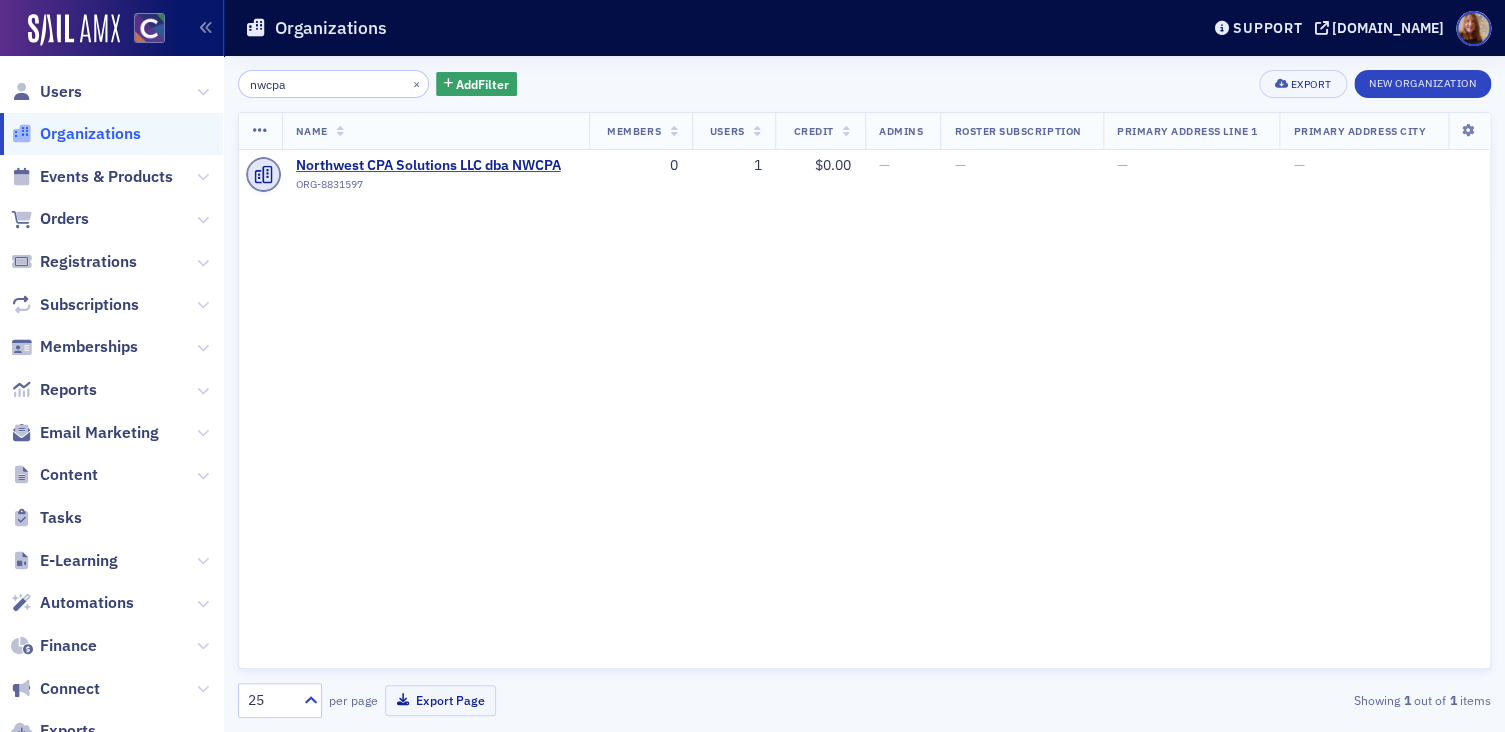 click on "nwcpa" 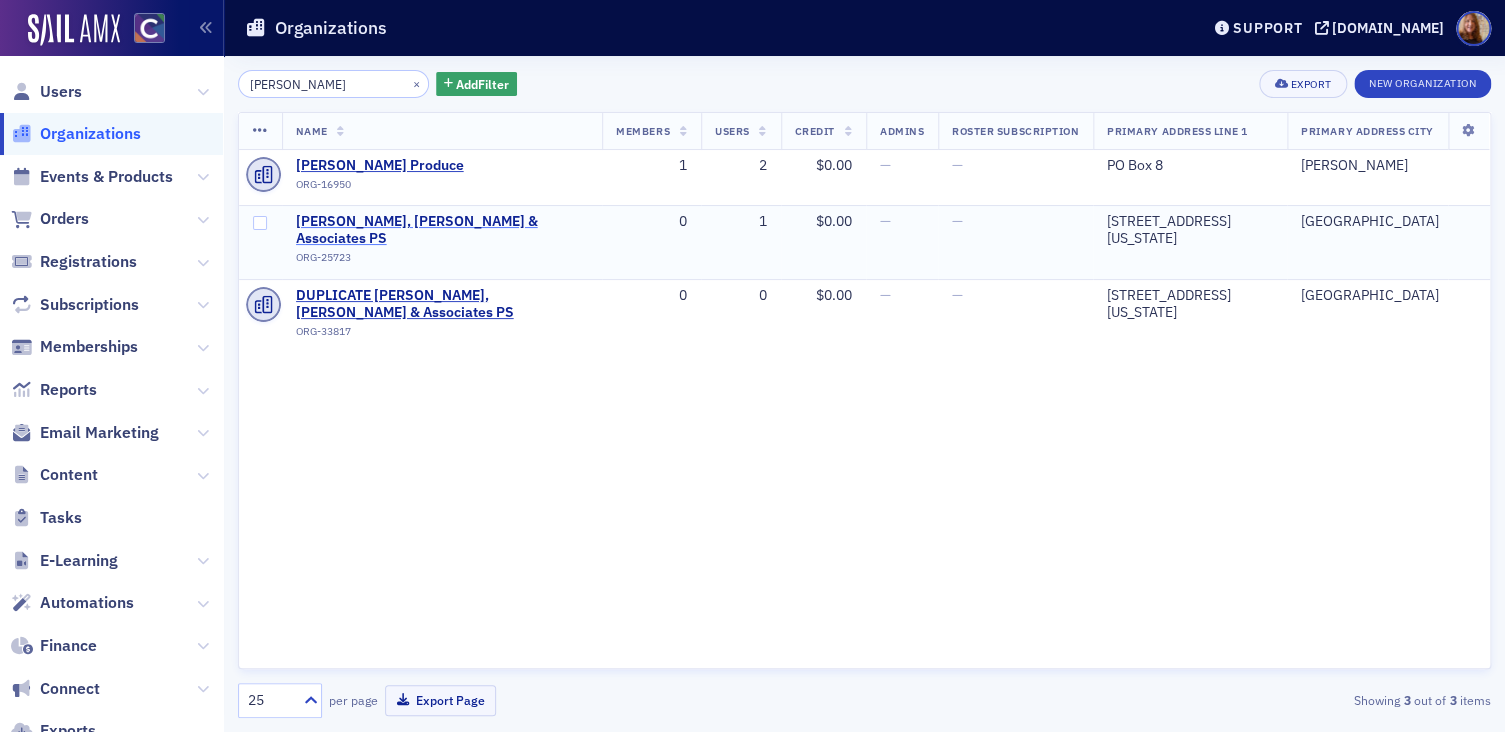 type on "[PERSON_NAME]" 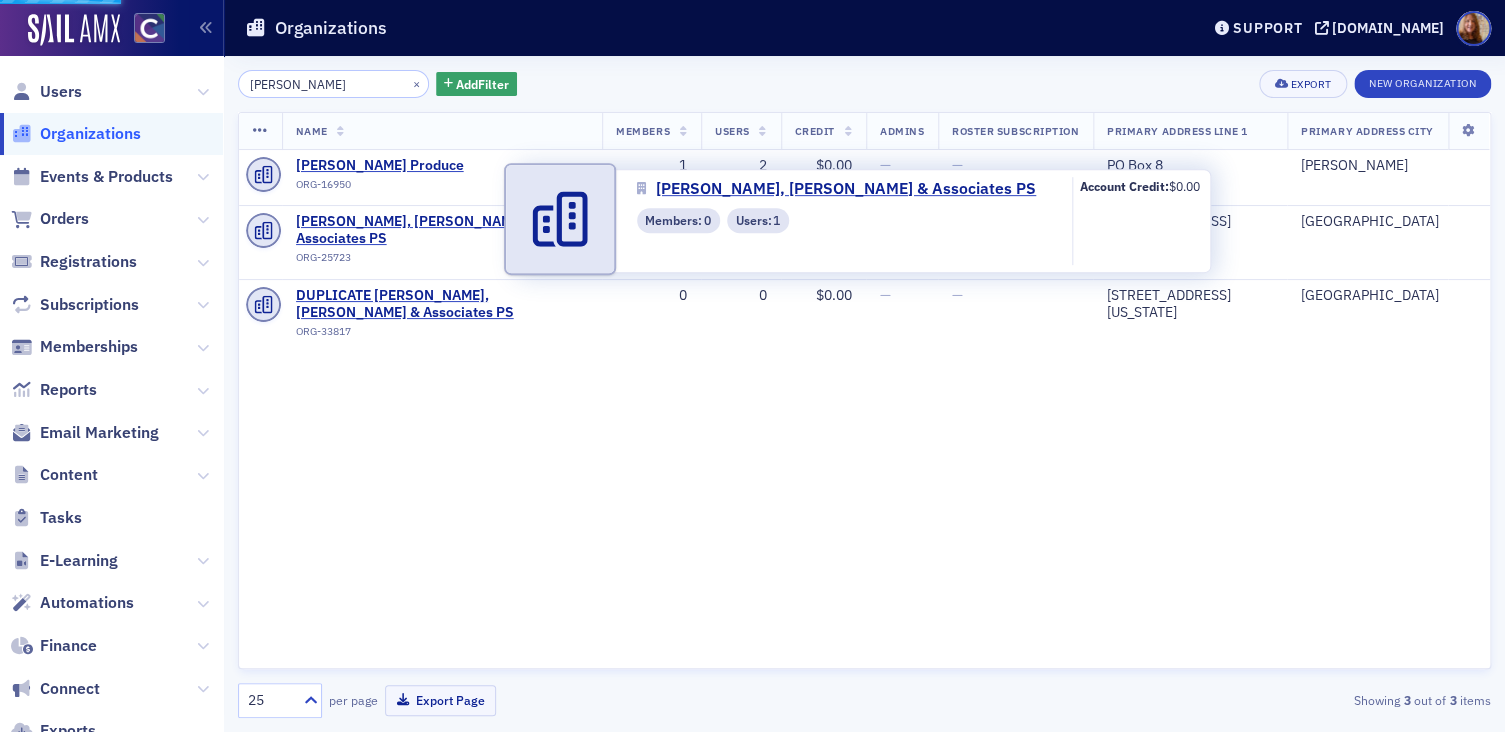 select on "US" 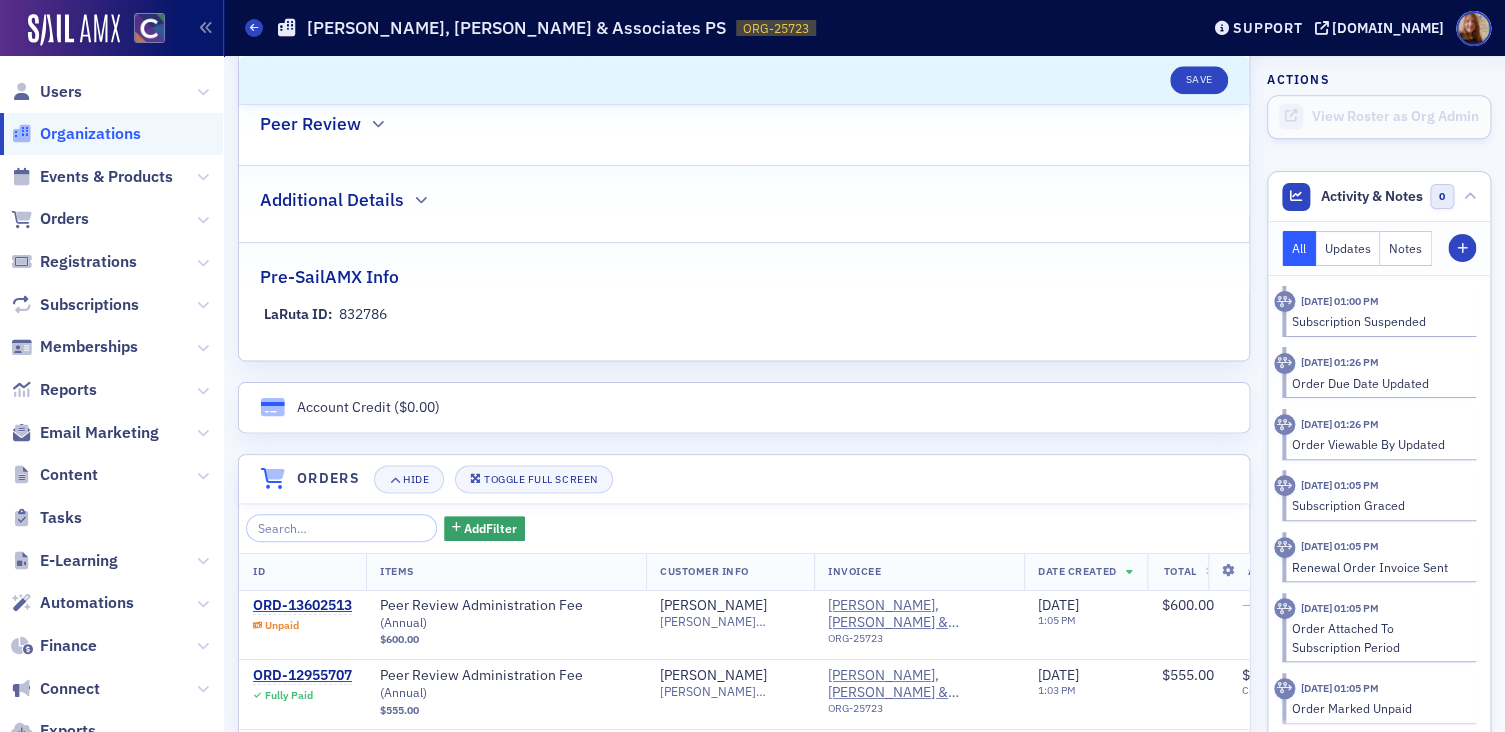 scroll, scrollTop: 1210, scrollLeft: 0, axis: vertical 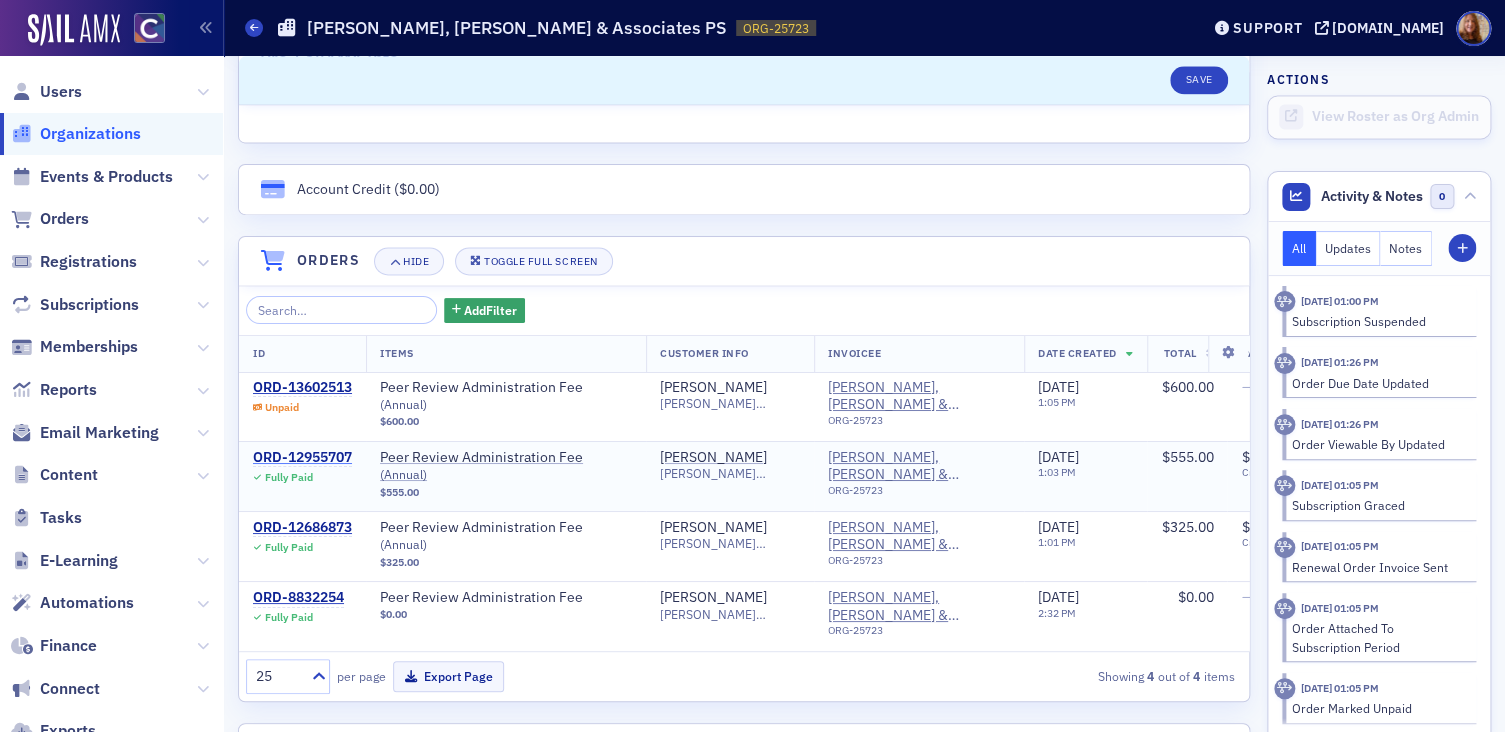 click on "ORD-12955707" 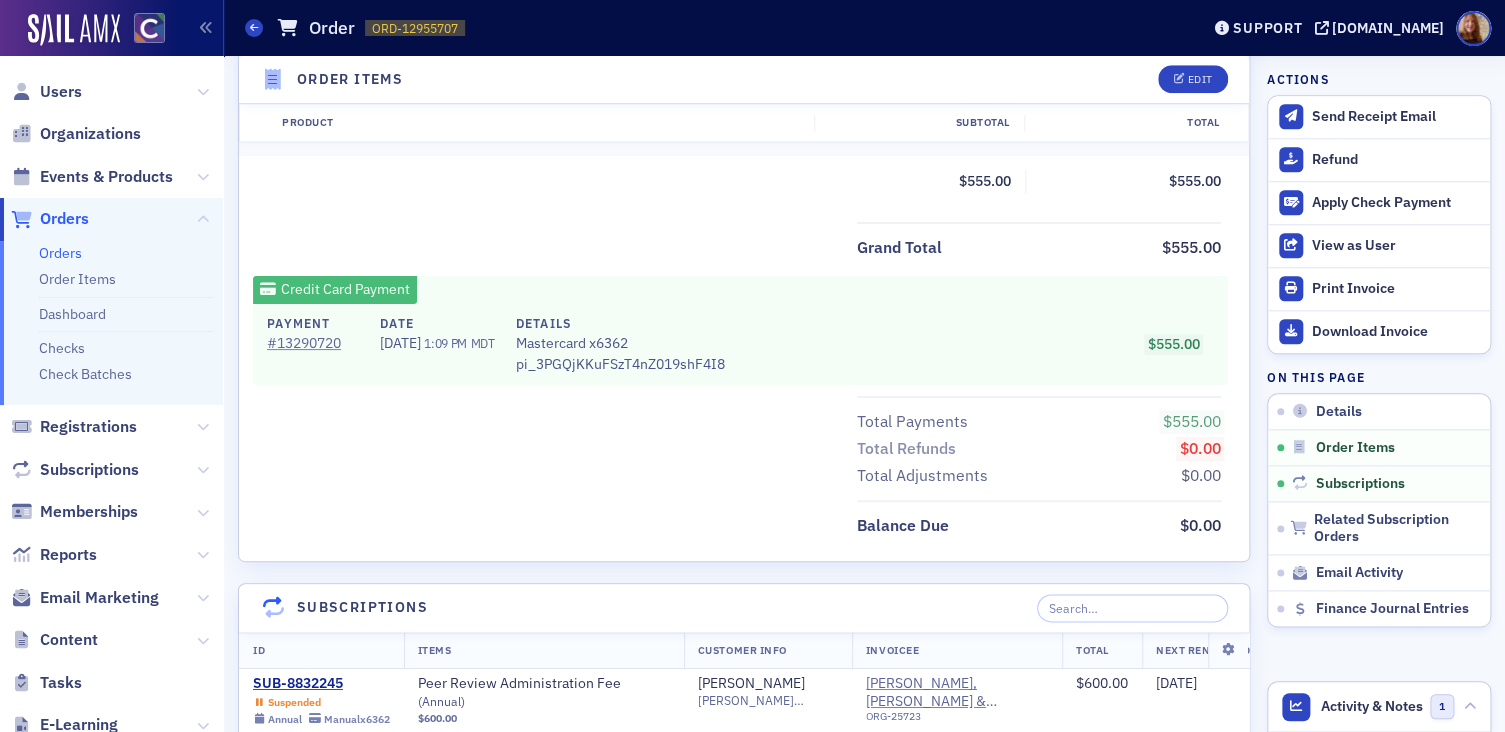 scroll, scrollTop: 0, scrollLeft: 0, axis: both 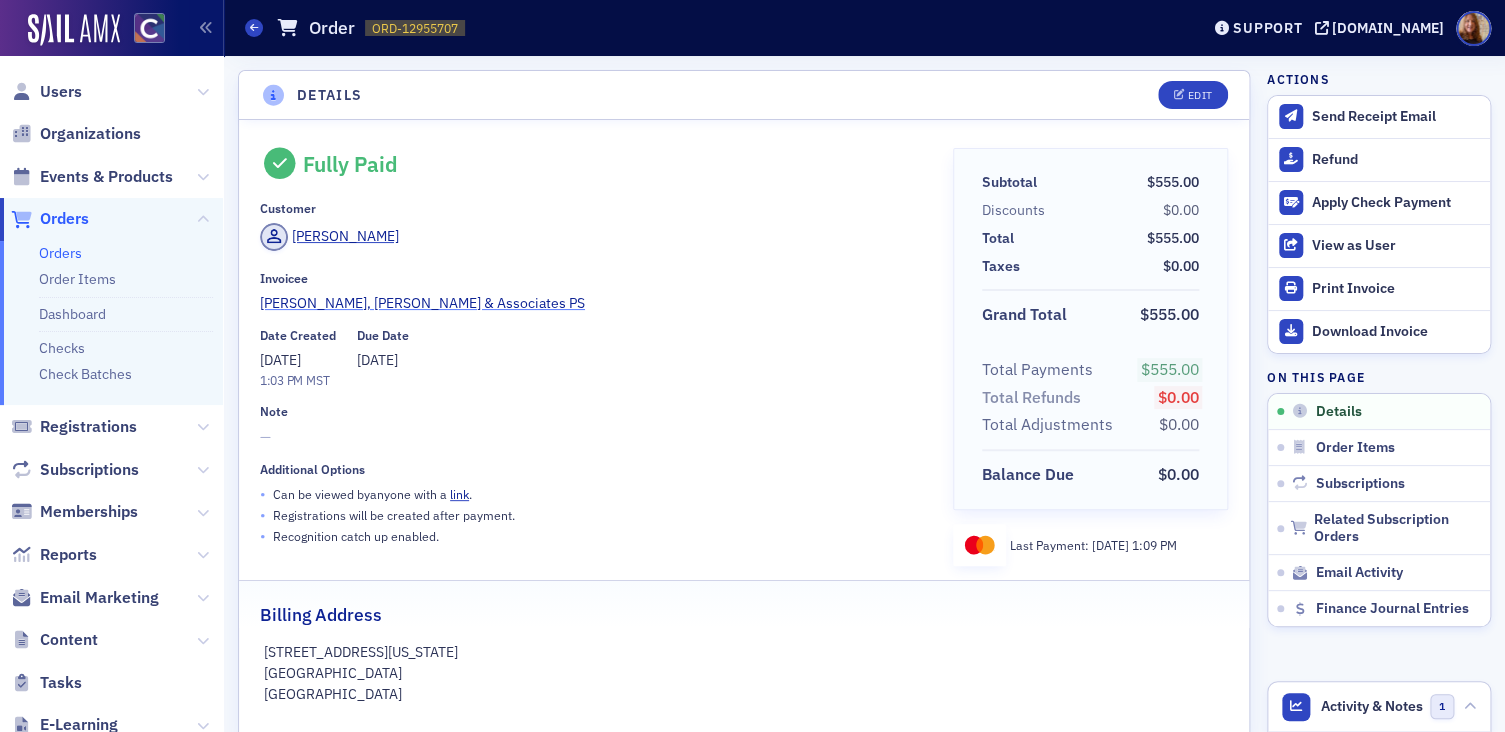 click on "[PERSON_NAME], [PERSON_NAME] & Associates PS" 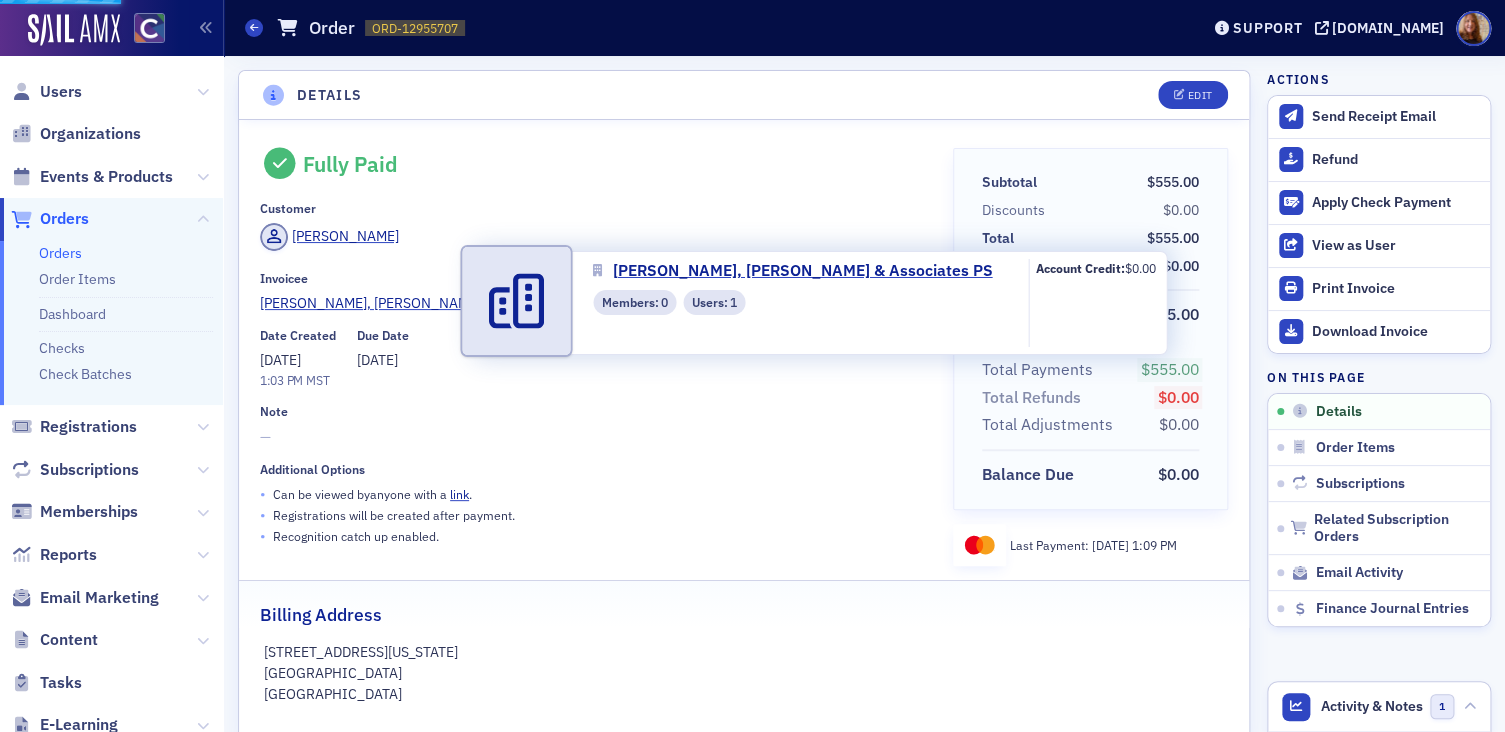 select on "US" 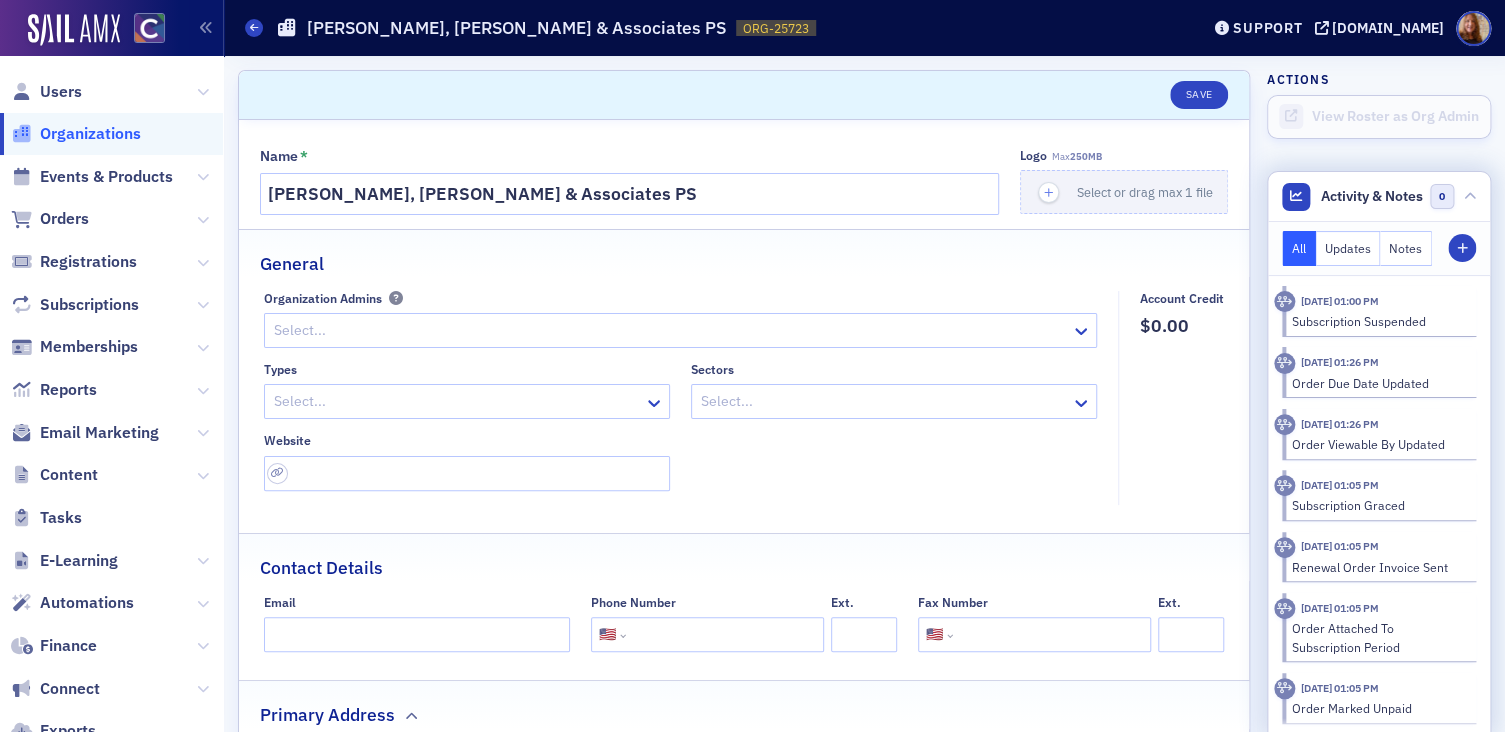 click on "Notes" 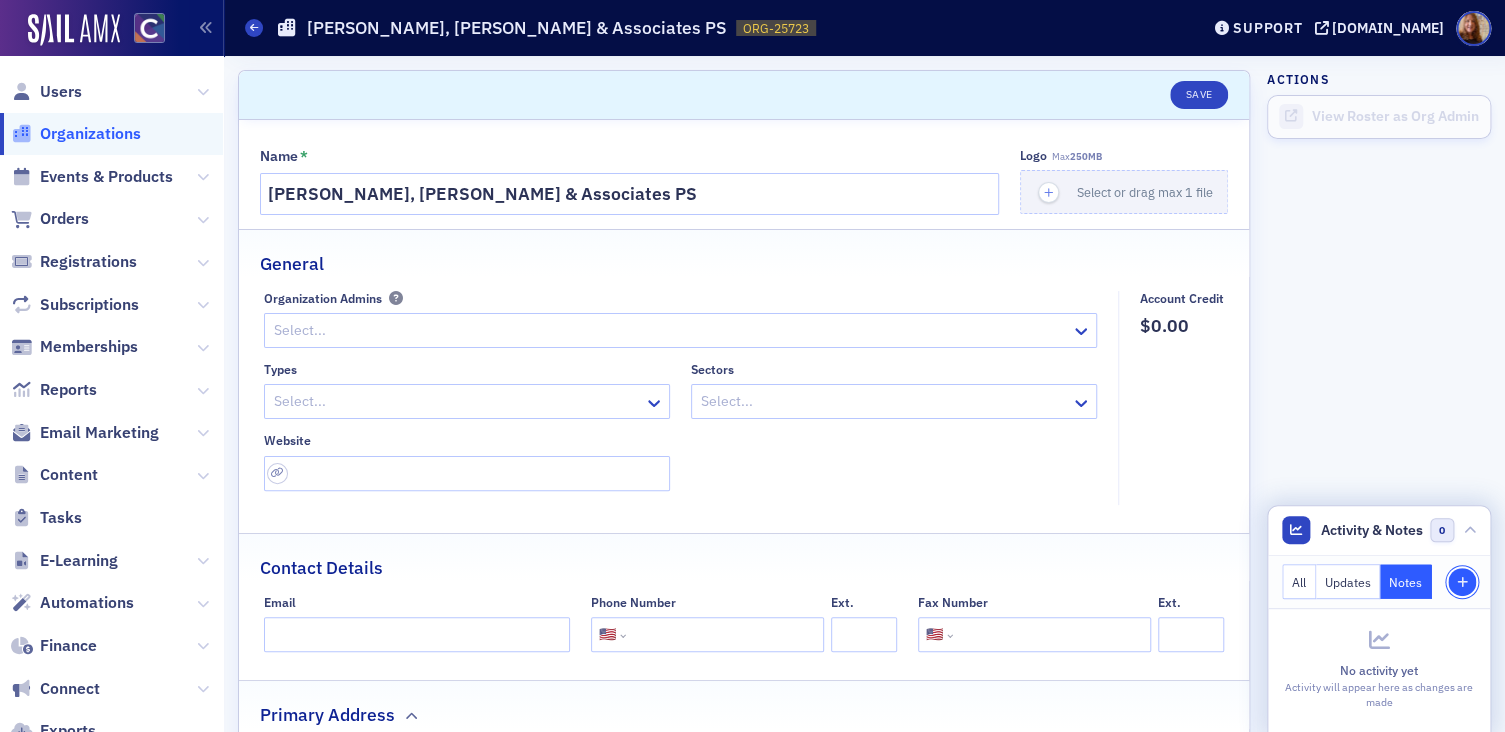 click 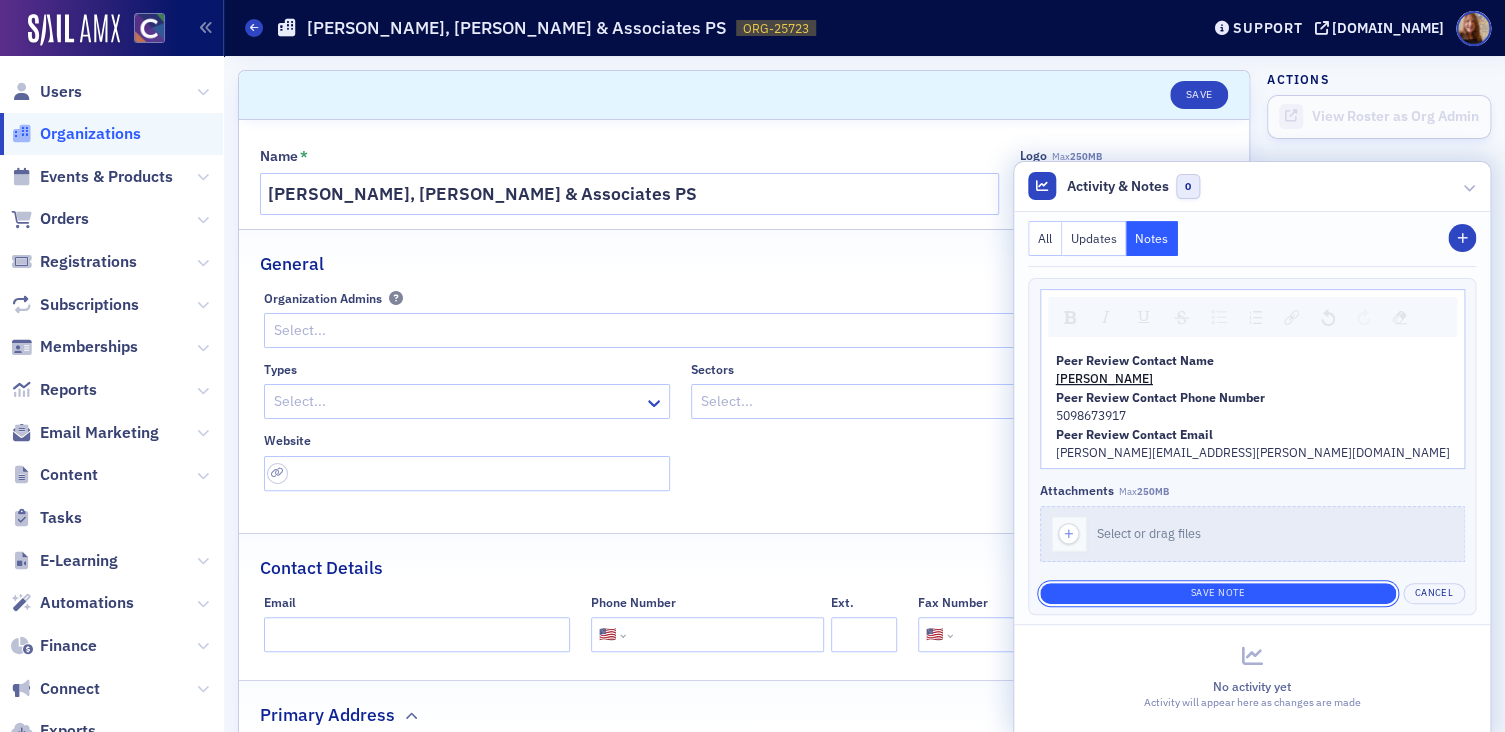click on "Save Note" 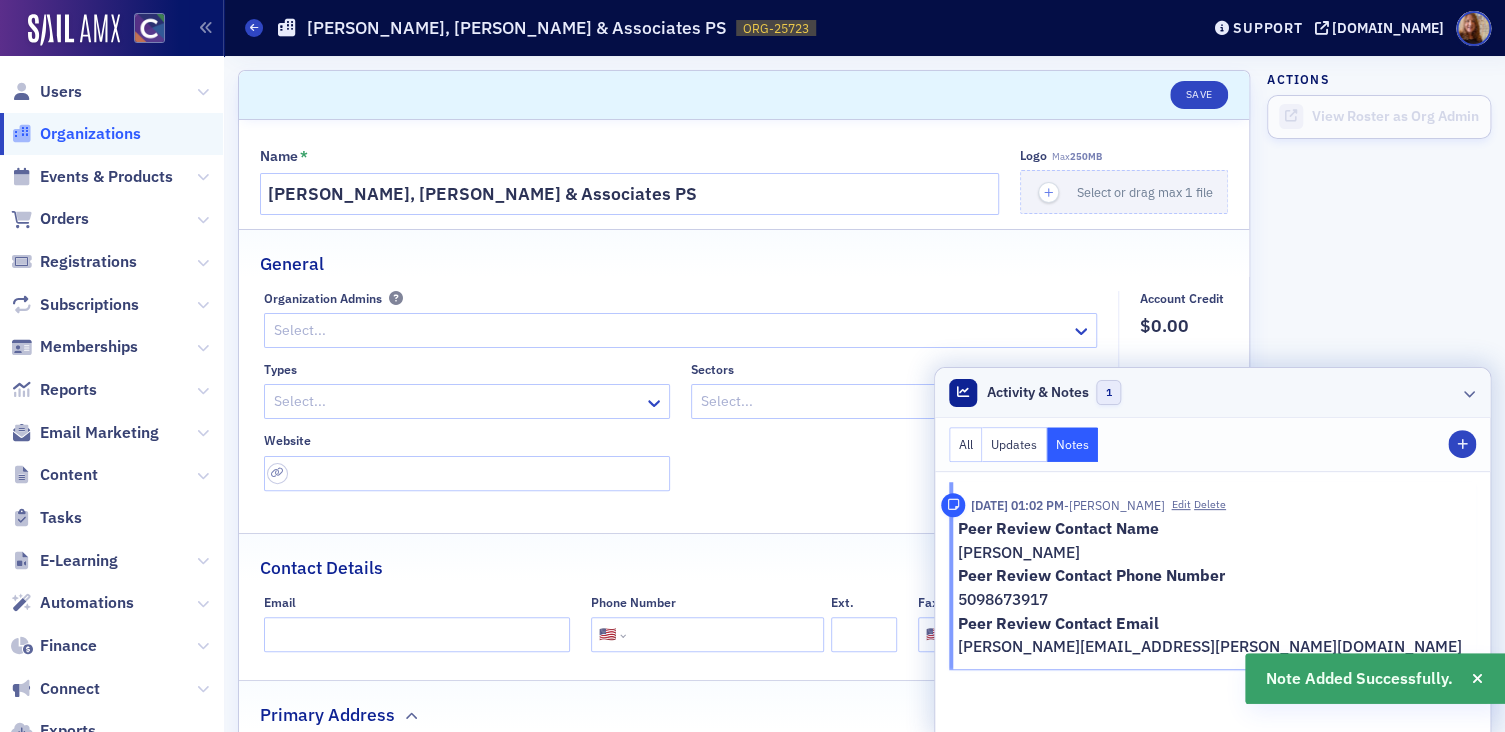 click on "Activity & Notes 1" 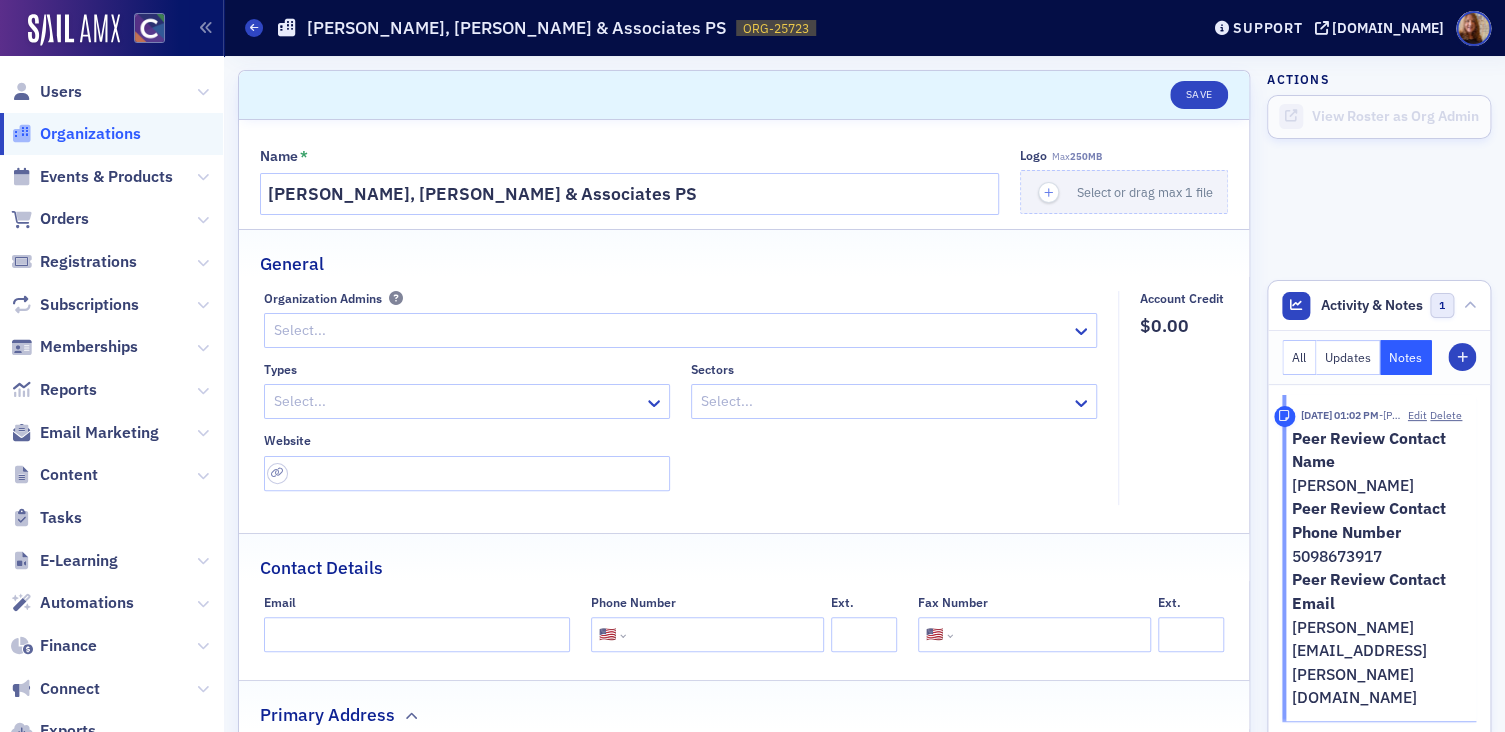 click on "Organizations" 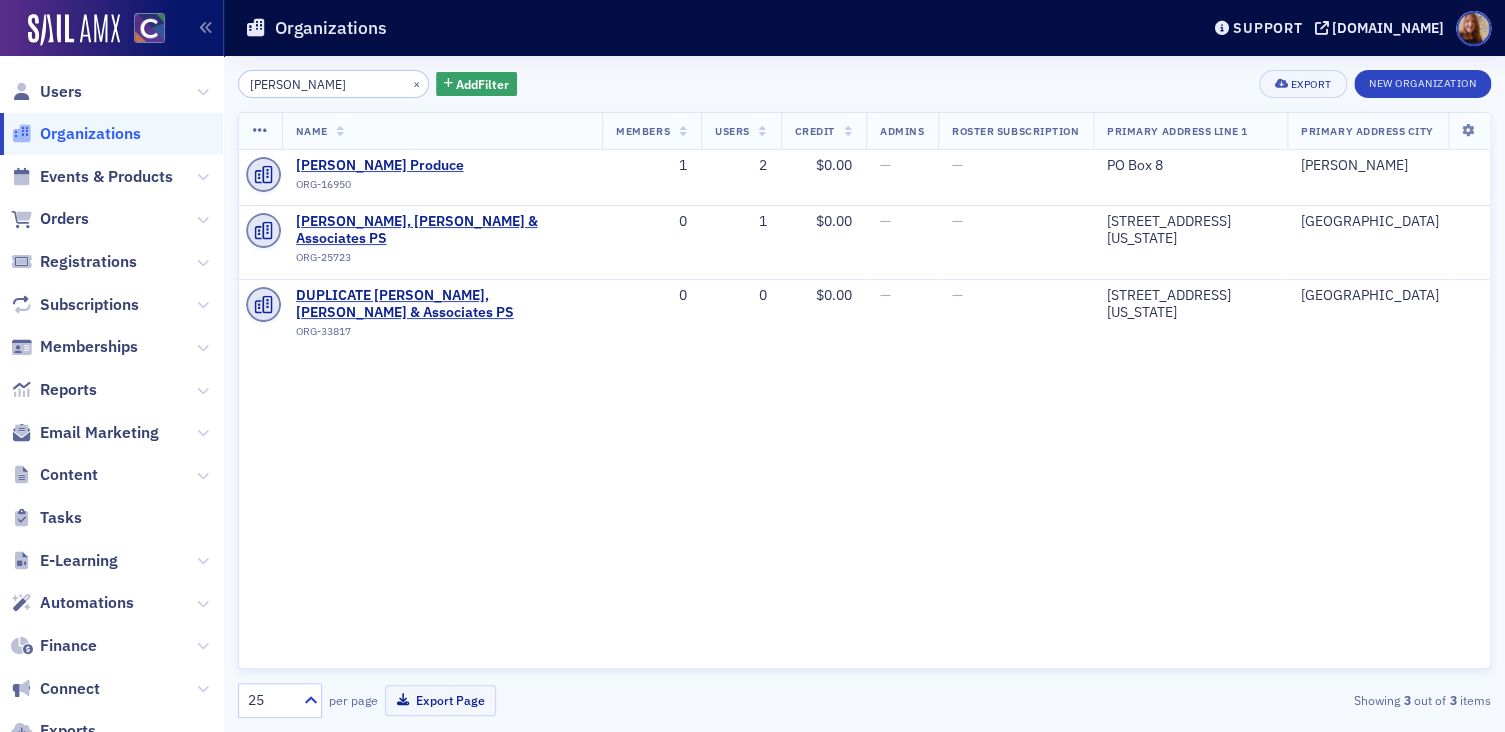 click on "[PERSON_NAME] × Add  Filter Export New Organization   Name   Members   Users   Credit   Admins   Roster Subscription   Primary Address Line 1   Primary Address City   [PERSON_NAME] Produce ORG-16950 1 2 $0.00 — — [GEOGRAPHIC_DATA][PERSON_NAME][PERSON_NAME][PERSON_NAME] & Associates PS ORG-25723 0 1 $0.00 — — [STREET_ADDRESS][GEOGRAPHIC_DATA][US_STATE] DUPLICATE DELETE [PERSON_NAME], [PERSON_NAME] & Associates PS ORG-33817 0 0 $0.00 — — [STREET_ADDRESS][US_STATE] per page Export Page Showing  3  out of   3  items" 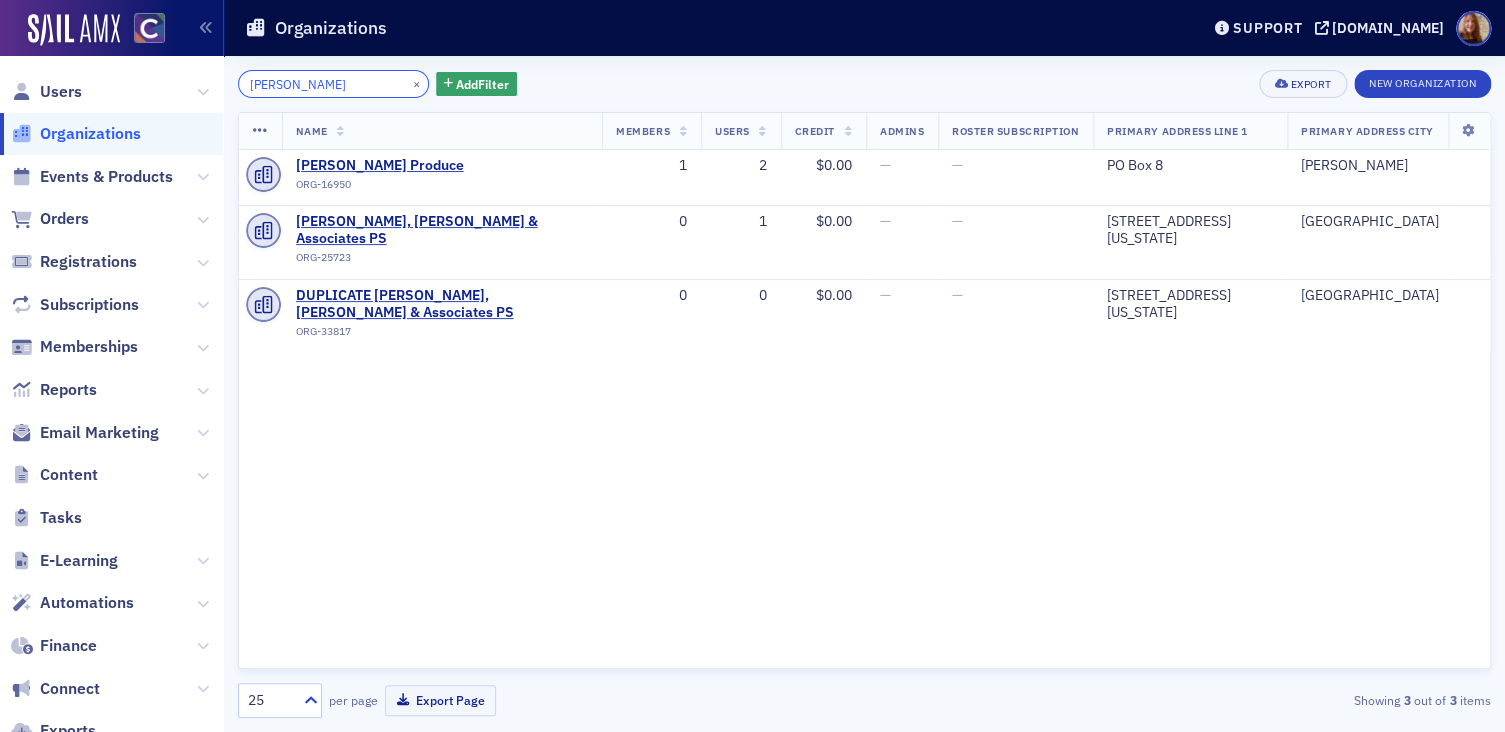 click on "[PERSON_NAME]" 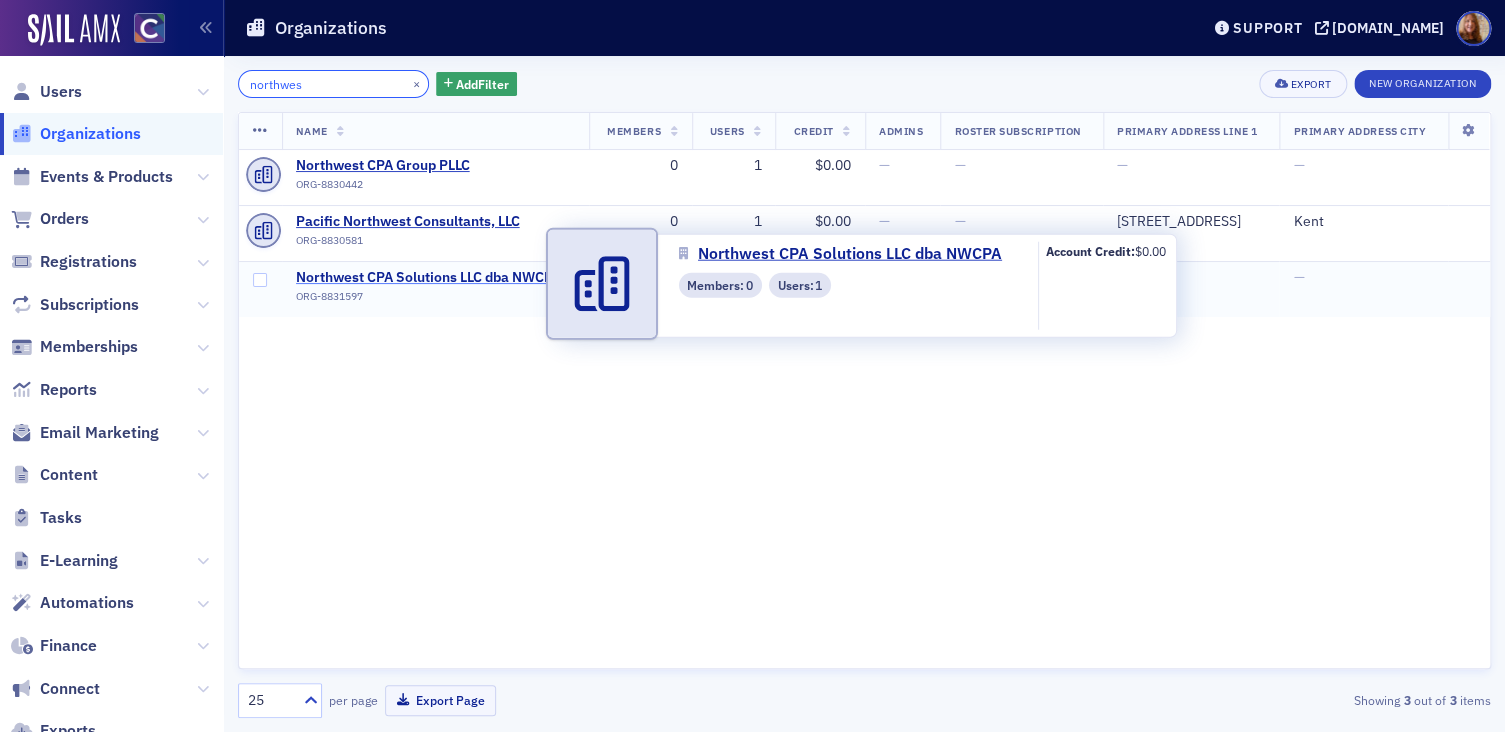 type on "northwes" 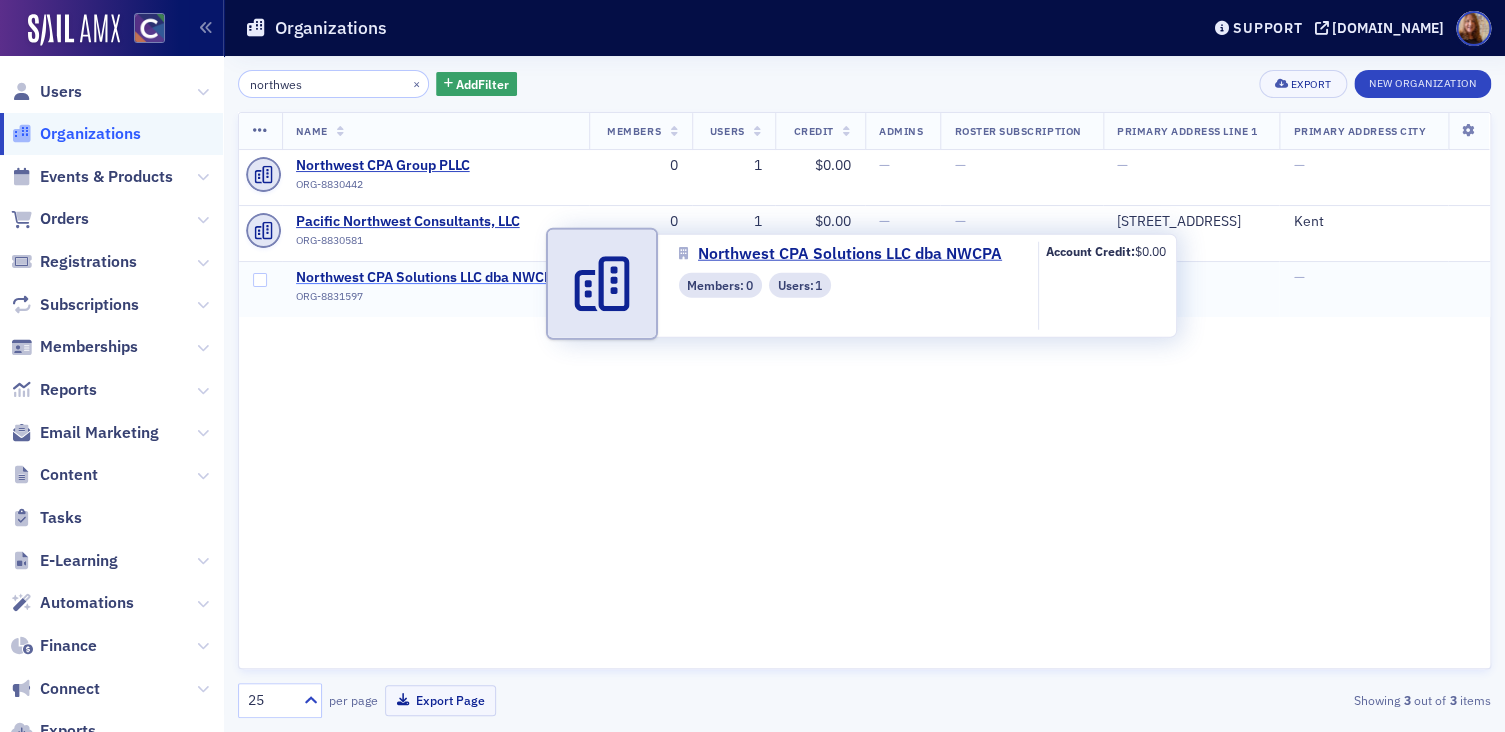 click on "Northwest CPA Solutions LLC dba NWCPA" 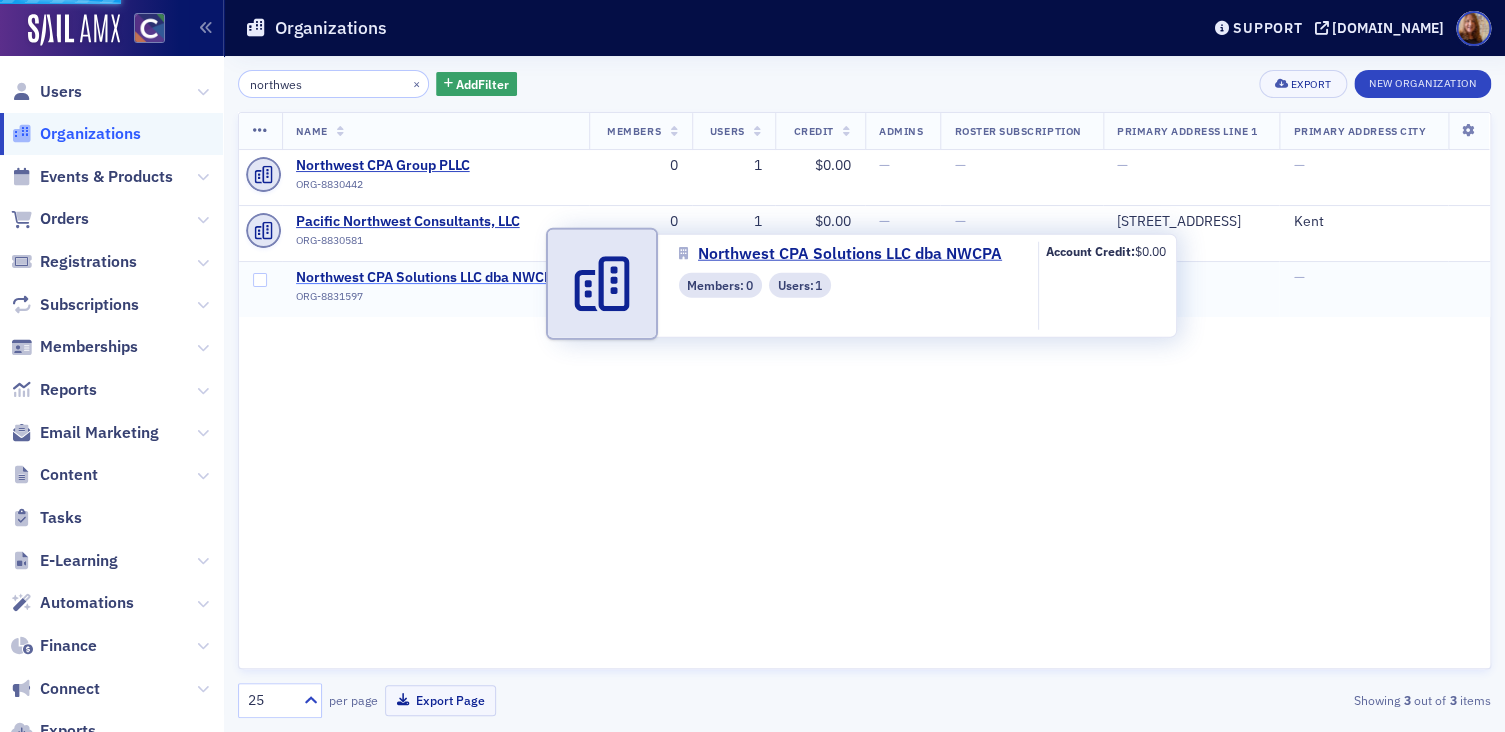 select on "US" 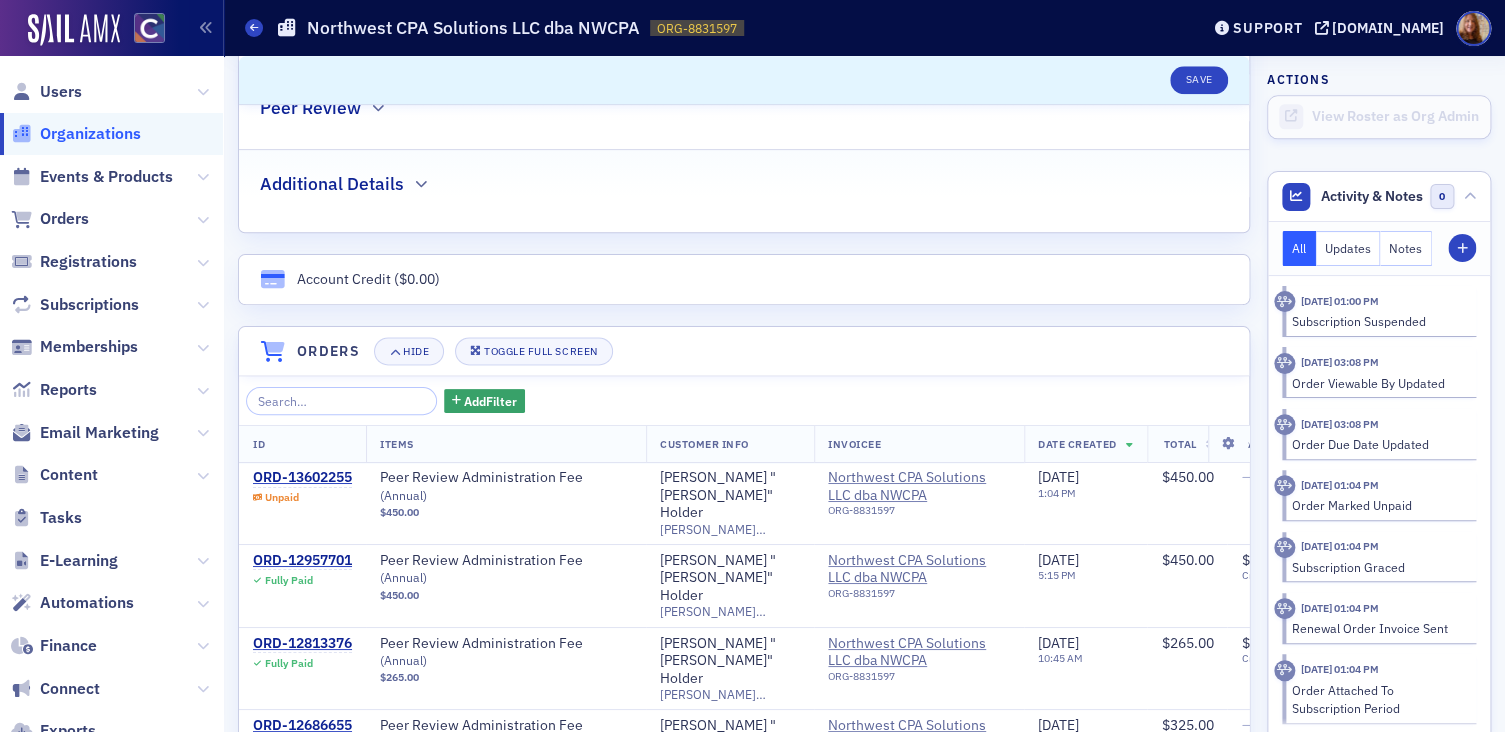 scroll, scrollTop: 1209, scrollLeft: 0, axis: vertical 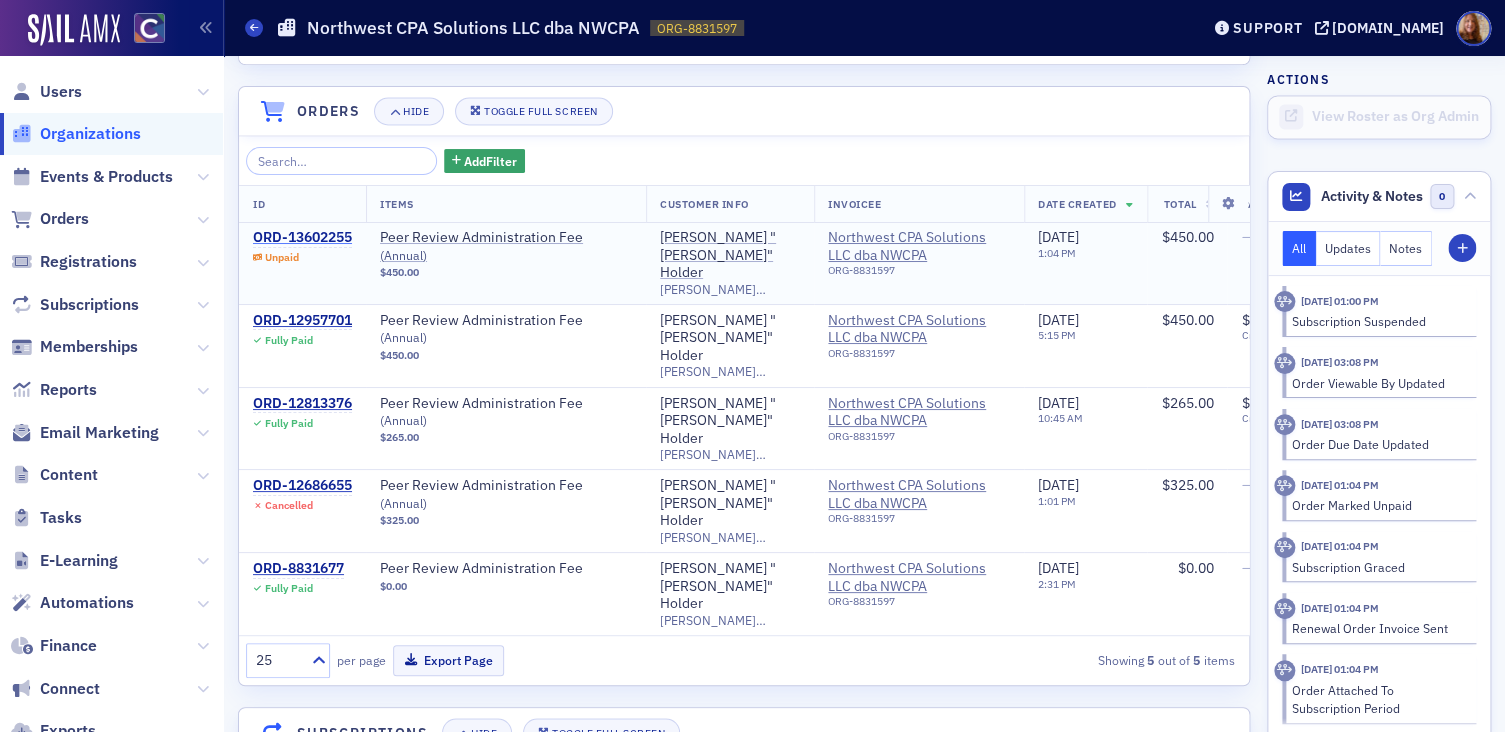 click on "ORD-13602255" 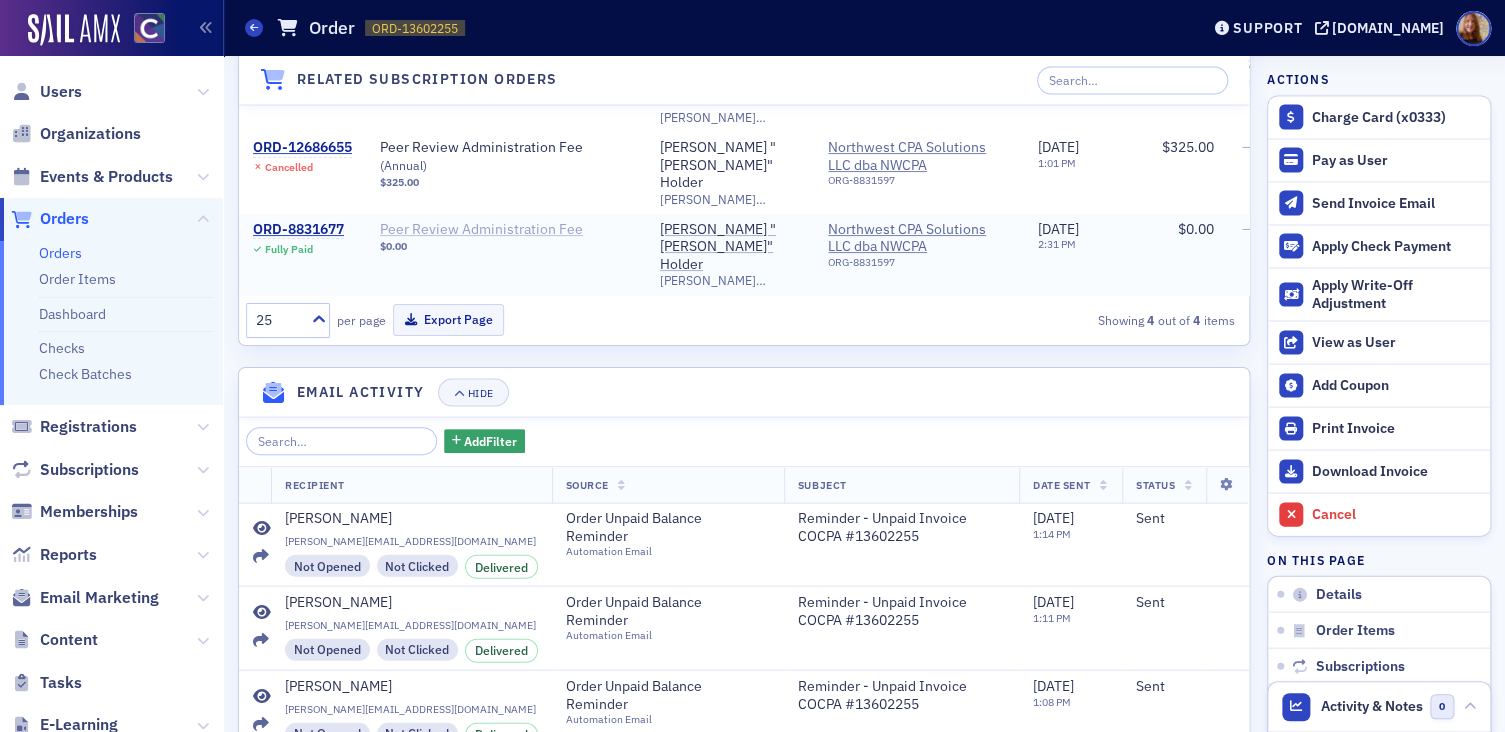 scroll, scrollTop: 1828, scrollLeft: 0, axis: vertical 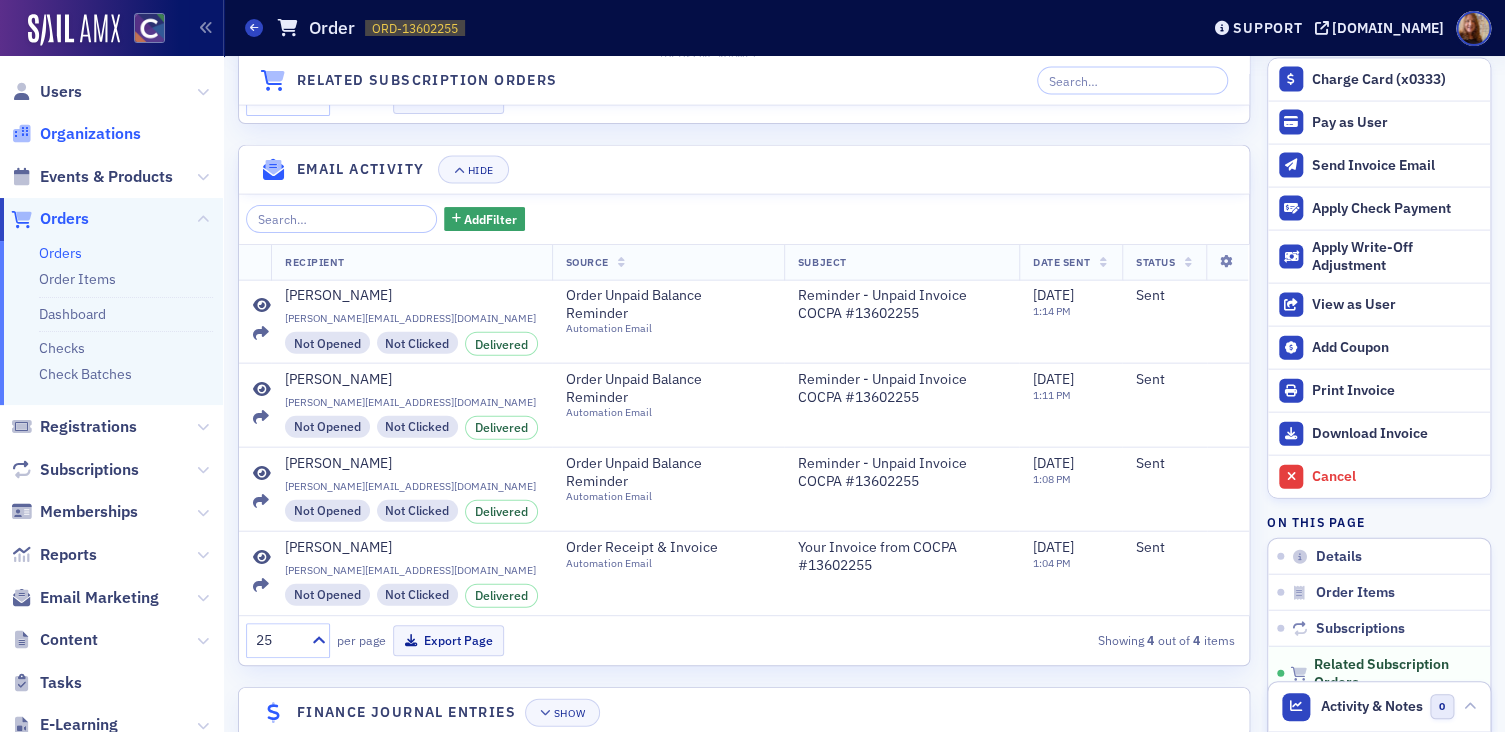 click on "Organizations" 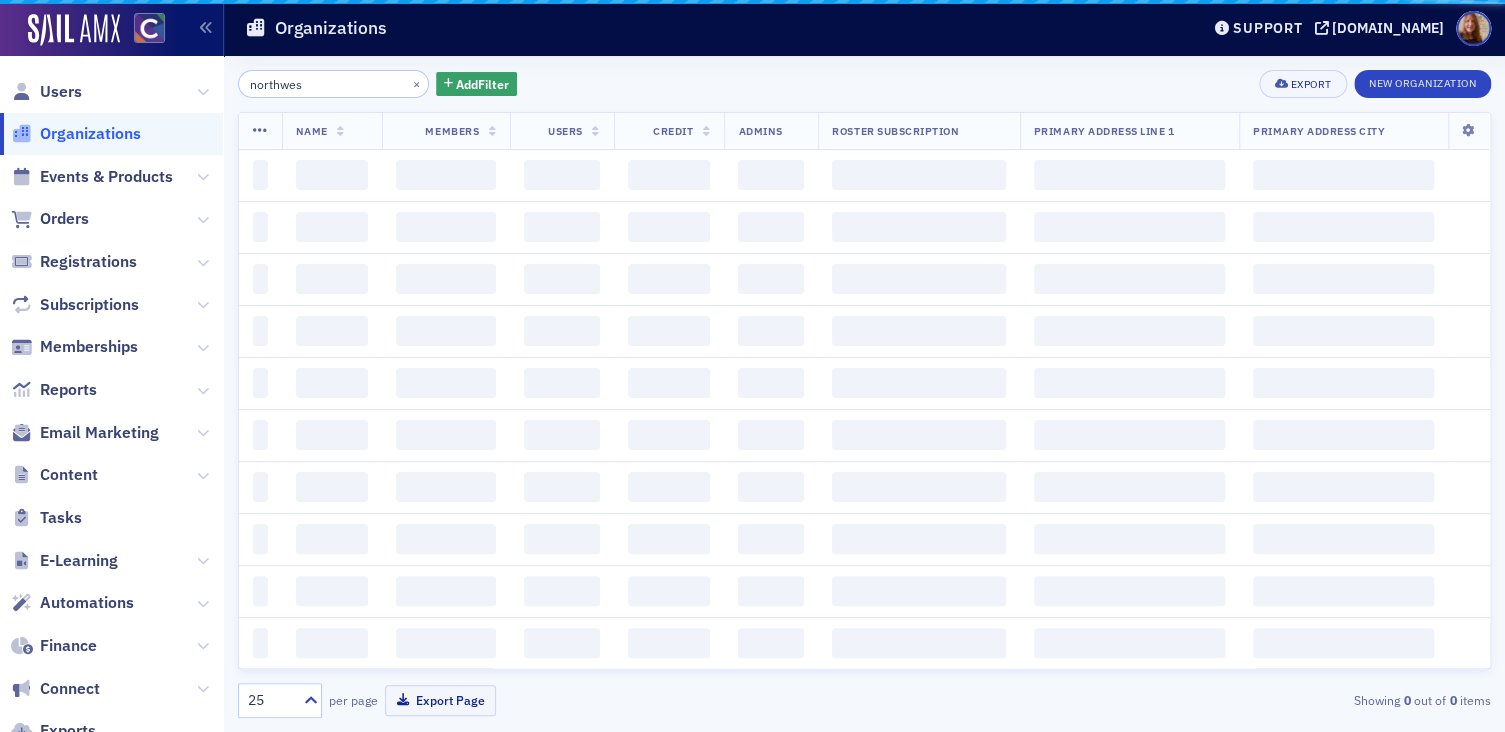 scroll, scrollTop: 0, scrollLeft: 0, axis: both 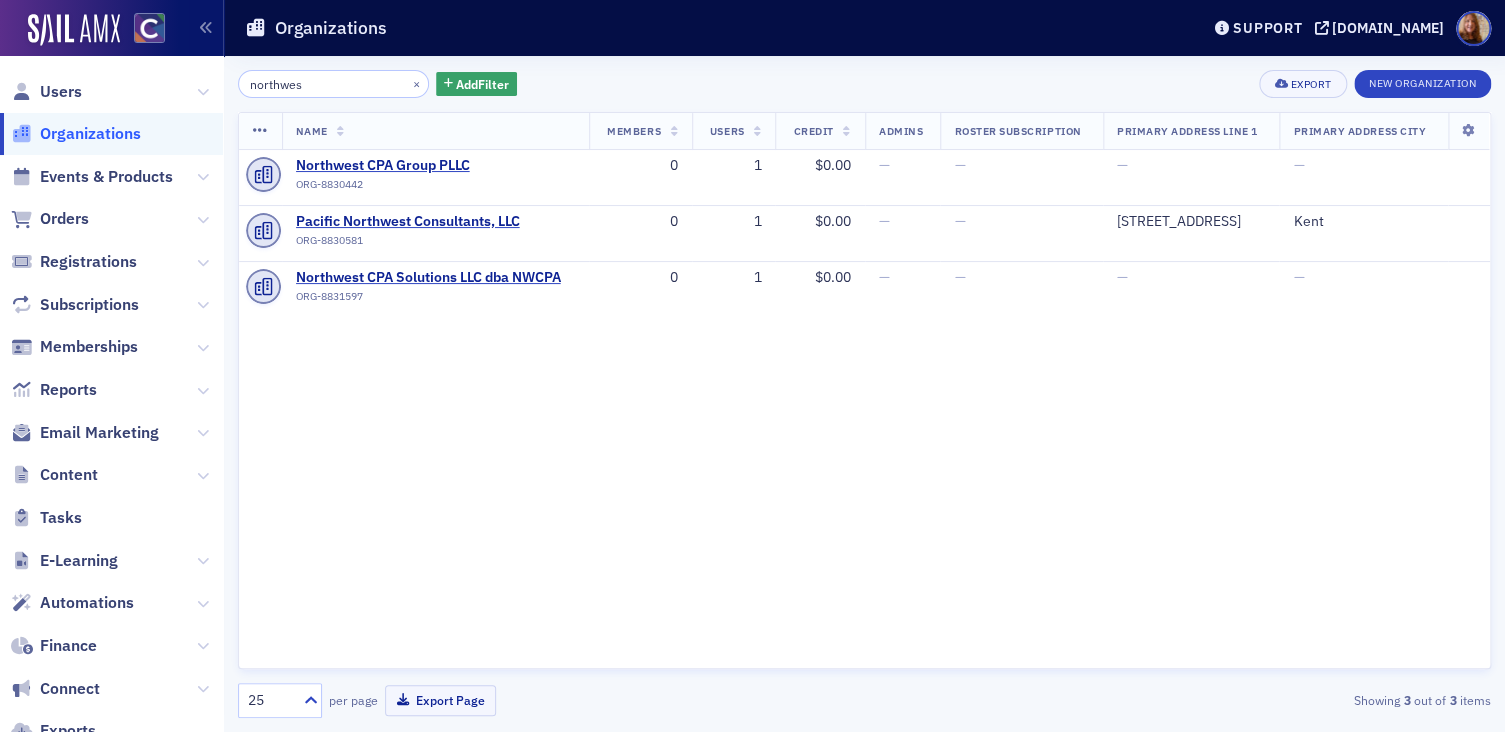 click on "northwes" 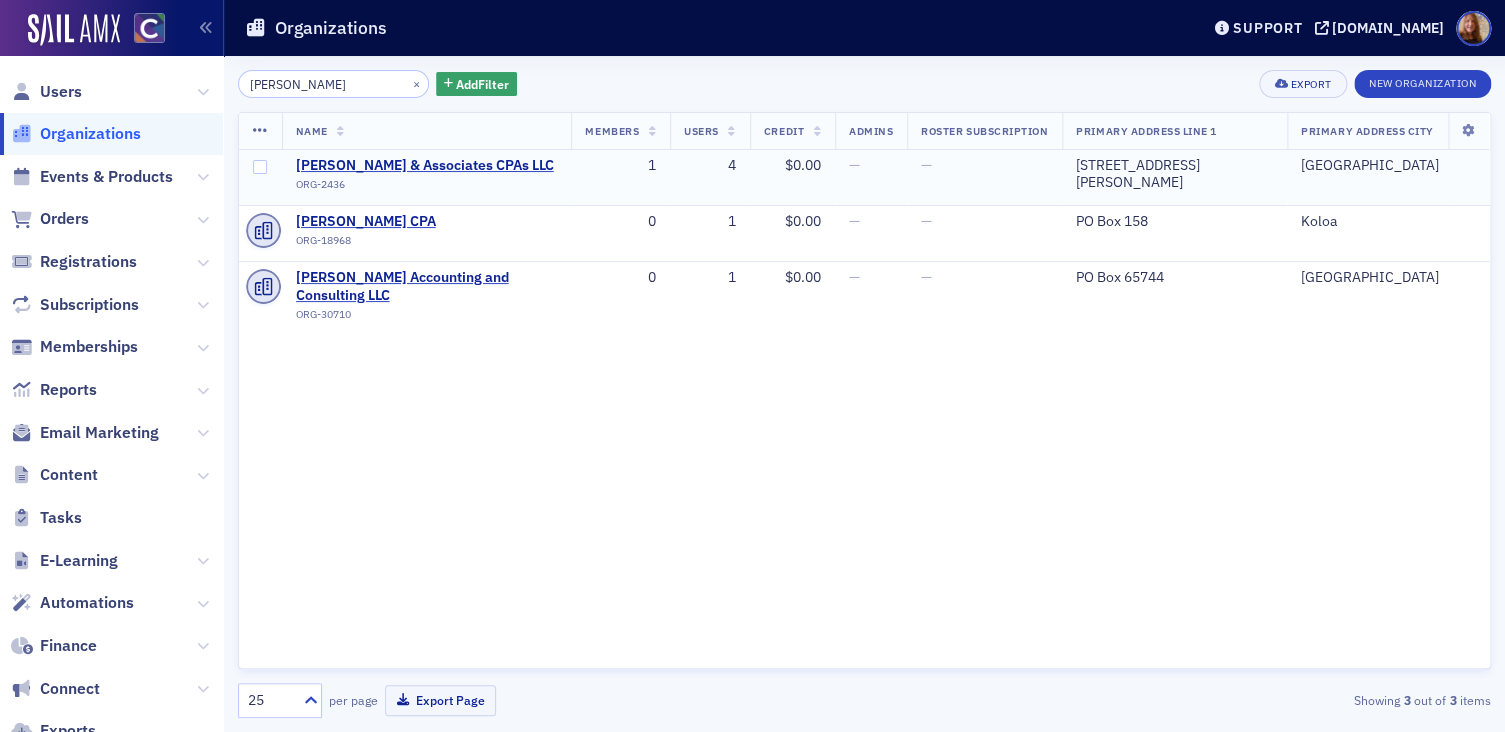 type on "[PERSON_NAME]" 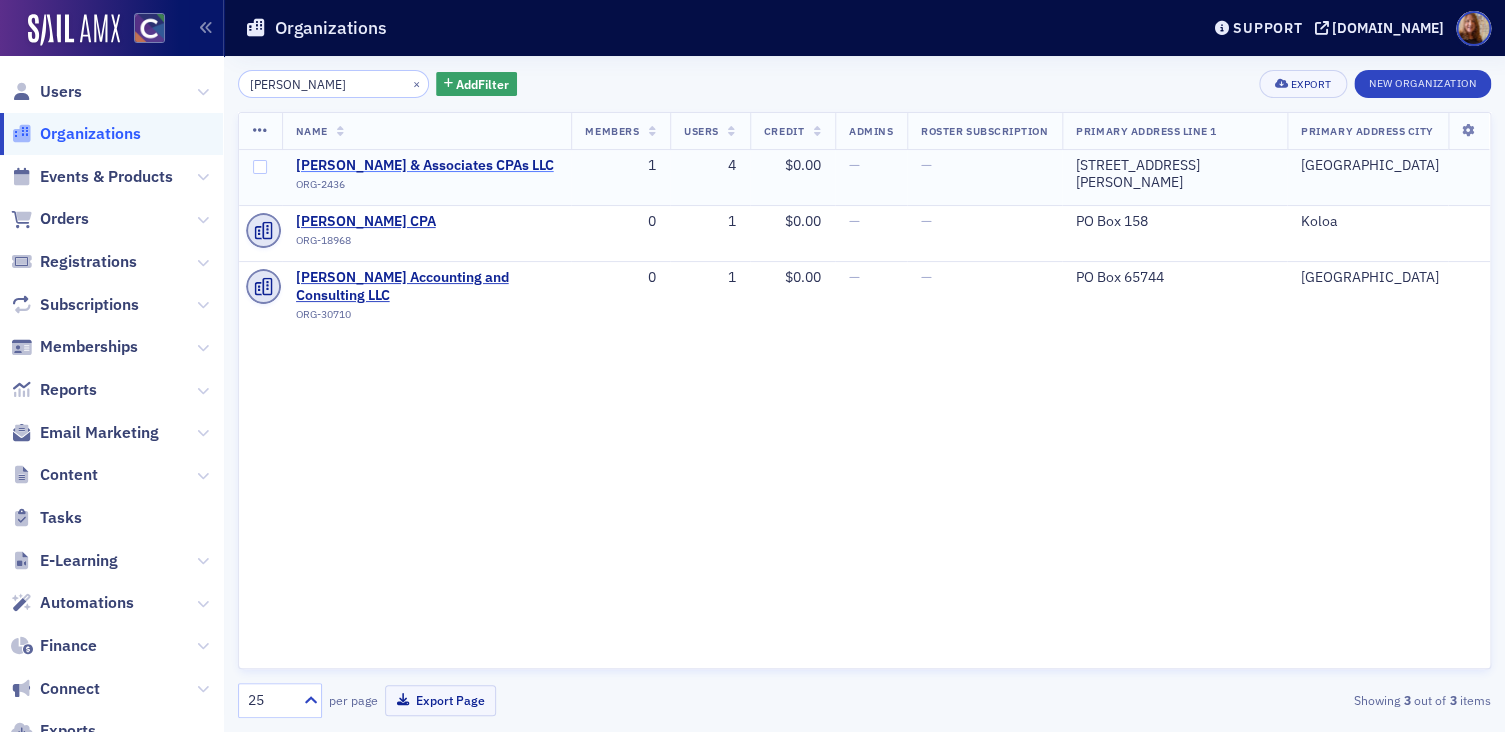 click on "[PERSON_NAME] & Associates CPAs LLC" 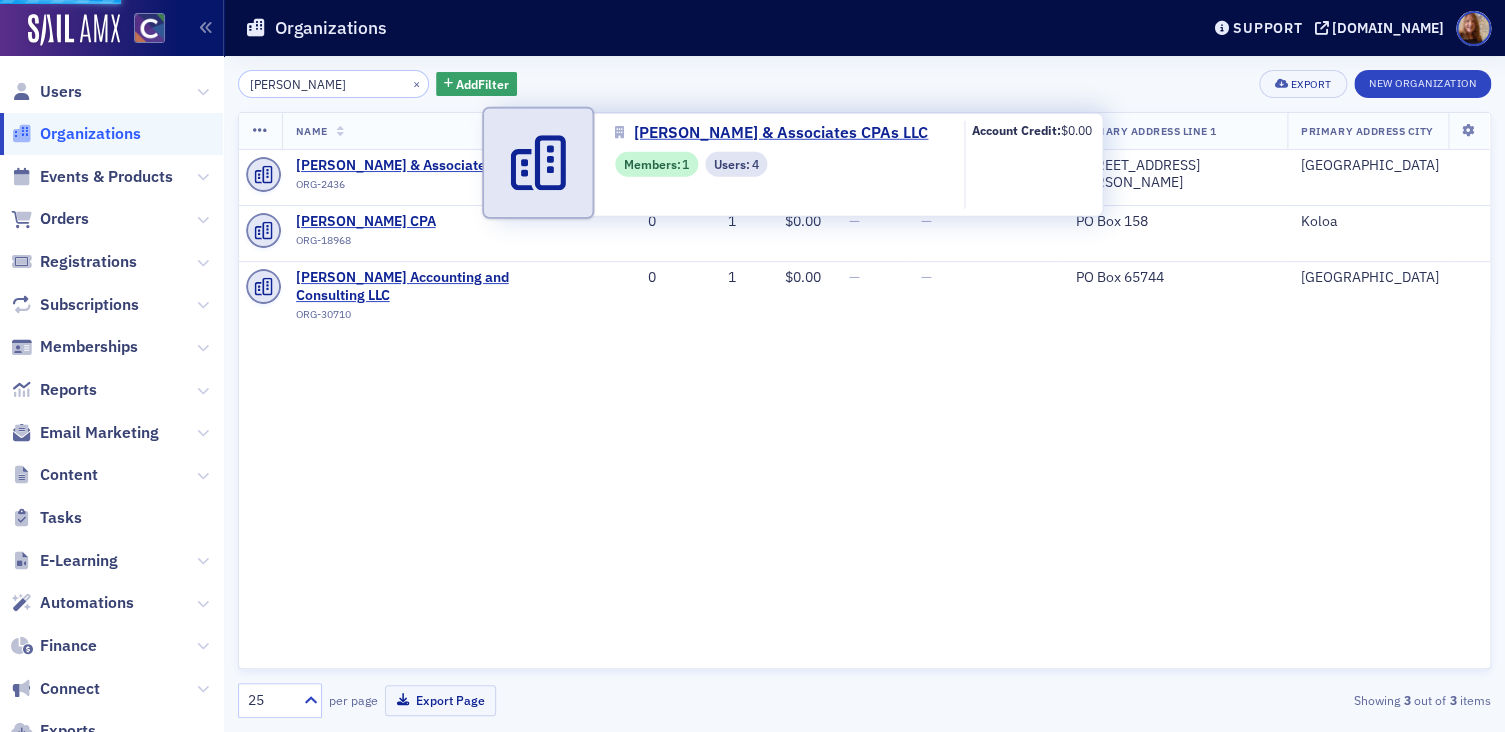 select on "US" 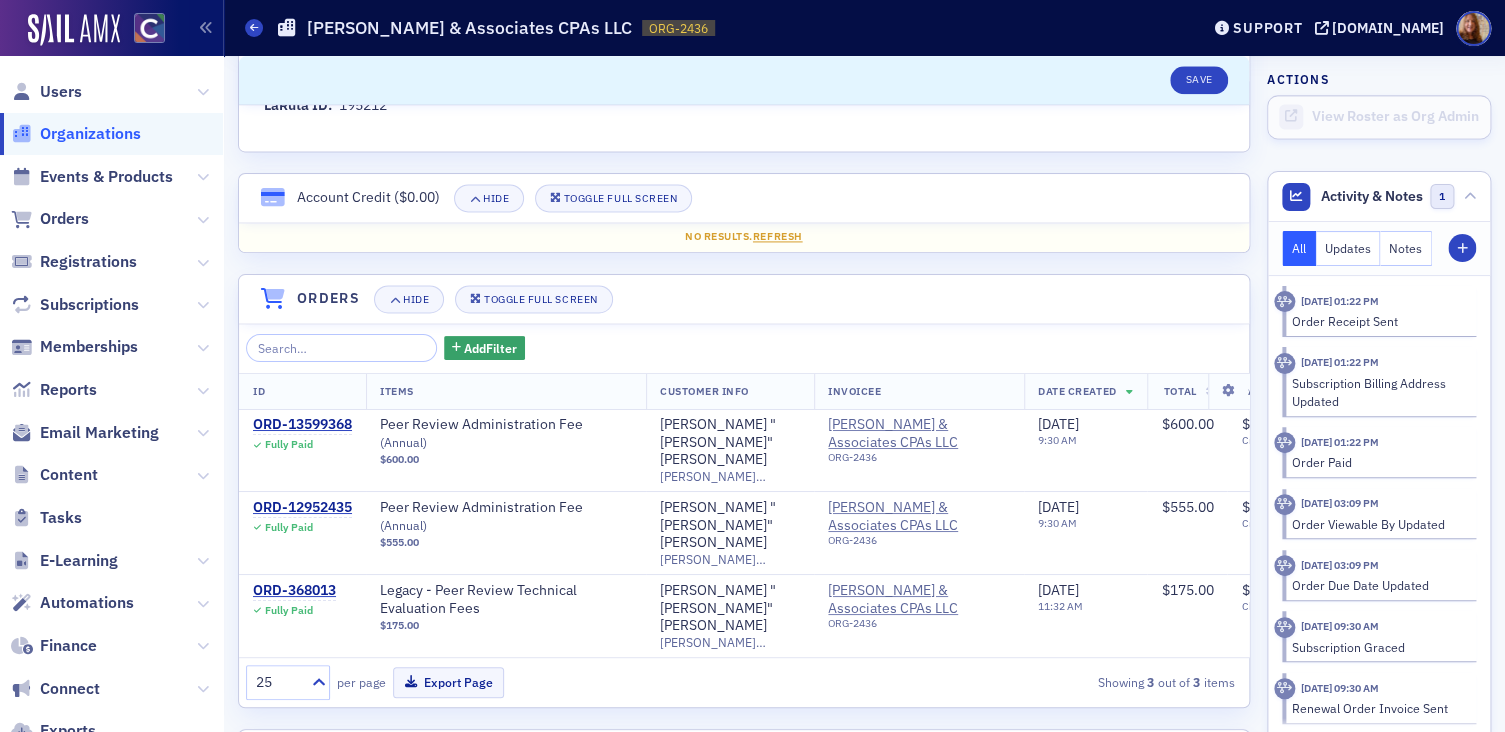 scroll, scrollTop: 1200, scrollLeft: 0, axis: vertical 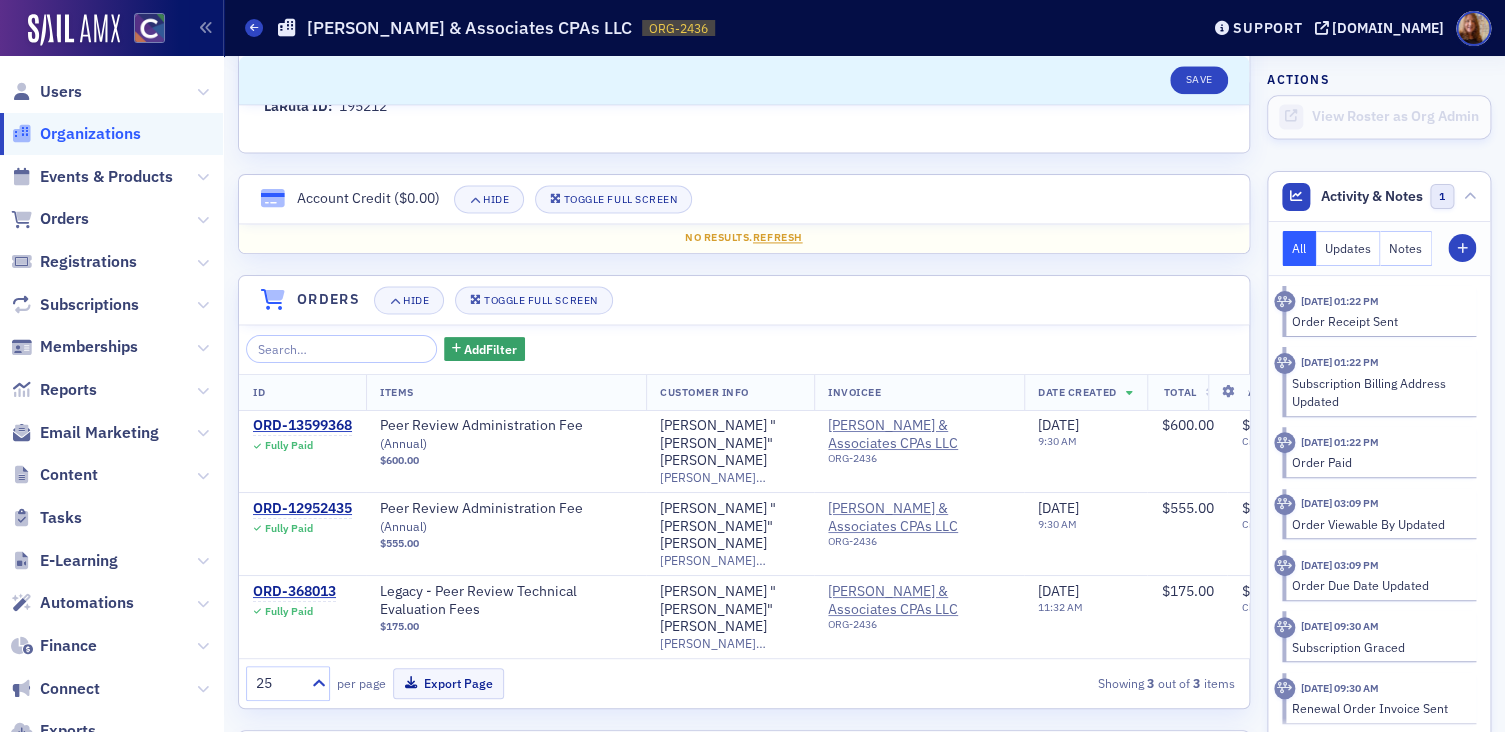 click on "Organizations" 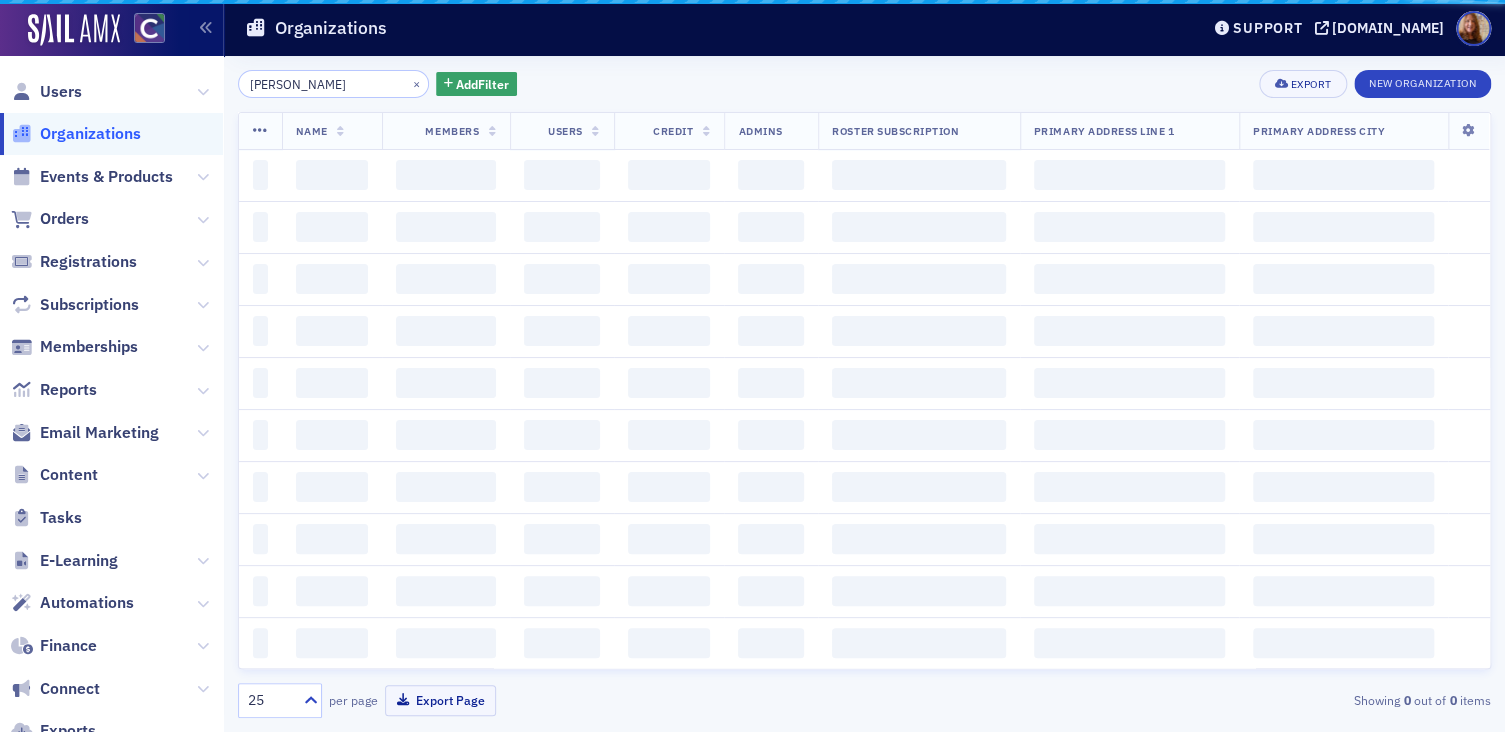 scroll, scrollTop: 0, scrollLeft: 0, axis: both 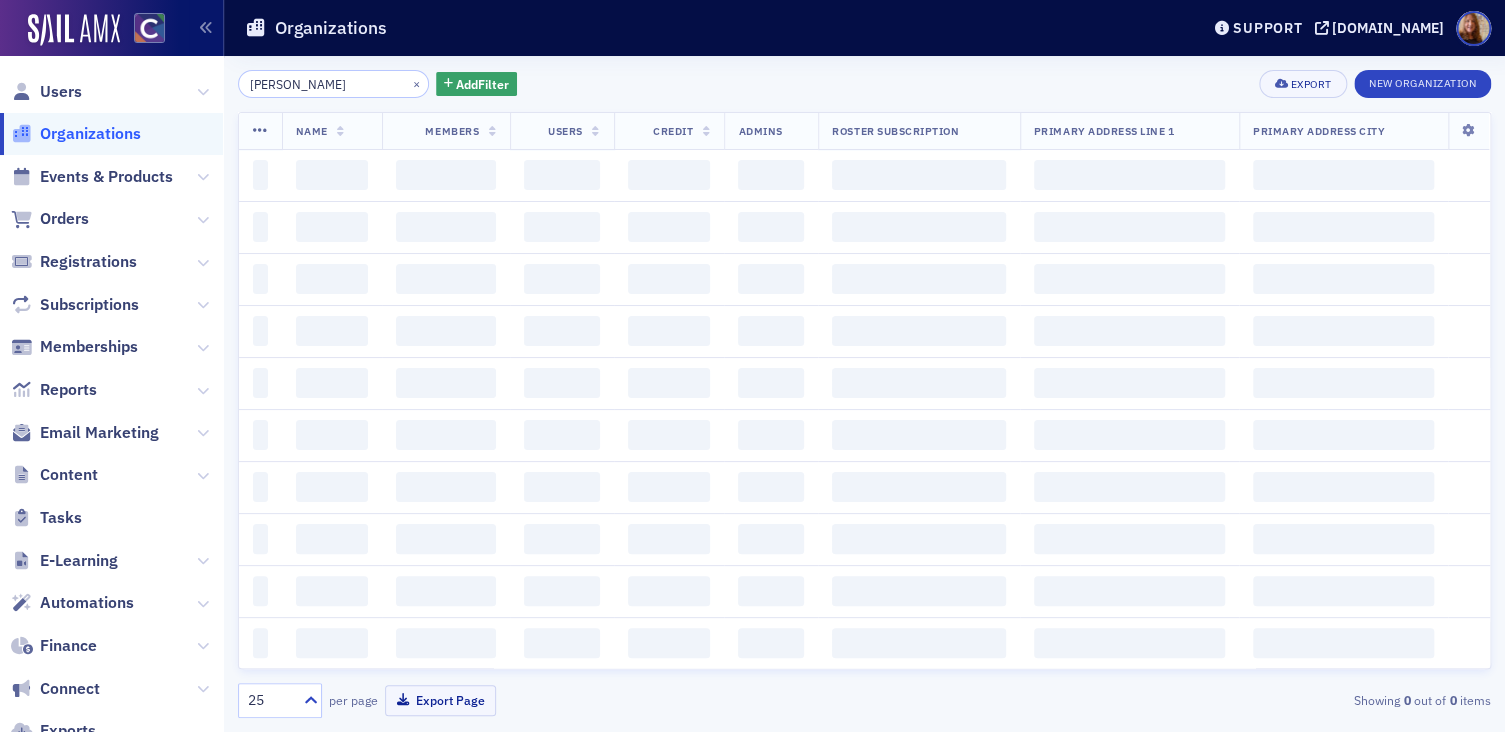 click on "[PERSON_NAME]" 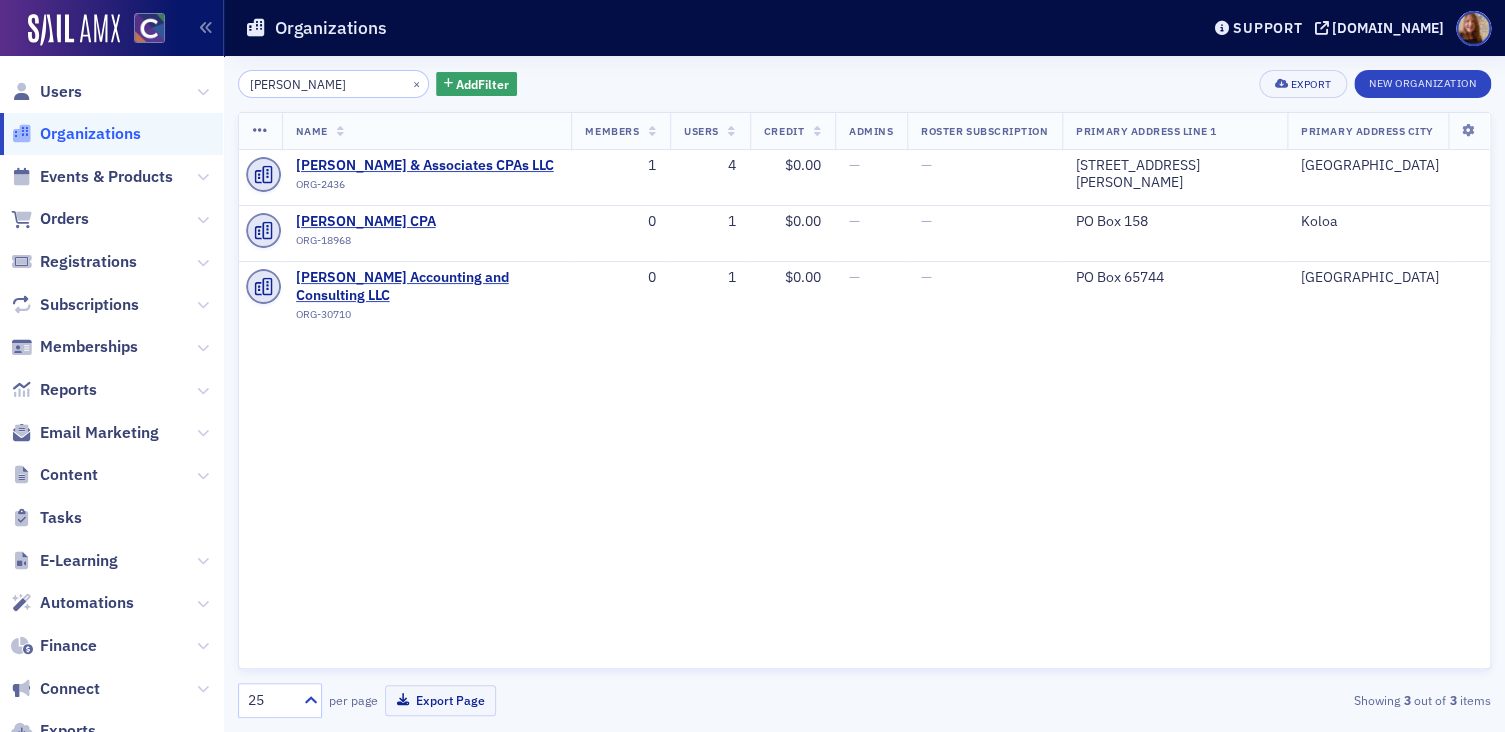 click on "[PERSON_NAME]" 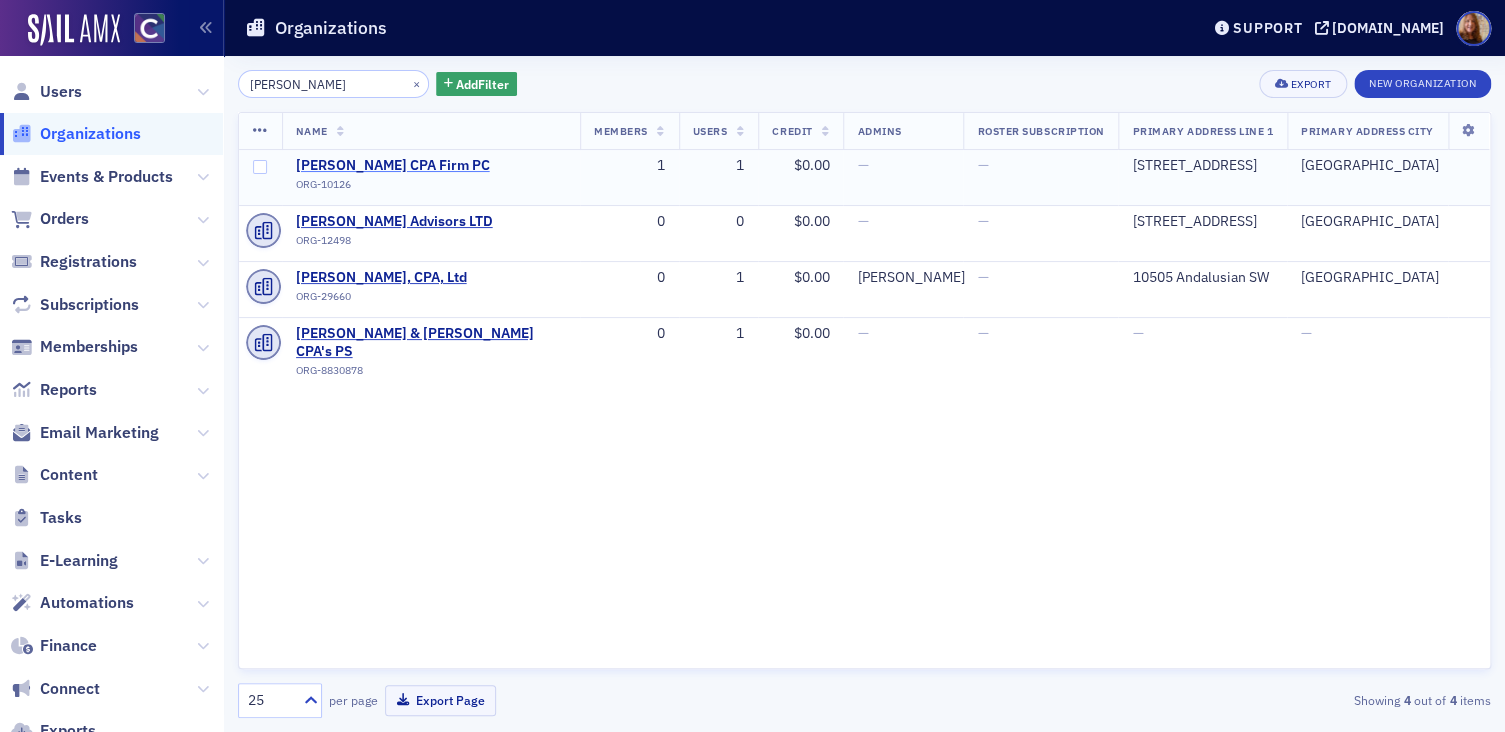 type on "[PERSON_NAME]" 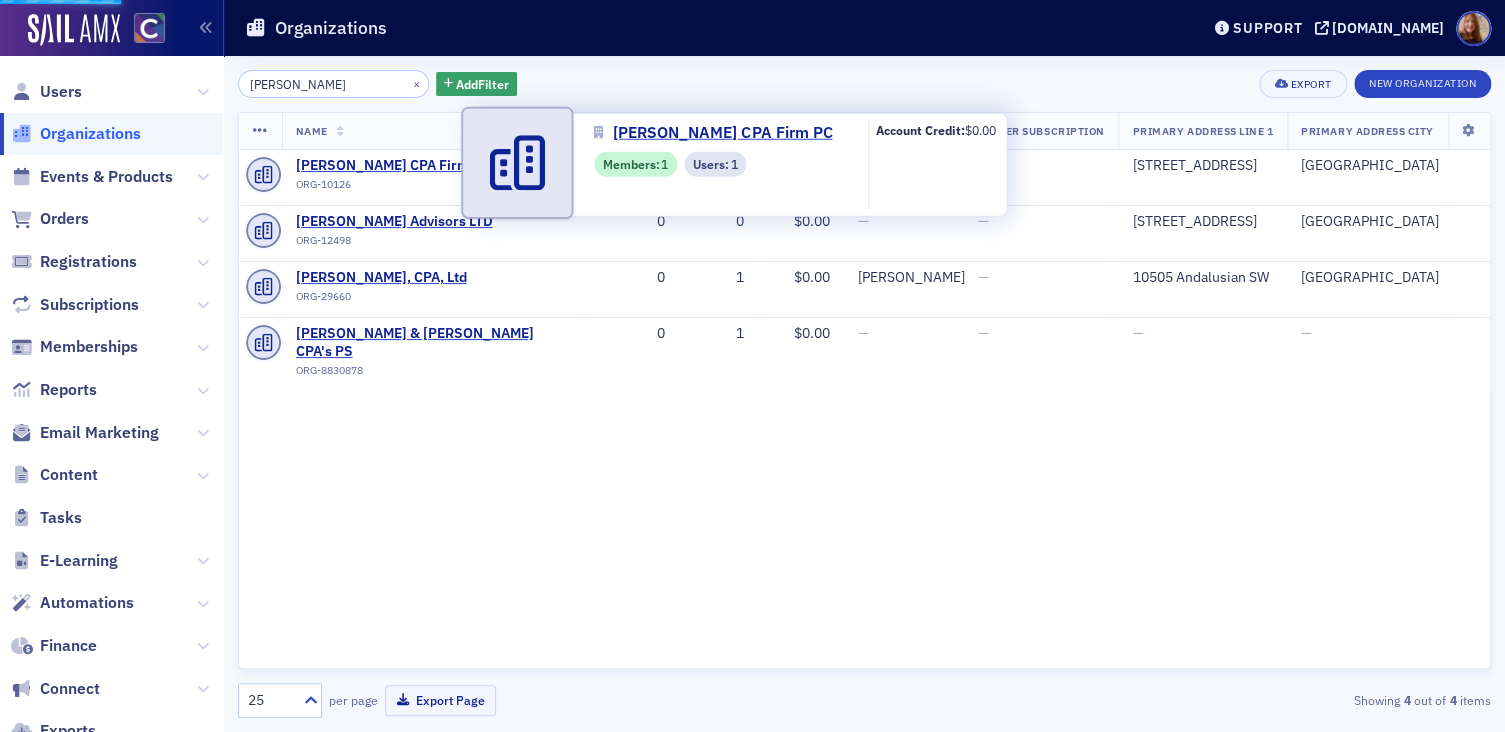 select on "US" 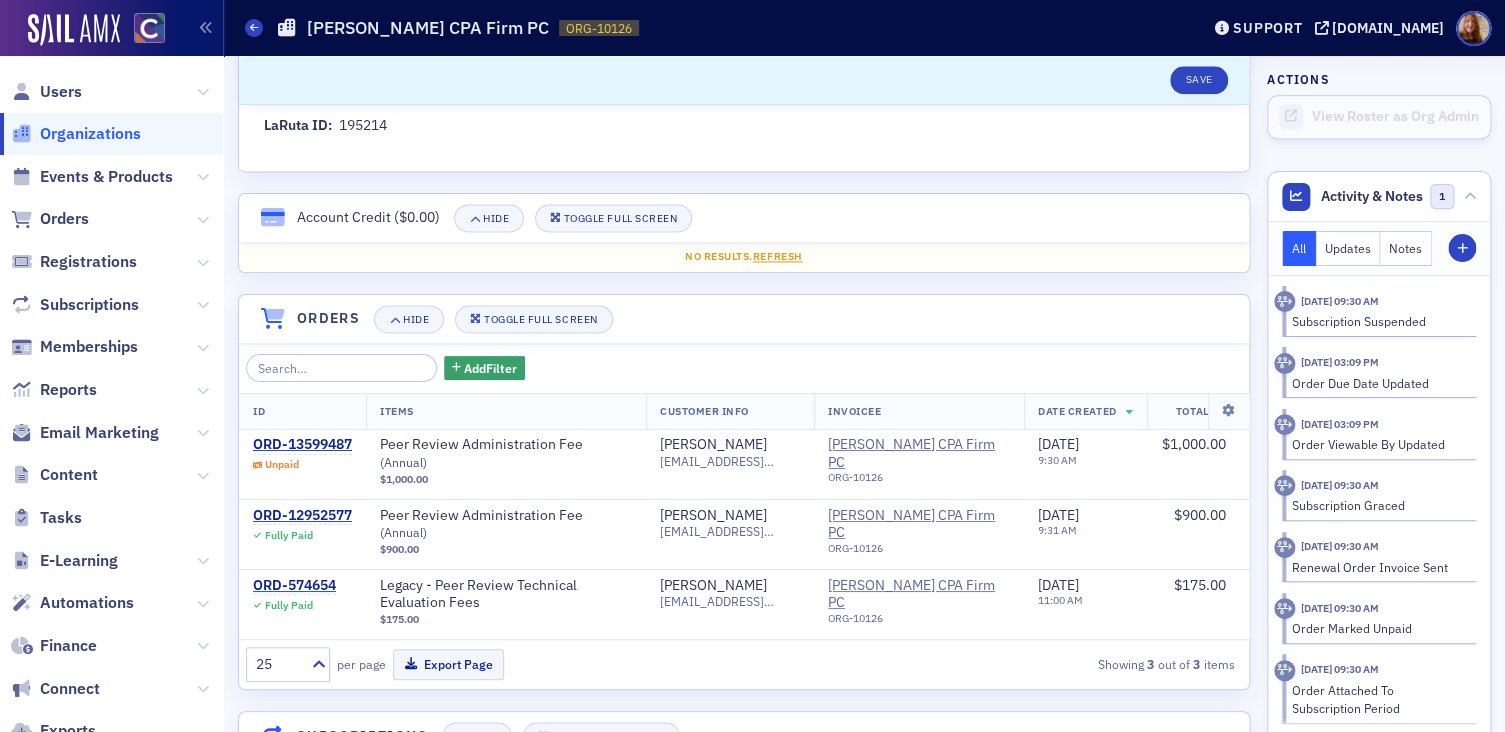 scroll, scrollTop: 1240, scrollLeft: 0, axis: vertical 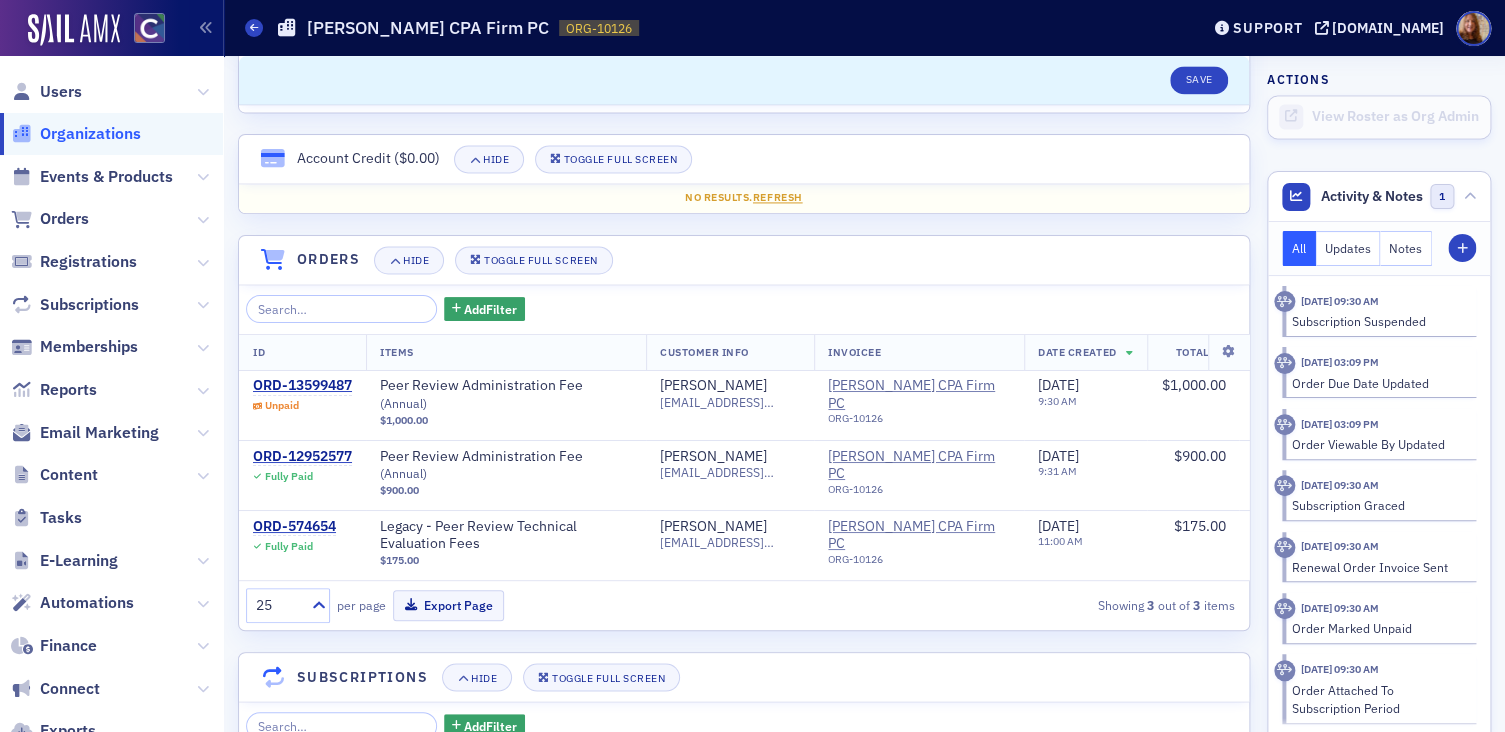 click on "Organizations" 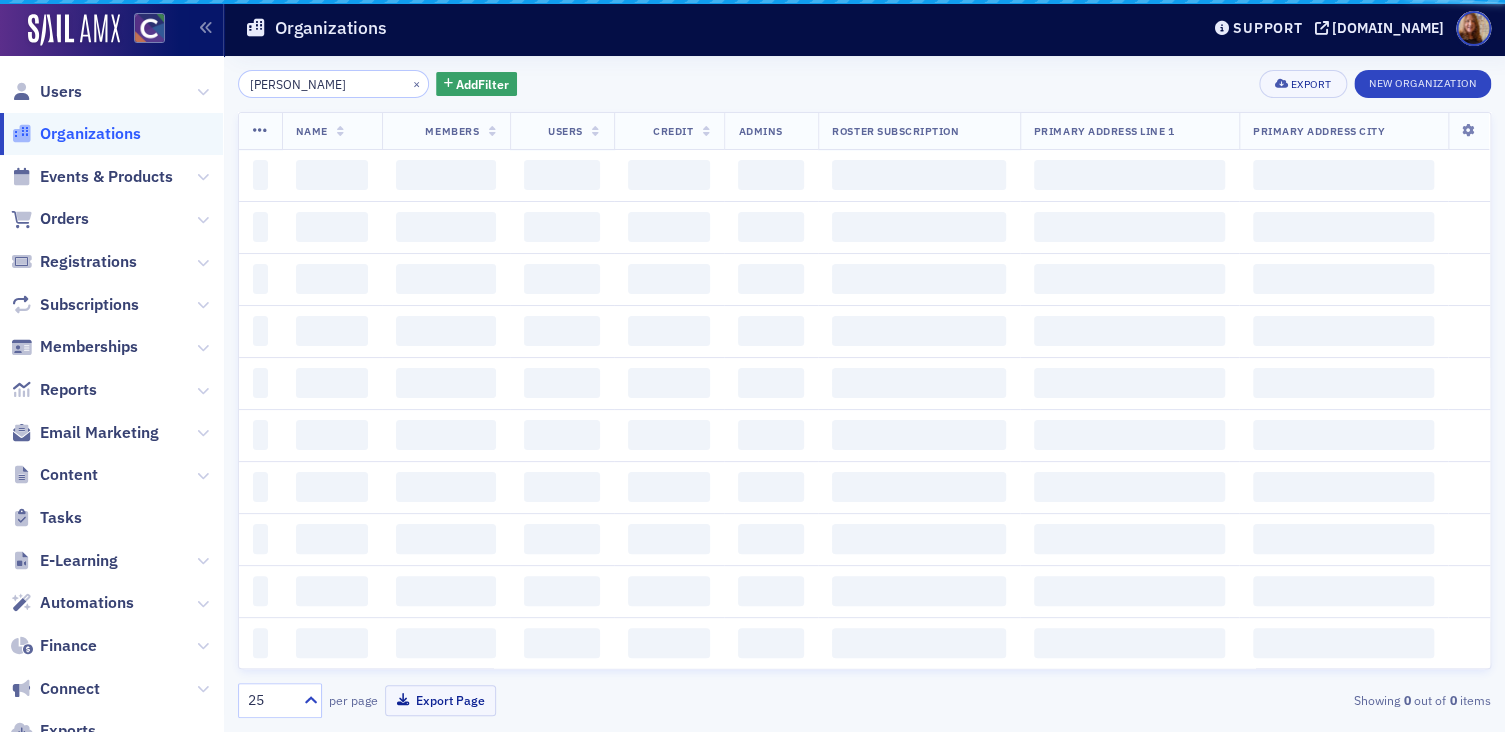 scroll, scrollTop: 0, scrollLeft: 0, axis: both 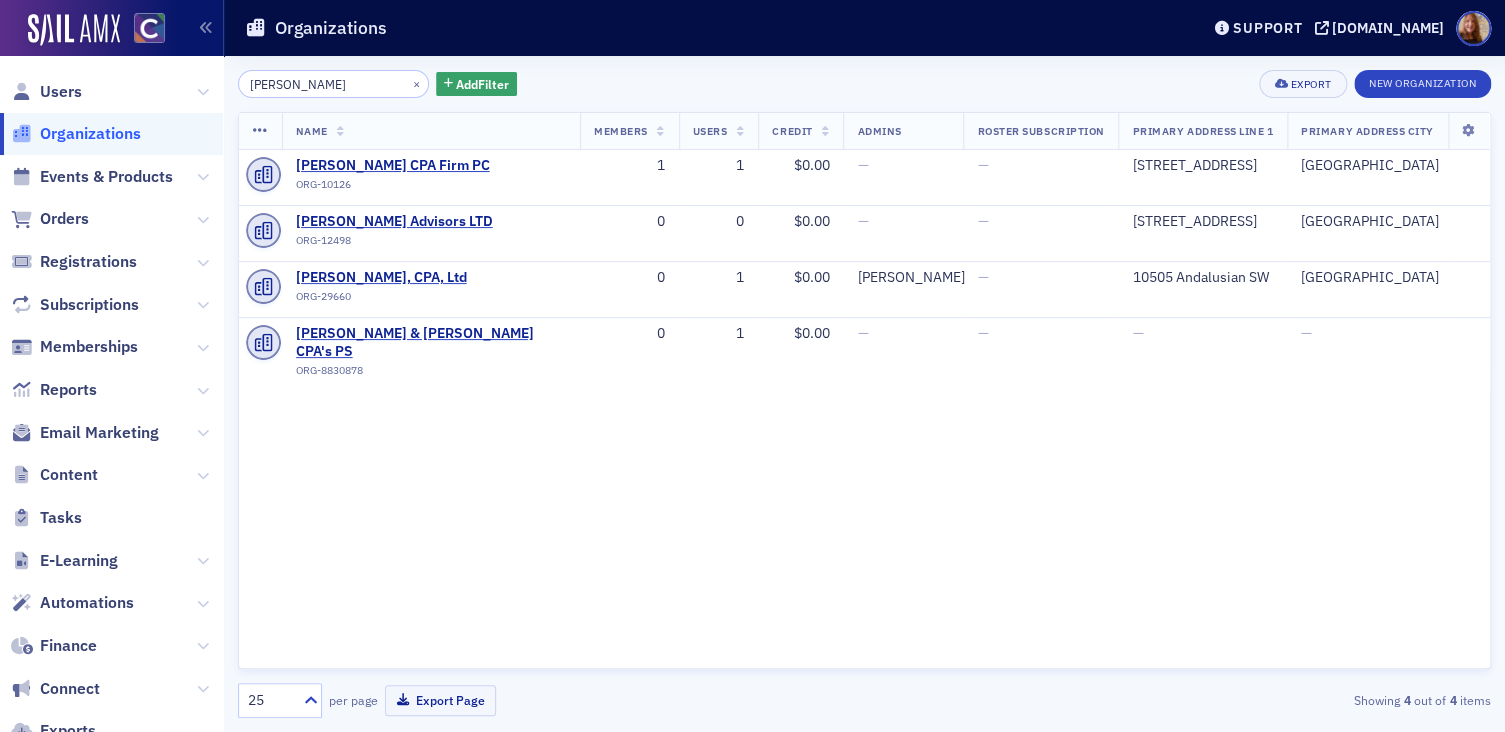 click on "[PERSON_NAME]" 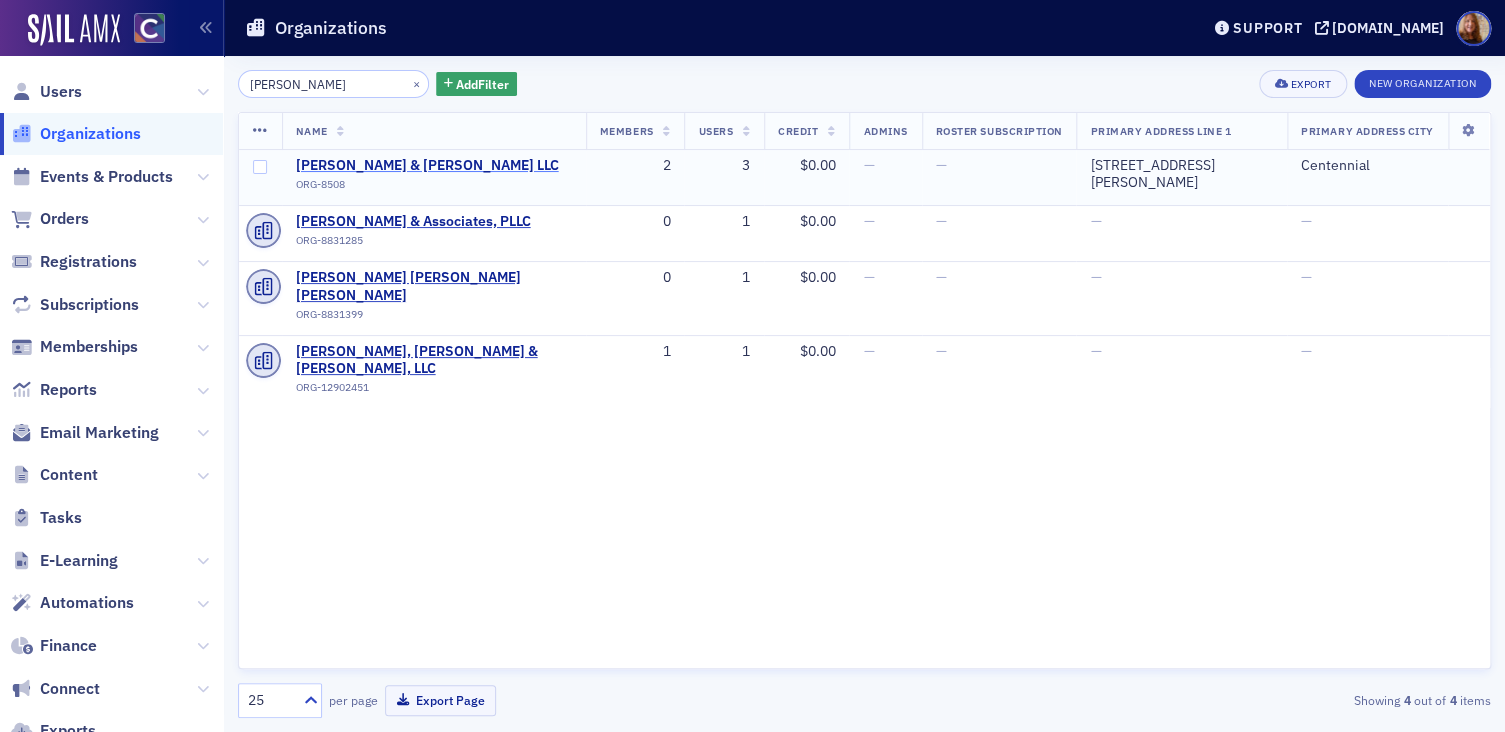 type on "[PERSON_NAME]" 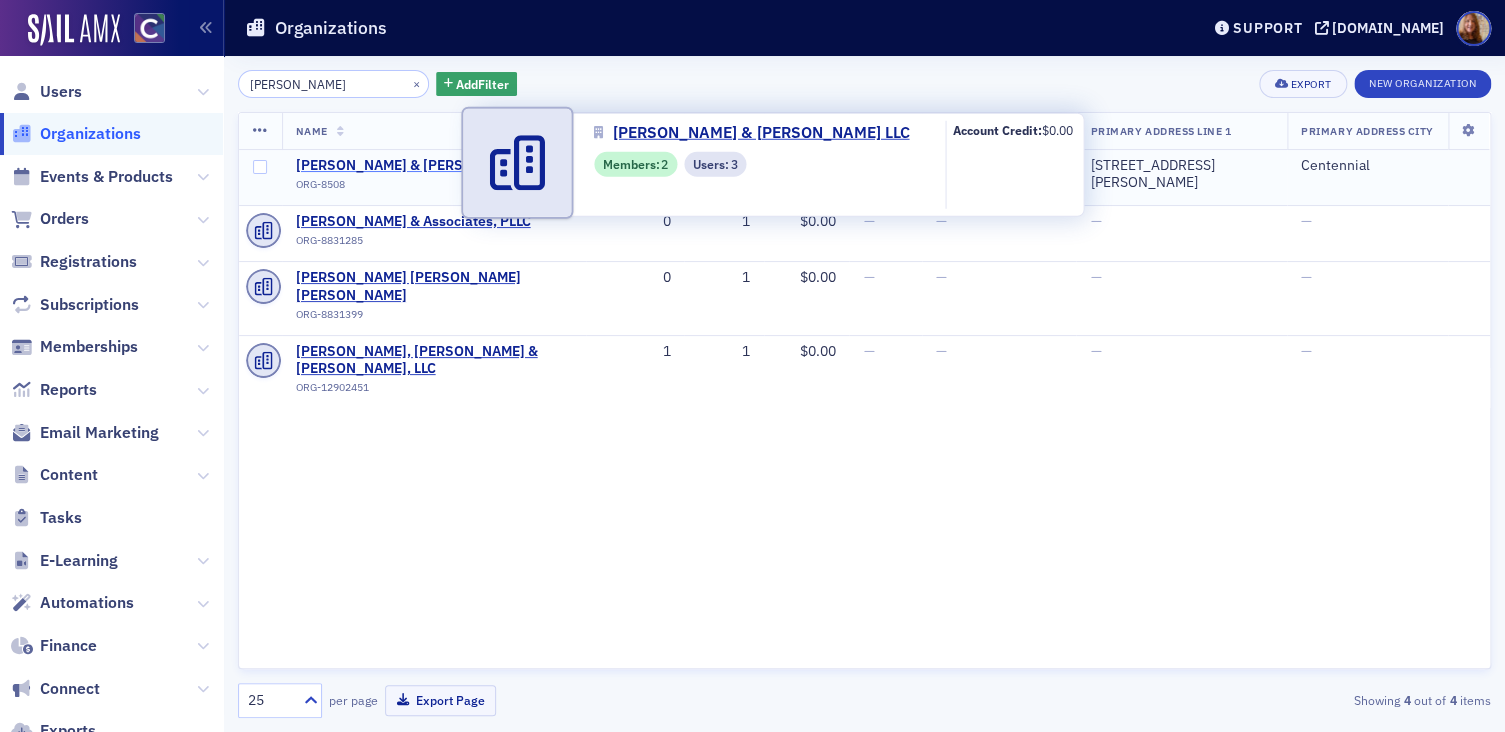 click on "[PERSON_NAME] & [PERSON_NAME] LLC" 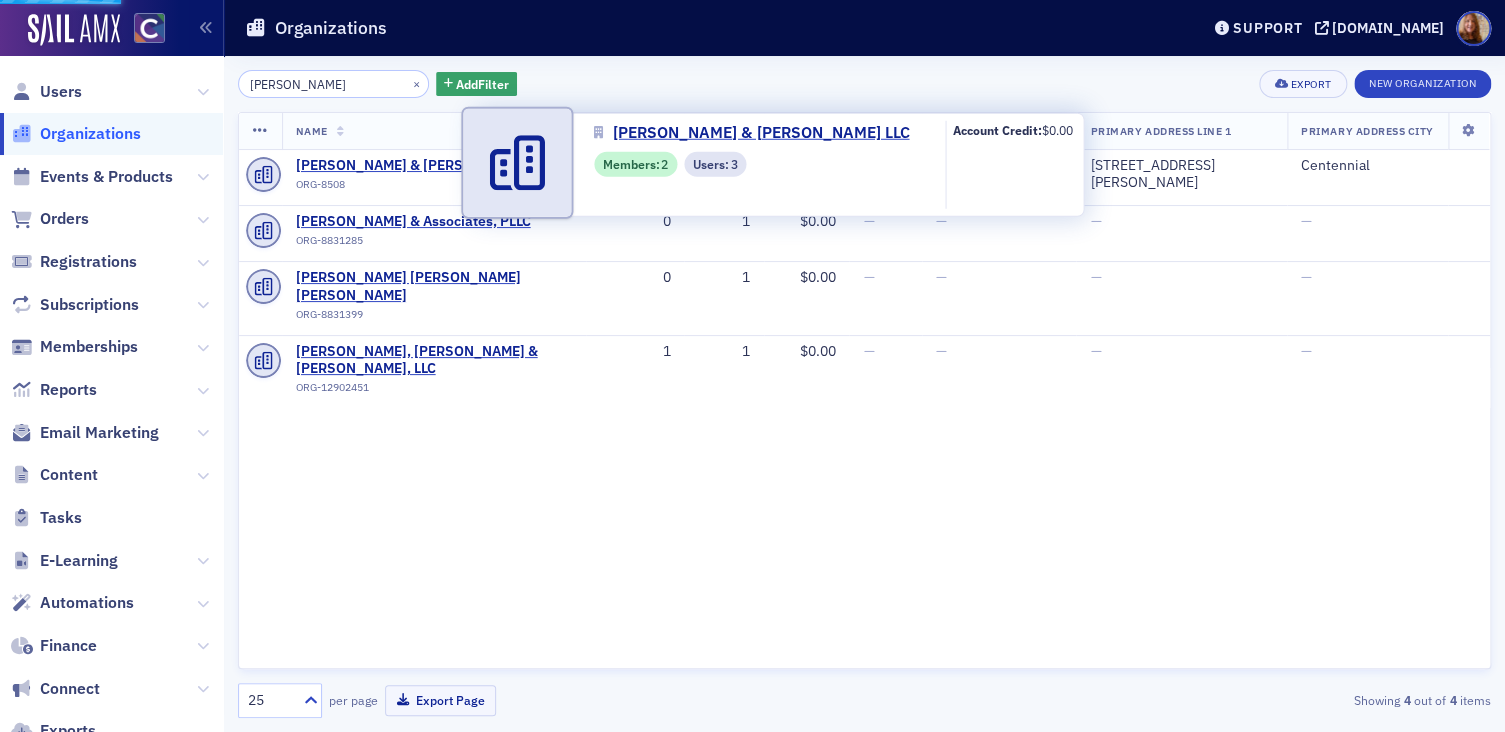 select on "US" 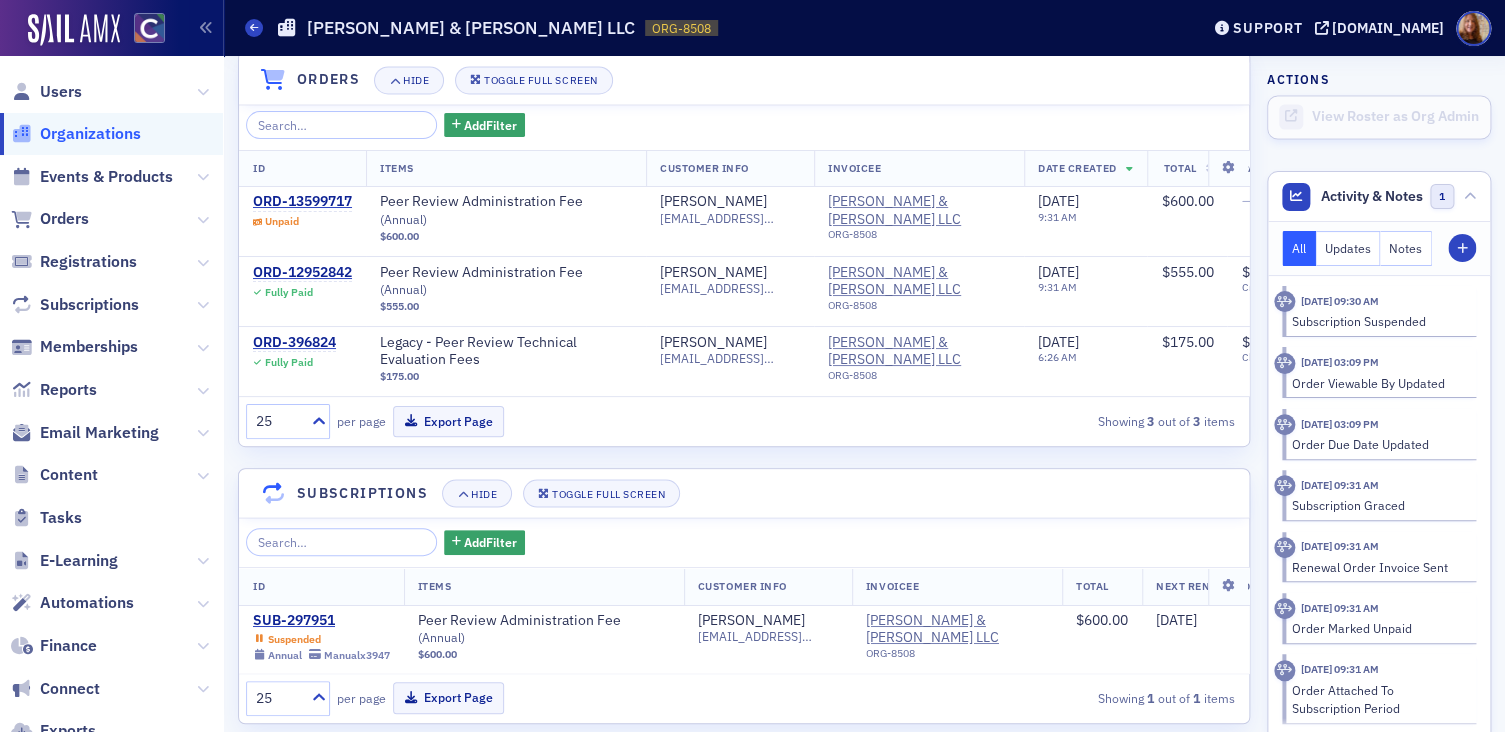 scroll, scrollTop: 1447, scrollLeft: 0, axis: vertical 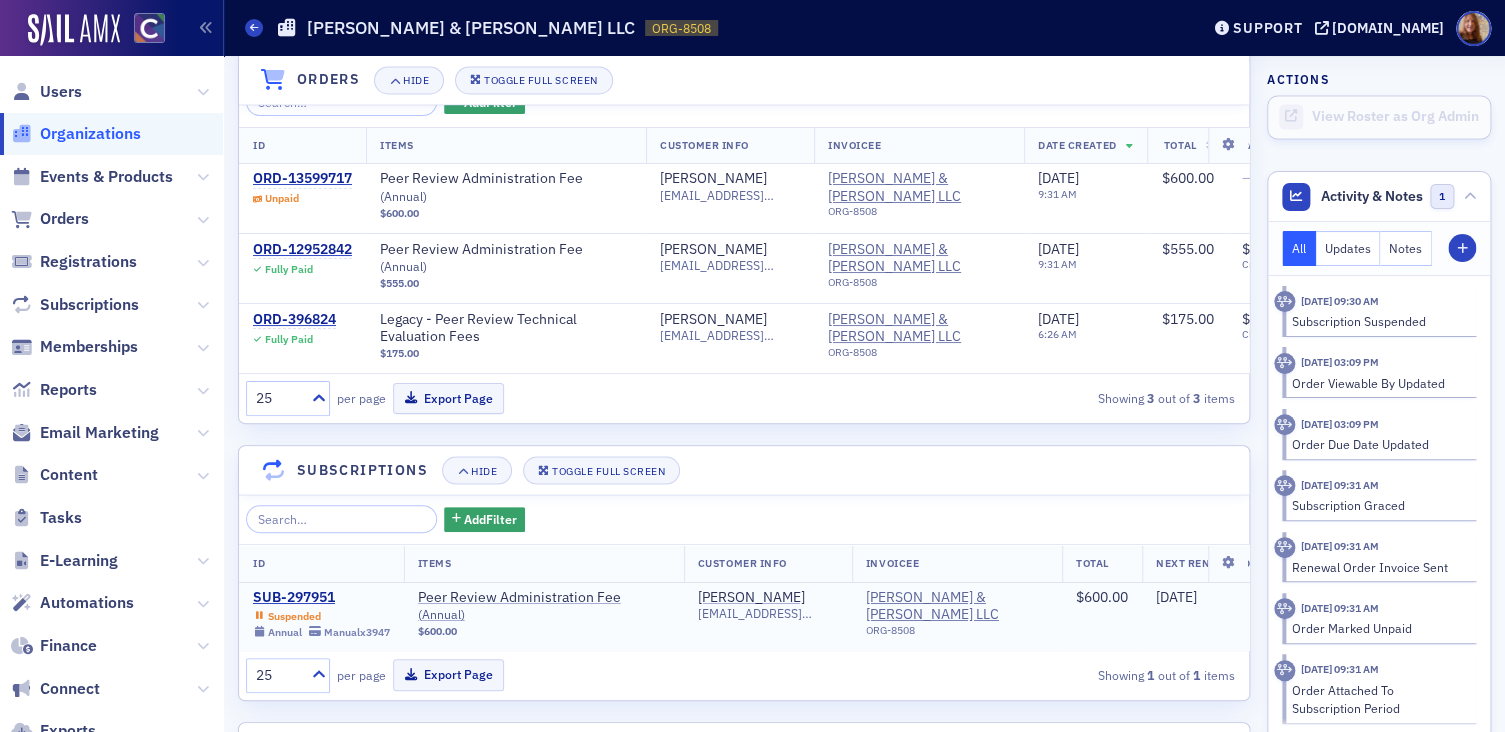 click on "Suspended Annual   Manual  x3947" 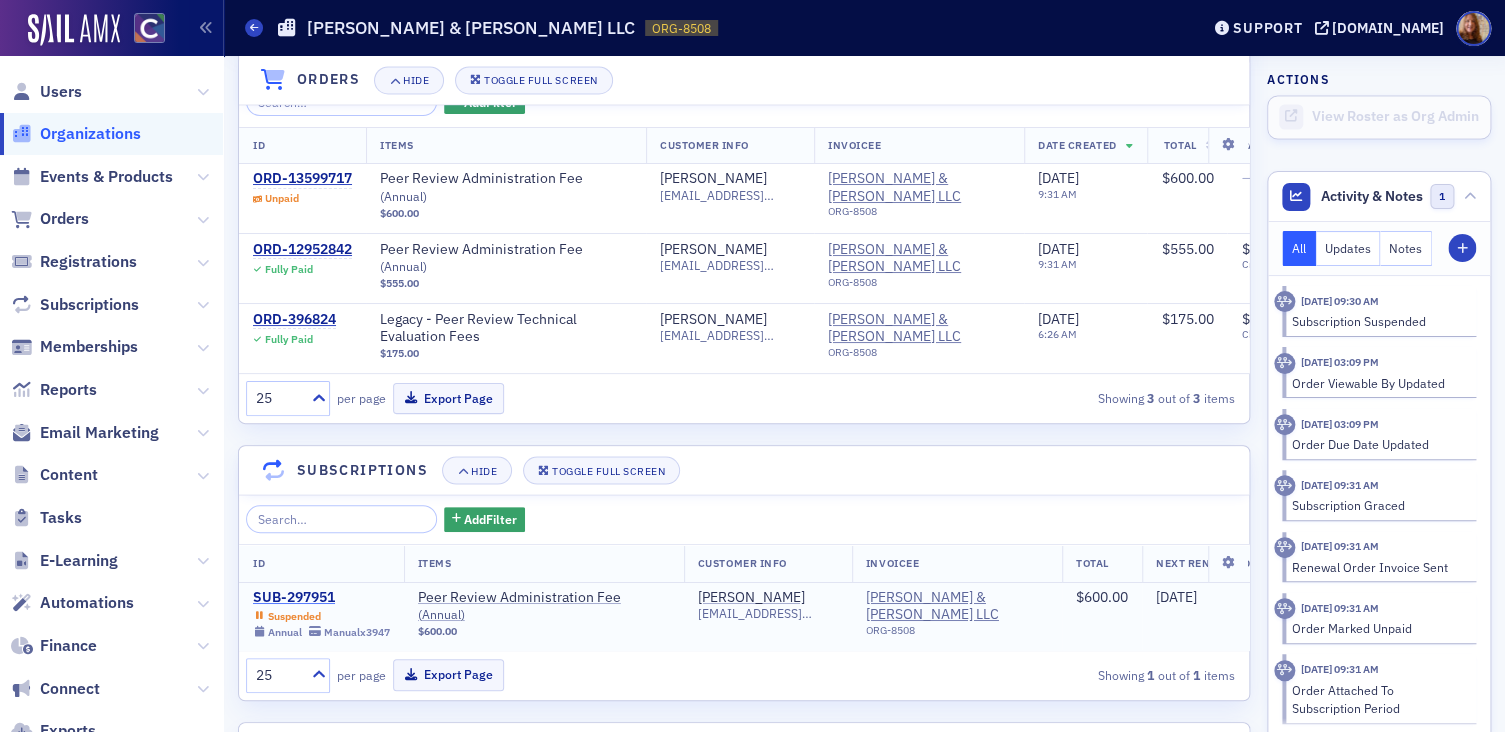 click on "SUB-297951" 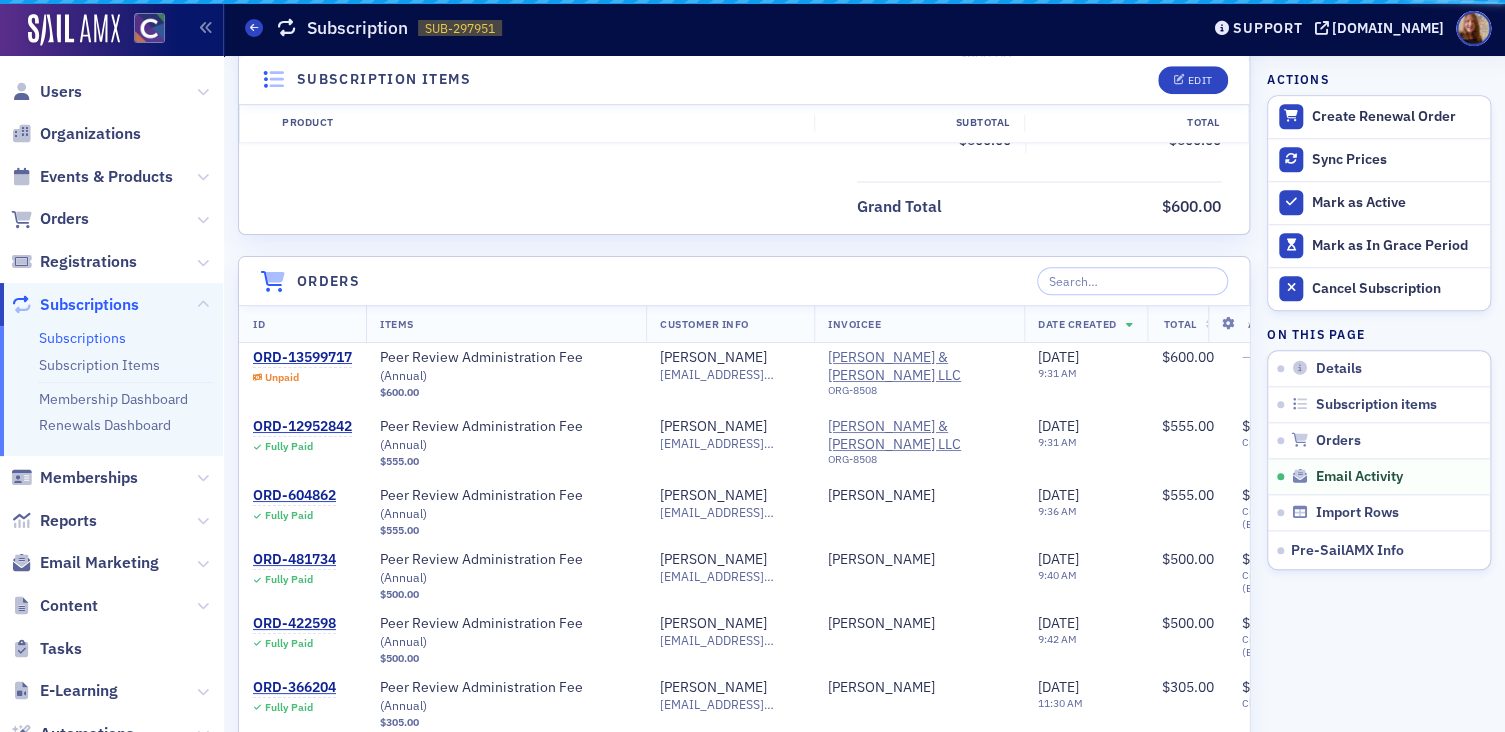 scroll, scrollTop: 1447, scrollLeft: 0, axis: vertical 